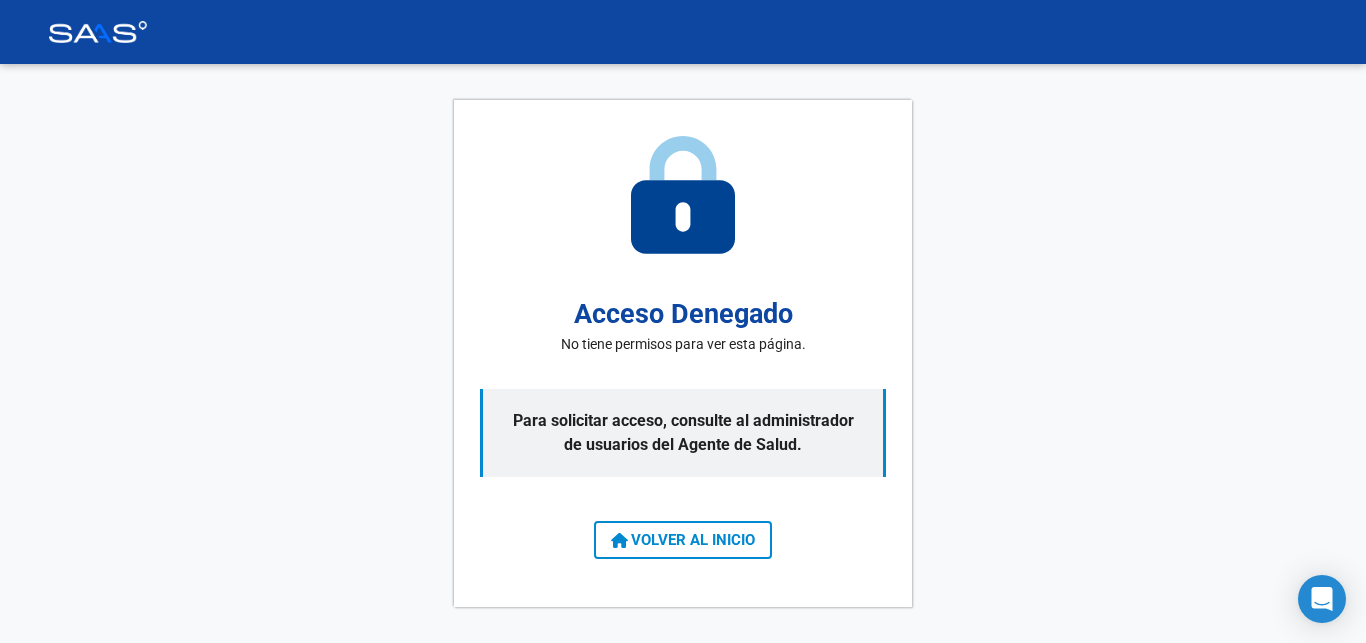 scroll, scrollTop: 0, scrollLeft: 0, axis: both 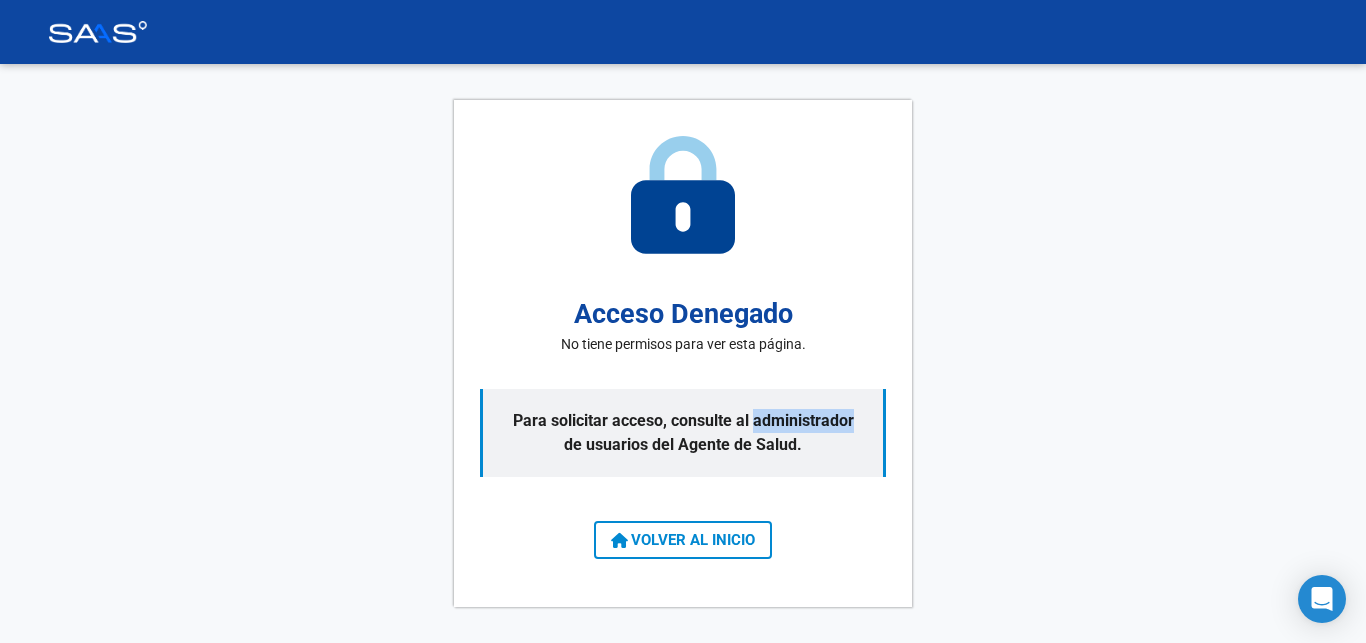 click on "Acceso Denegado No tiene permisos para ver esta página. Para solicitar acceso, consulte al administrador de usuarios del Agente de Salud.  VOLVER AL INICIO" 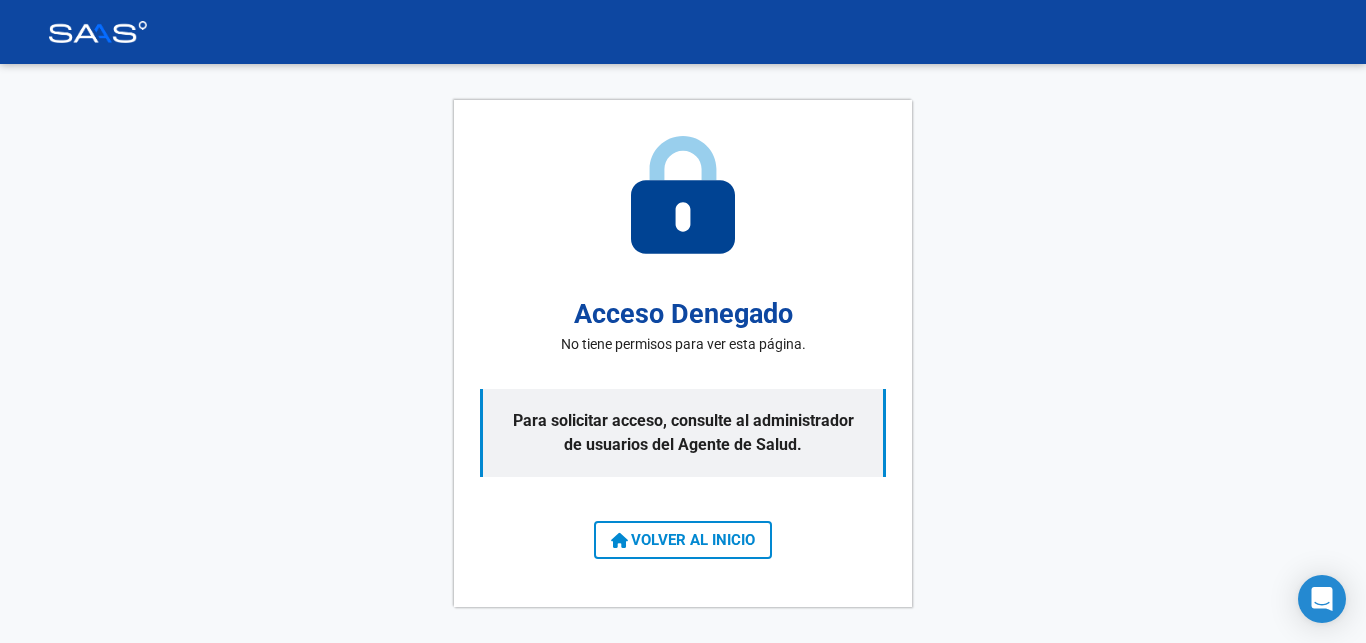 click on "Acceso Denegado" 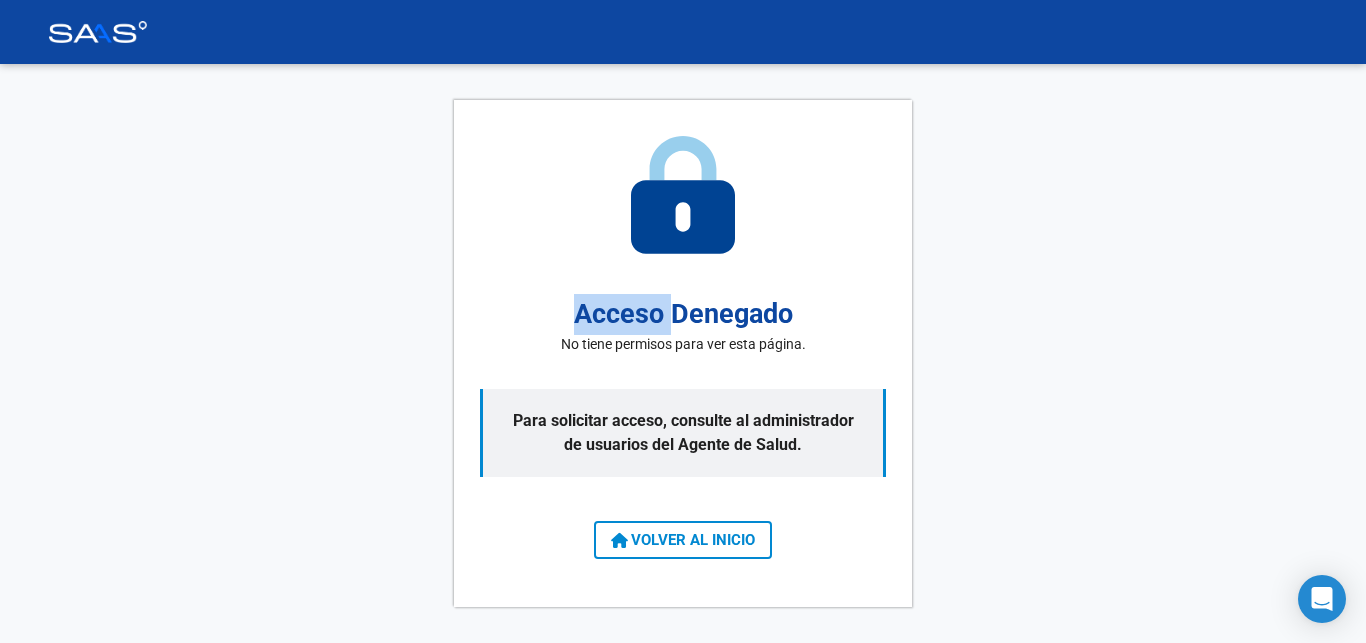 click on "Acceso Denegado No tiene permisos para ver esta página. Para solicitar acceso, consulte al administrador de usuarios del Agente de Salud.  VOLVER AL INICIO" 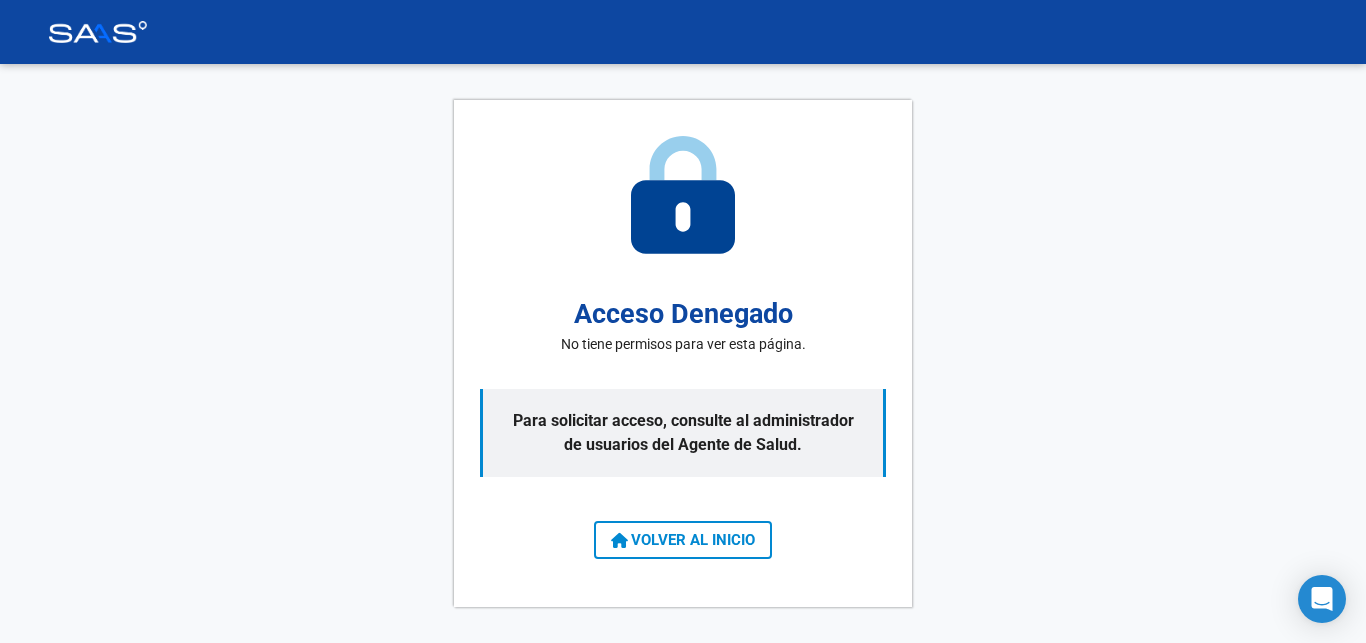 click on "Para solicitar acceso, consulte al administrador de usuarios del Agente de Salud." 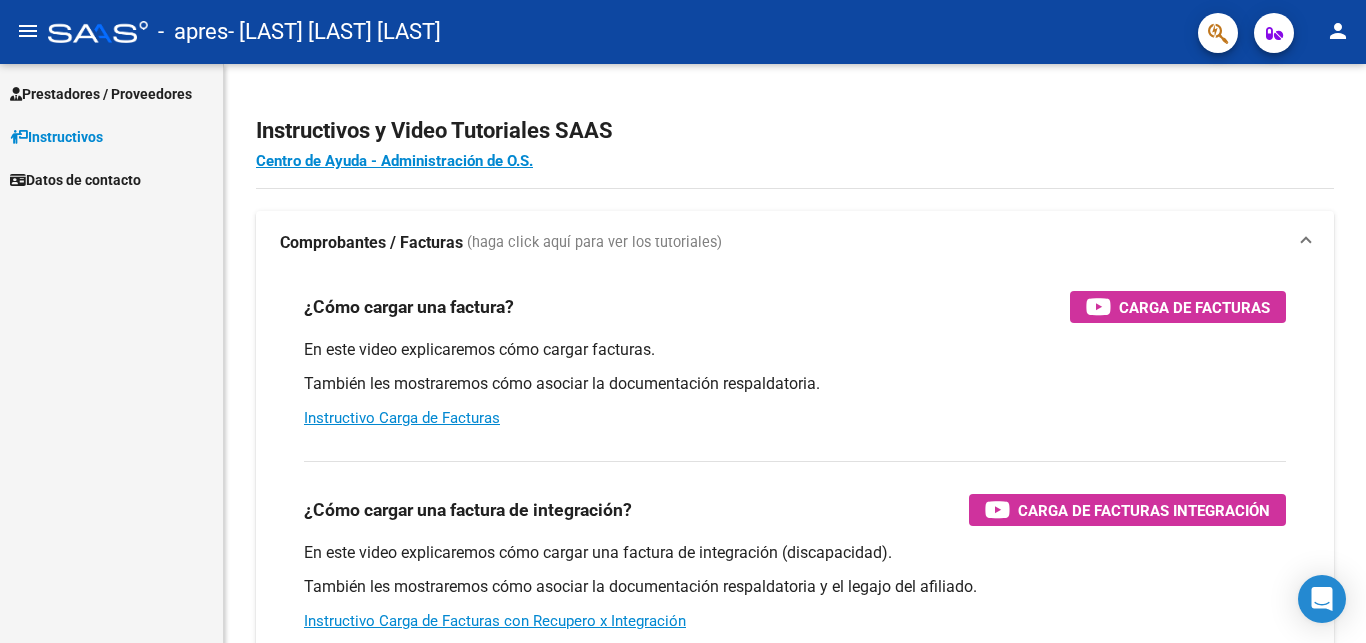 click on "Prestadores / Proveedores" at bounding box center [101, 94] 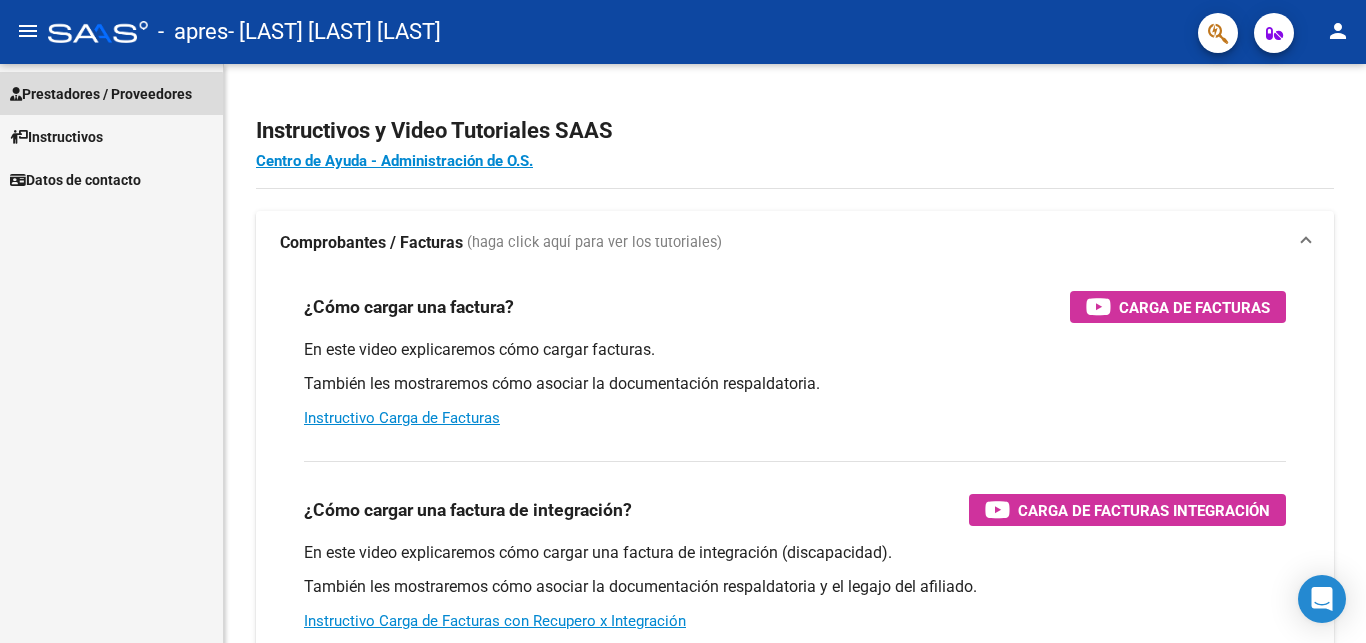 click on "Prestadores / Proveedores" at bounding box center (101, 94) 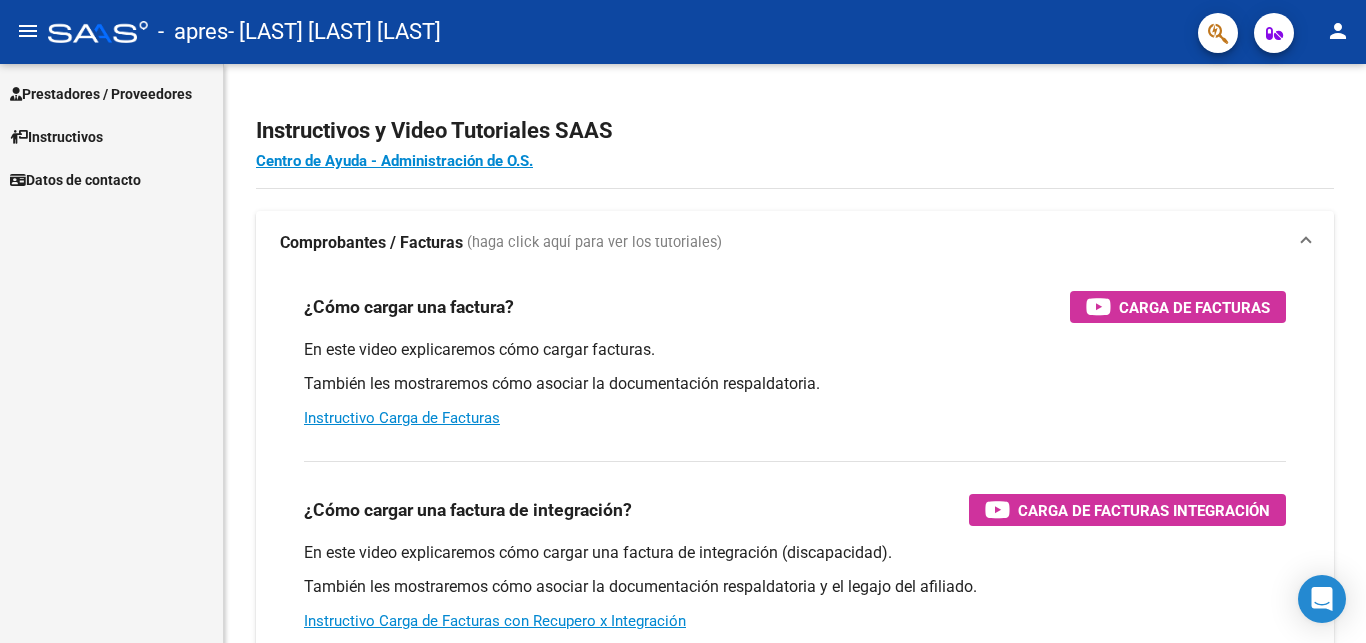 click on "Prestadores / Proveedores" at bounding box center (101, 94) 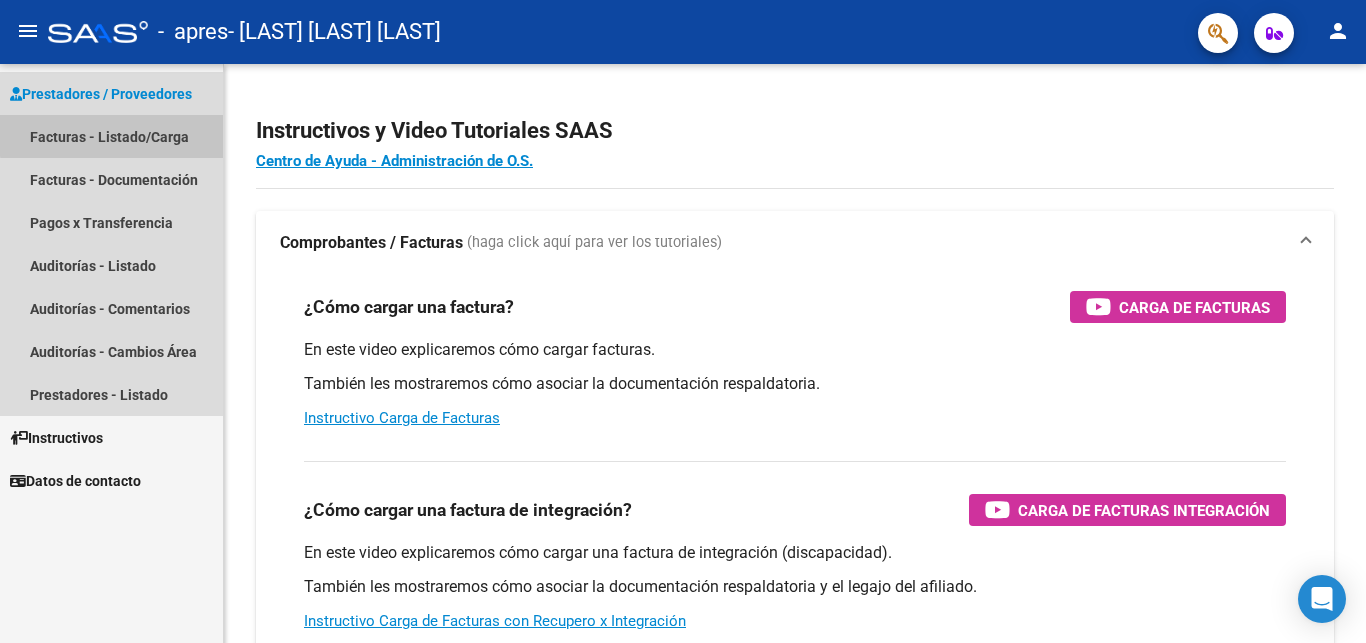 click on "Facturas - Listado/Carga" at bounding box center (111, 136) 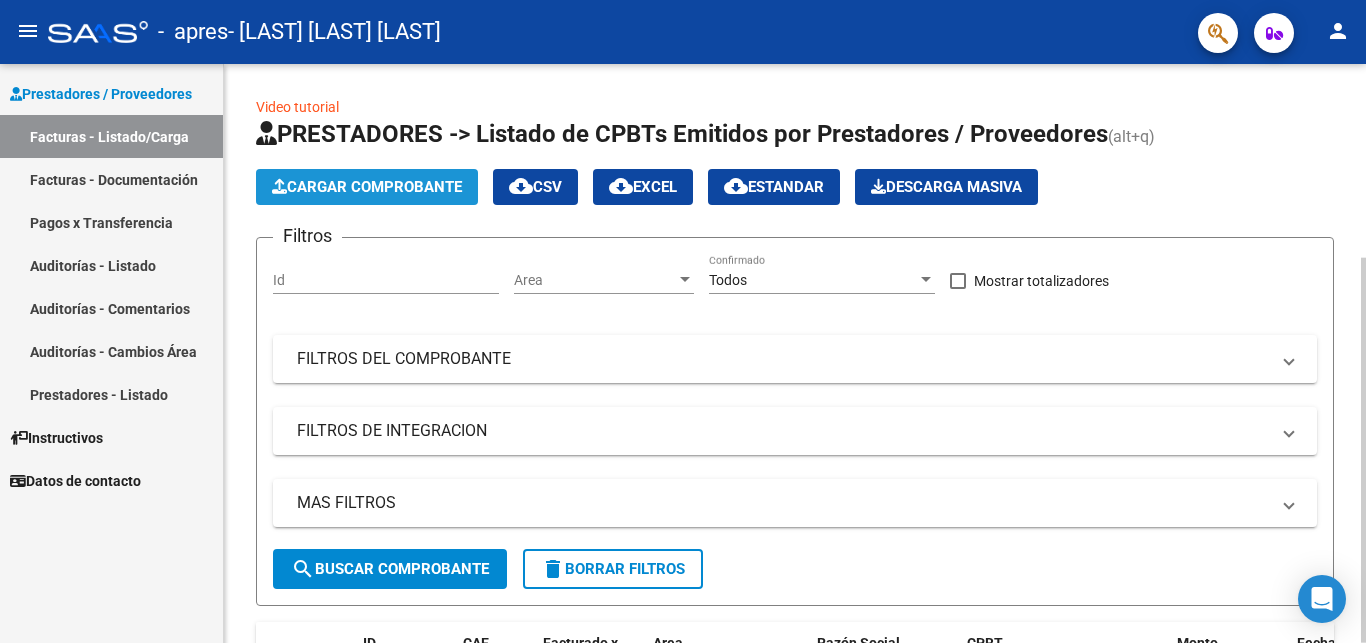 click on "Cargar Comprobante" 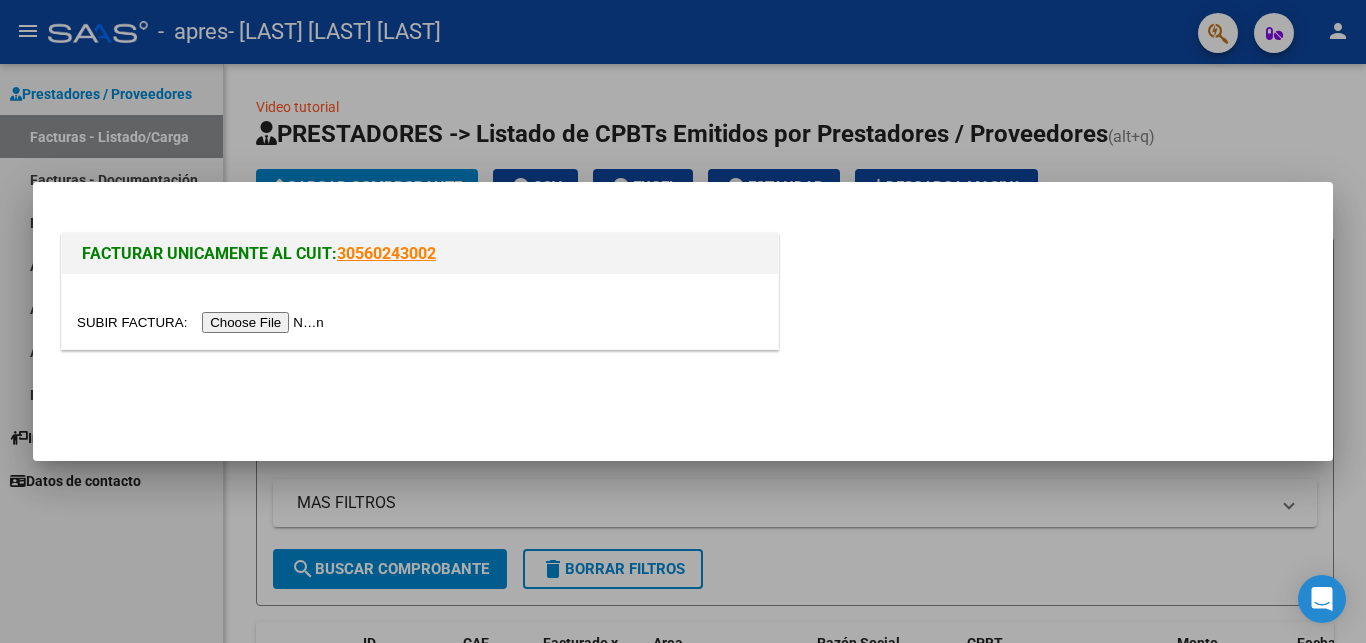 click at bounding box center [203, 322] 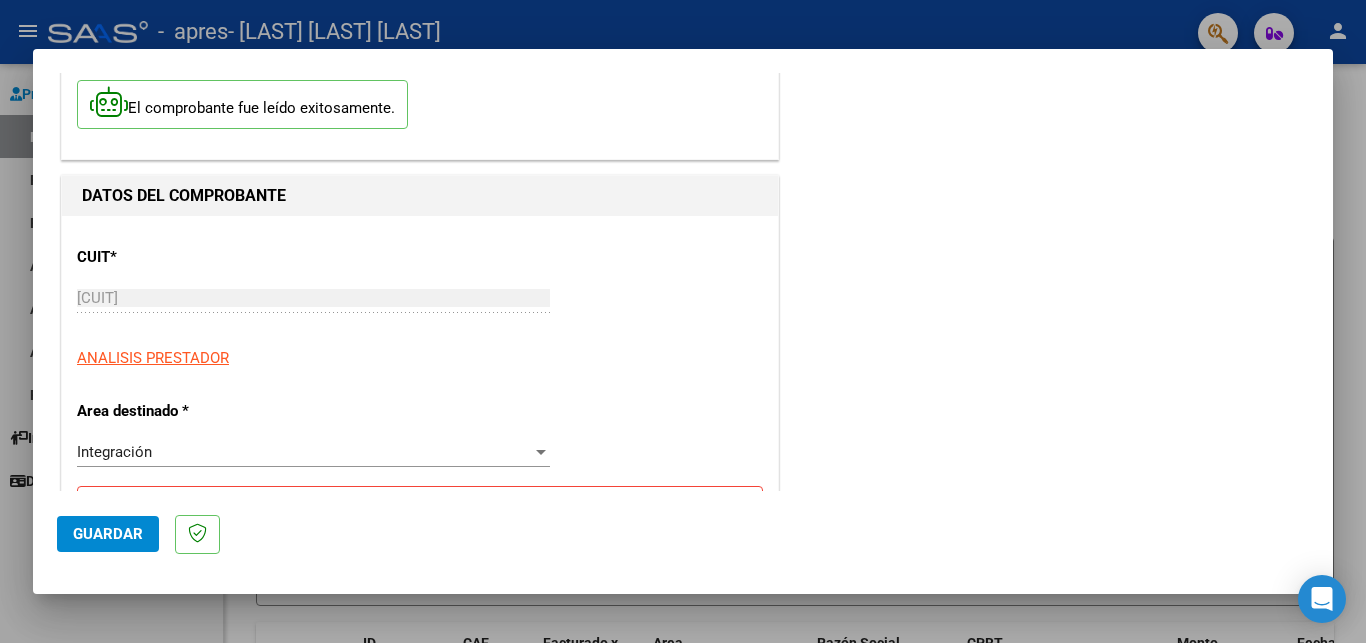 scroll, scrollTop: 0, scrollLeft: 0, axis: both 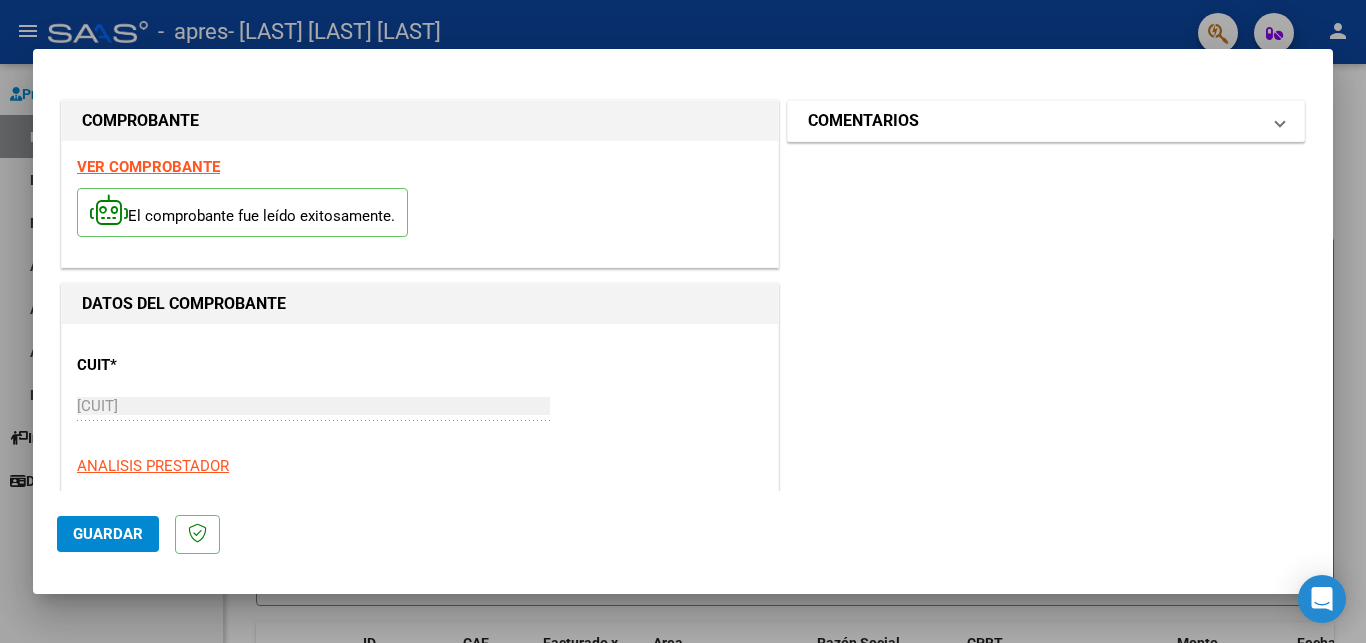 click on "COMENTARIOS" at bounding box center (1046, 121) 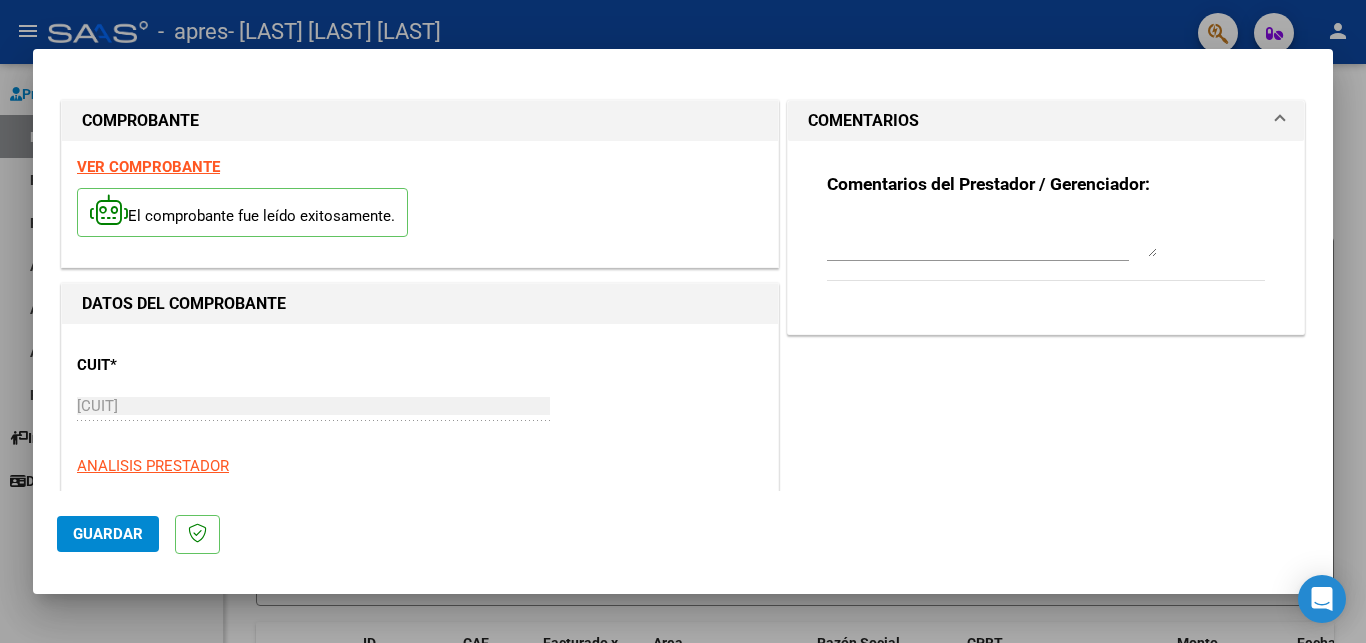click on "El comprobante fue leído exitosamente." at bounding box center (420, 215) 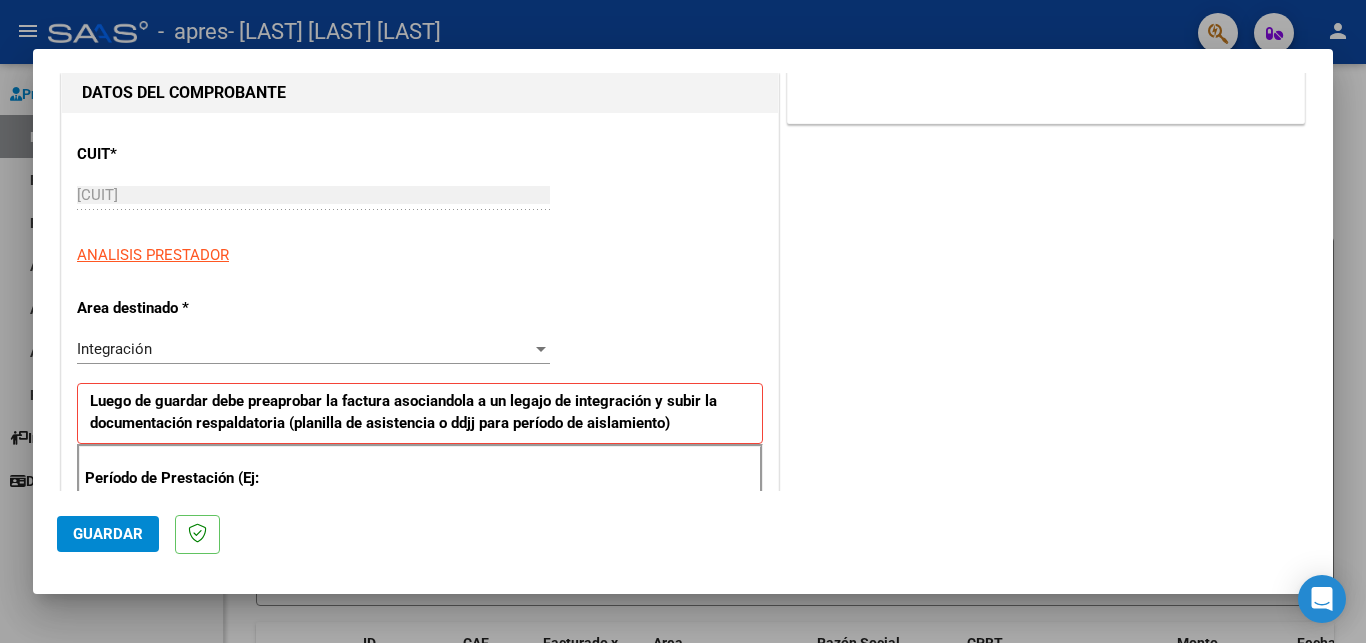 scroll, scrollTop: 216, scrollLeft: 0, axis: vertical 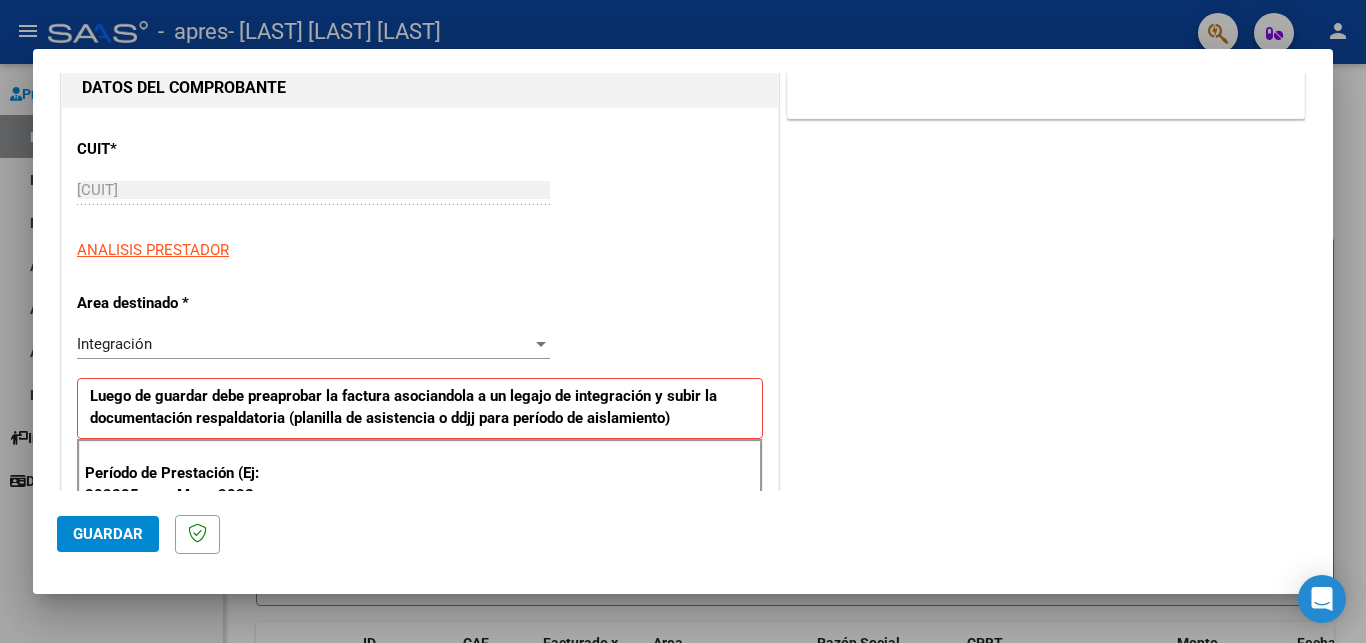 click at bounding box center [541, 344] 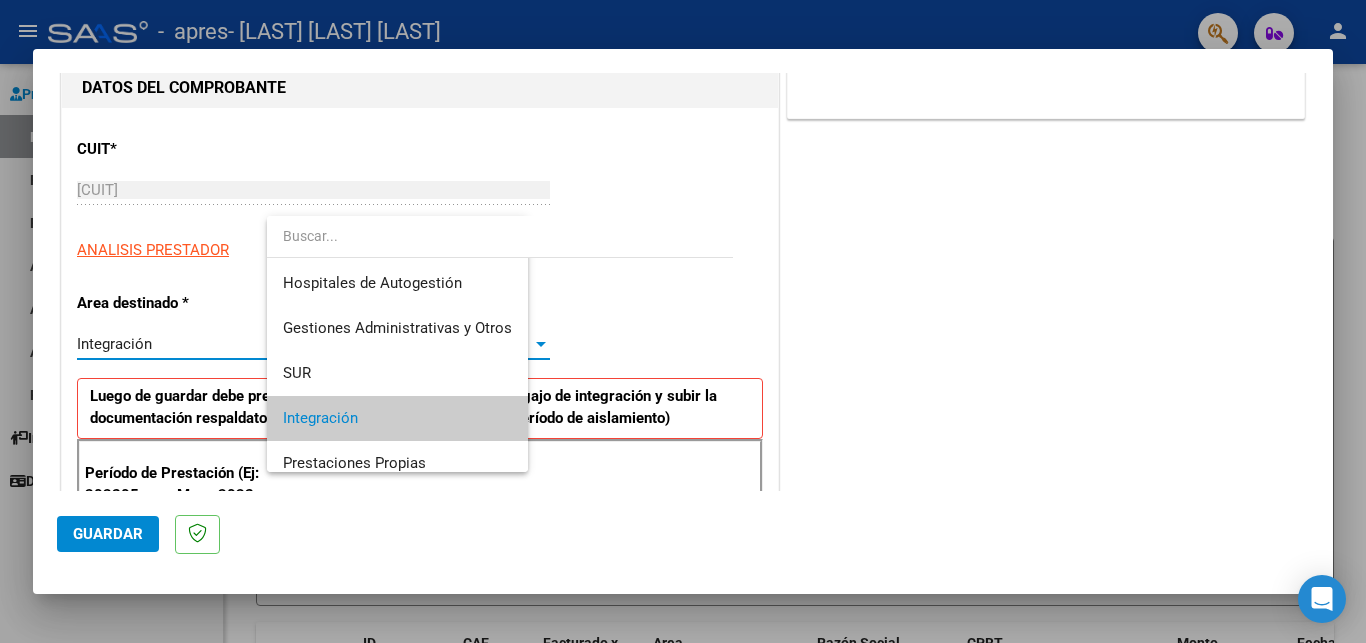 scroll, scrollTop: 74, scrollLeft: 0, axis: vertical 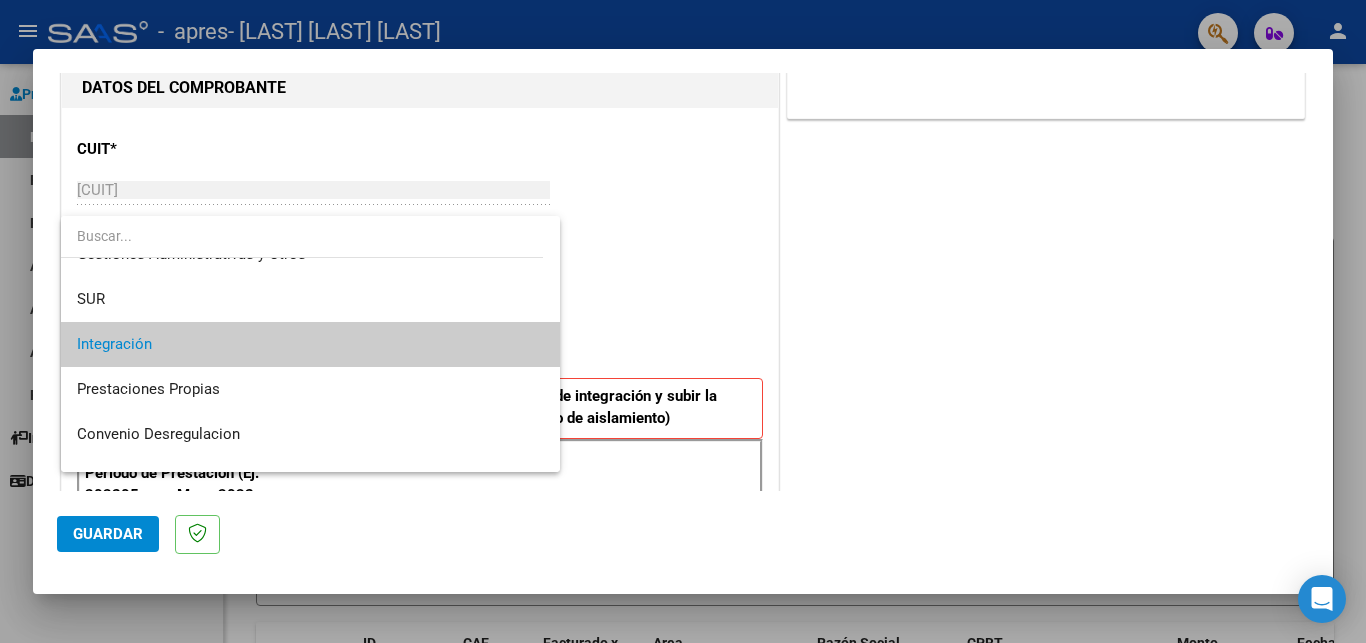click on "Integración" at bounding box center (310, 344) 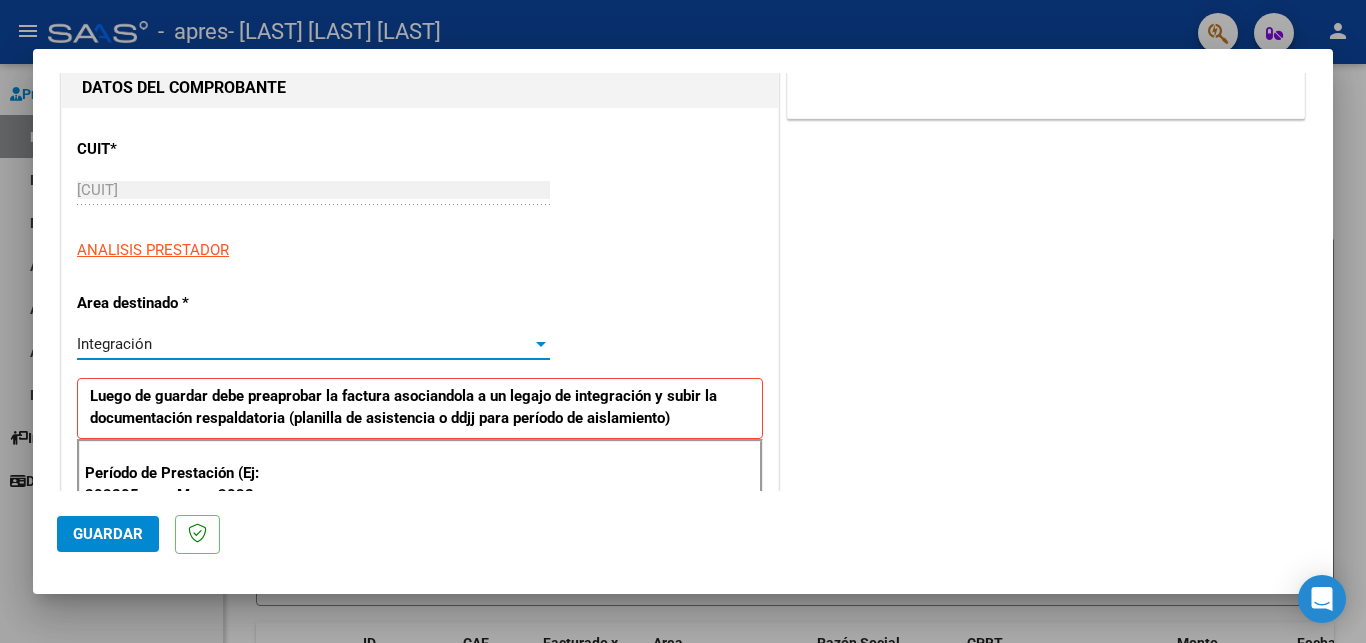 scroll, scrollTop: 324, scrollLeft: 0, axis: vertical 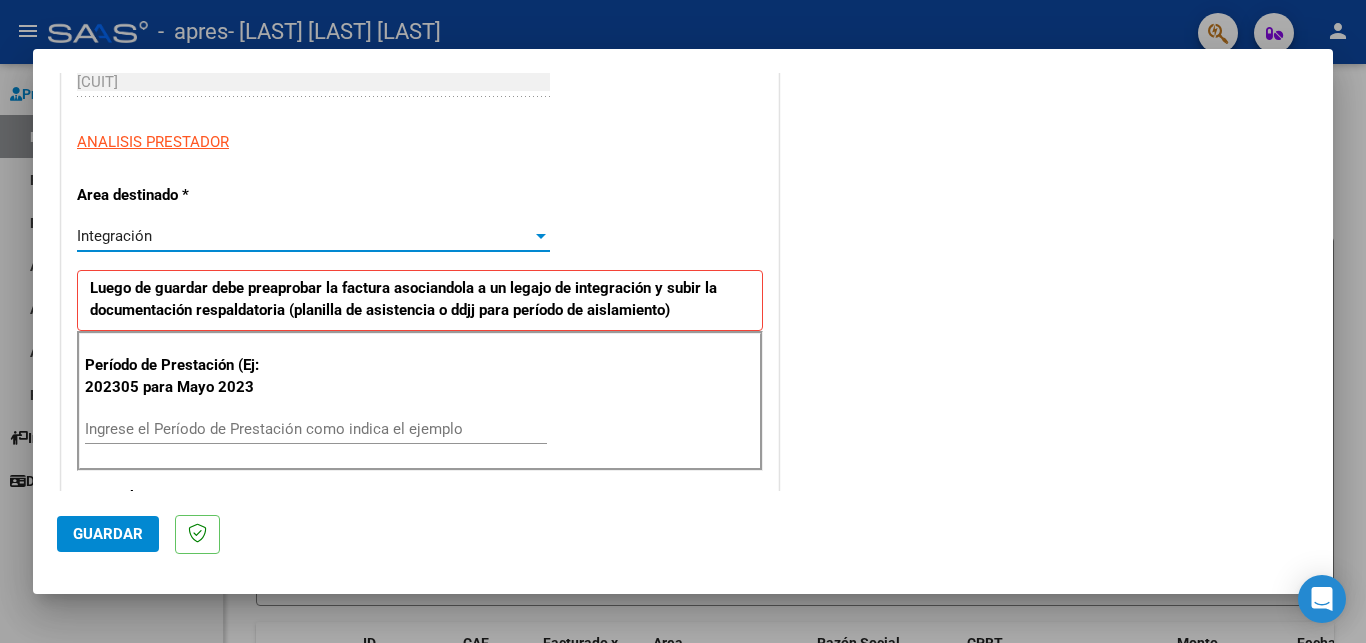 click on "Ingrese el Período de Prestación como indica el ejemplo" at bounding box center [316, 429] 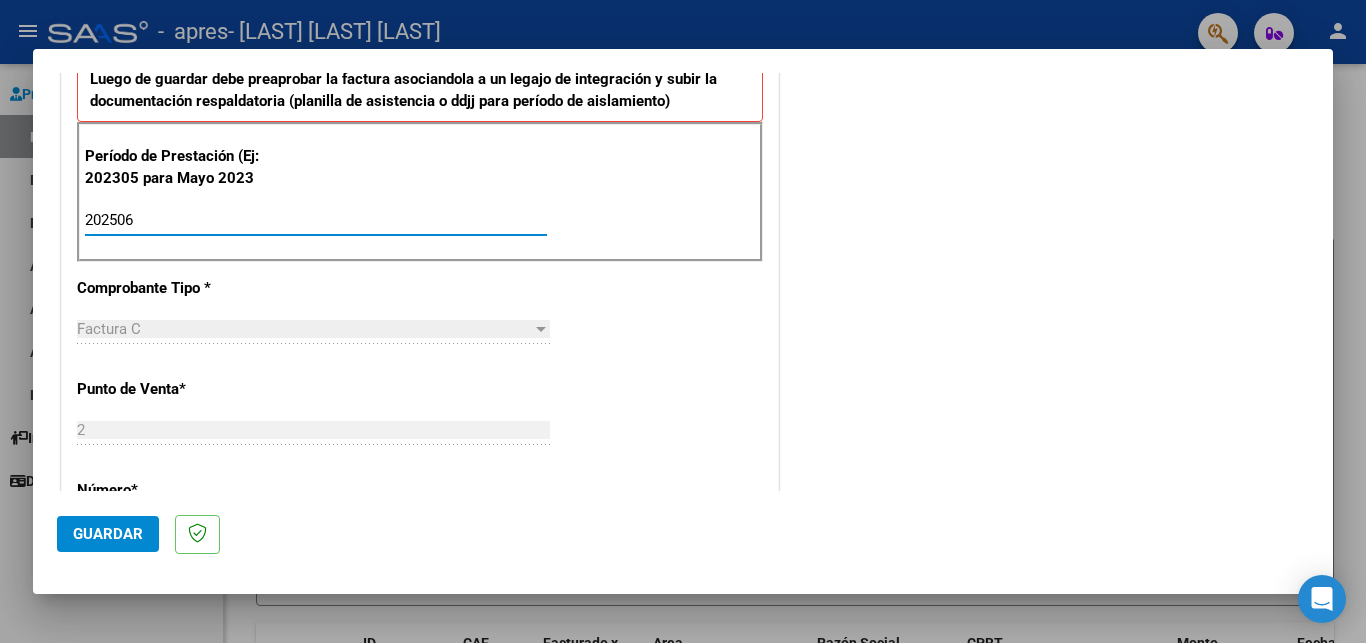scroll, scrollTop: 540, scrollLeft: 0, axis: vertical 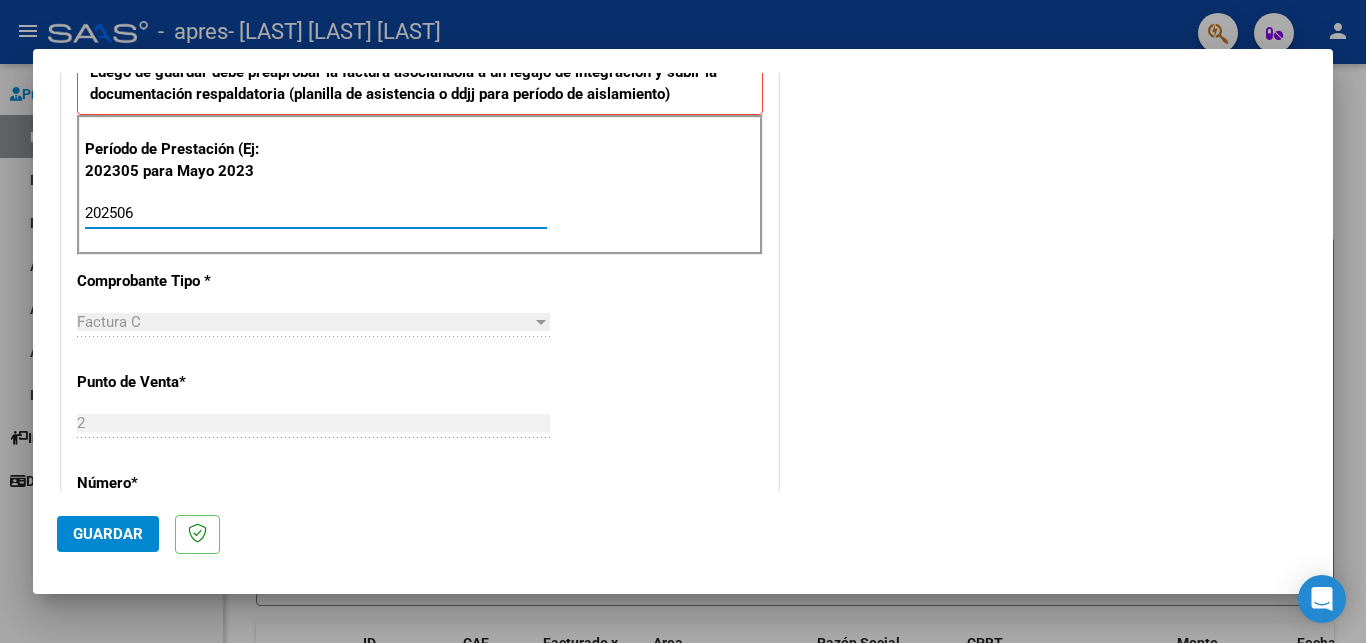 type on "202506" 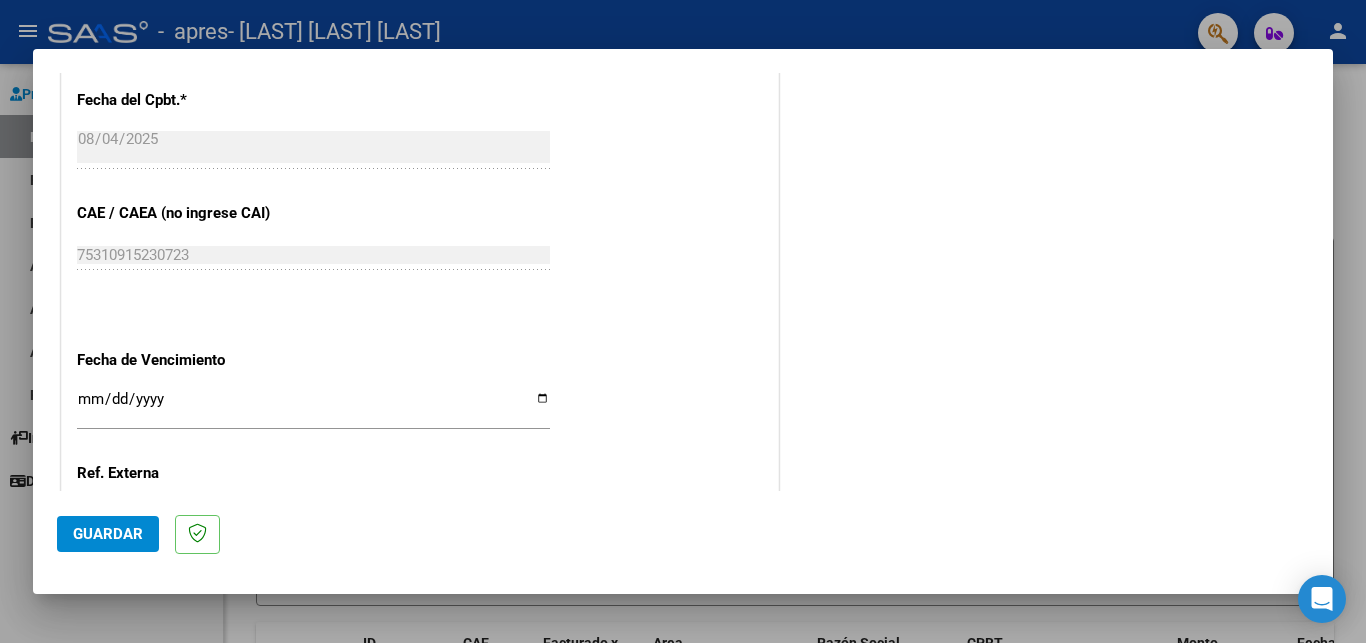 scroll, scrollTop: 1188, scrollLeft: 0, axis: vertical 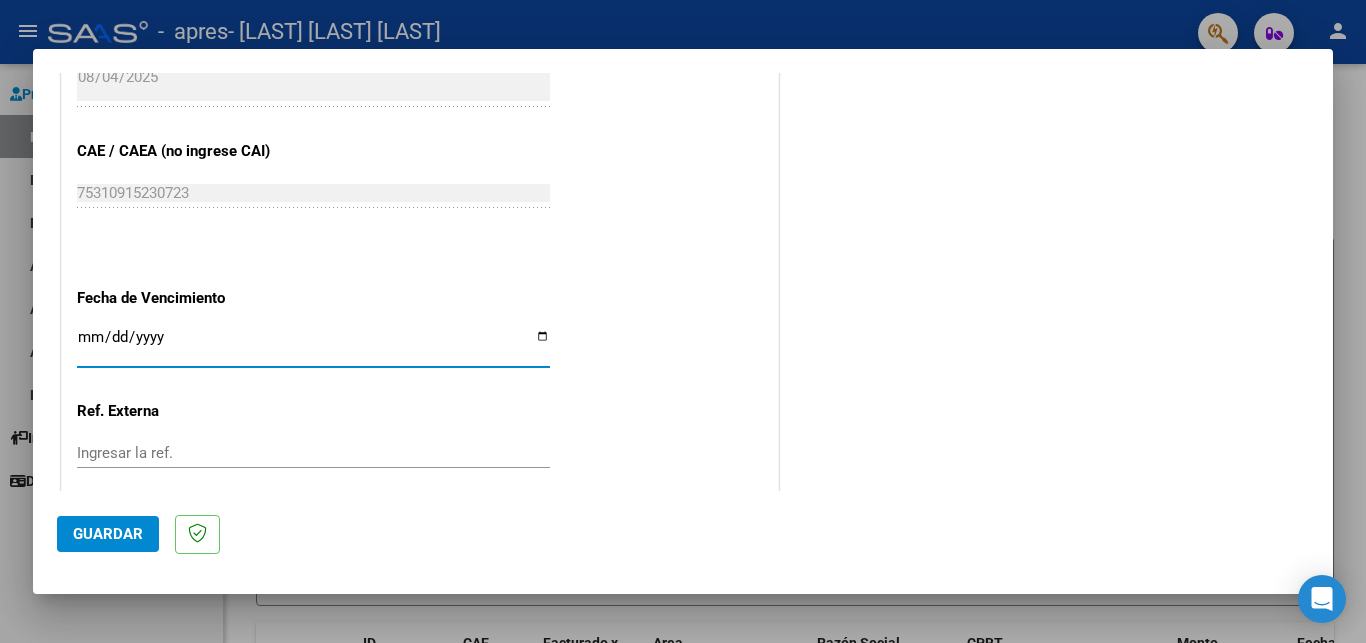 click on "Ingresar la fecha" at bounding box center (313, 345) 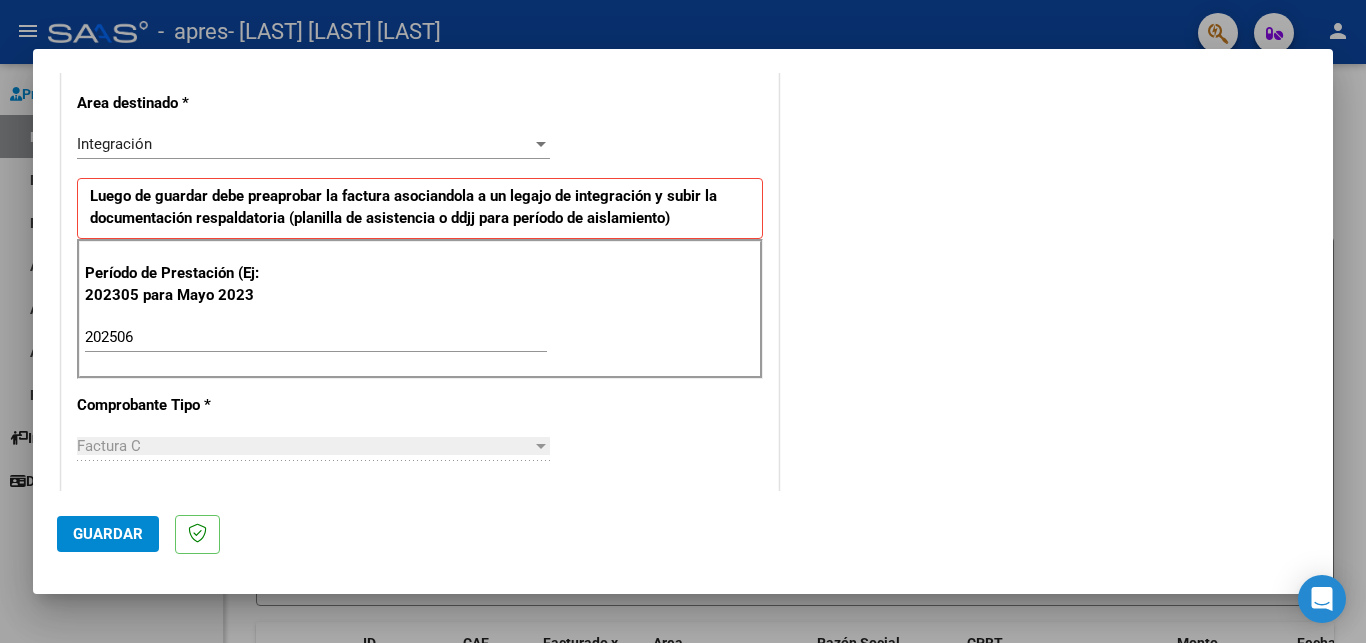 scroll, scrollTop: 0, scrollLeft: 0, axis: both 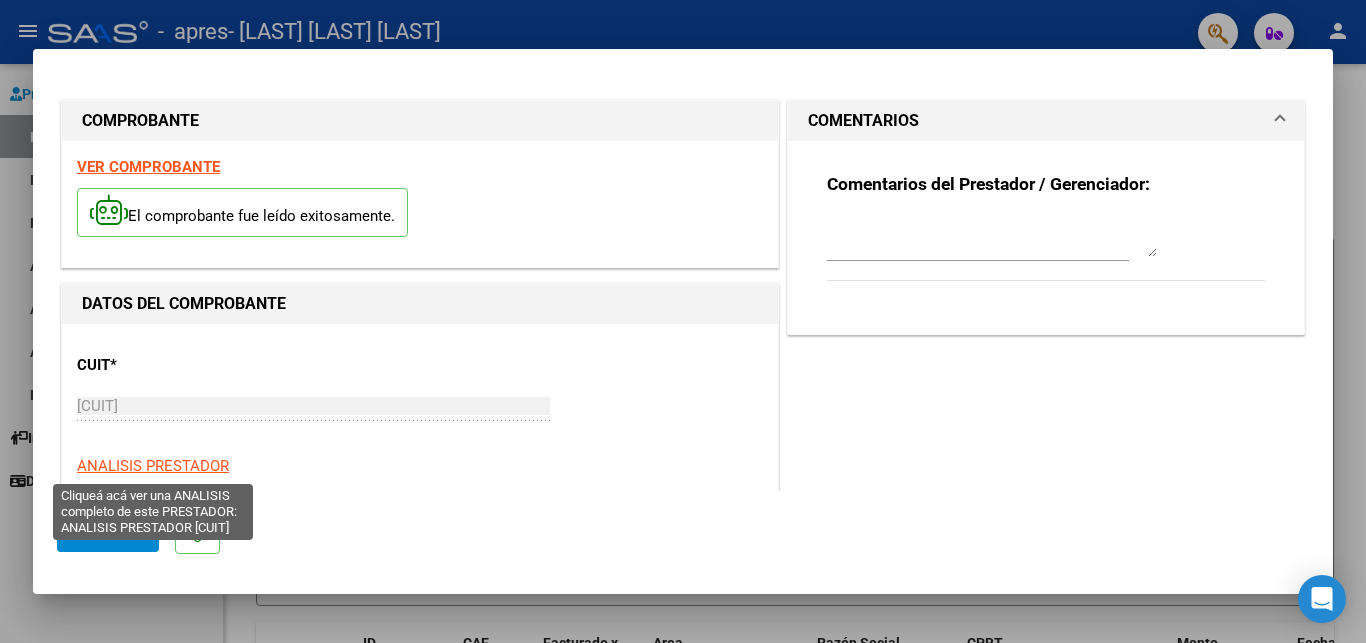 click on "ANALISIS PRESTADOR" at bounding box center [153, 466] 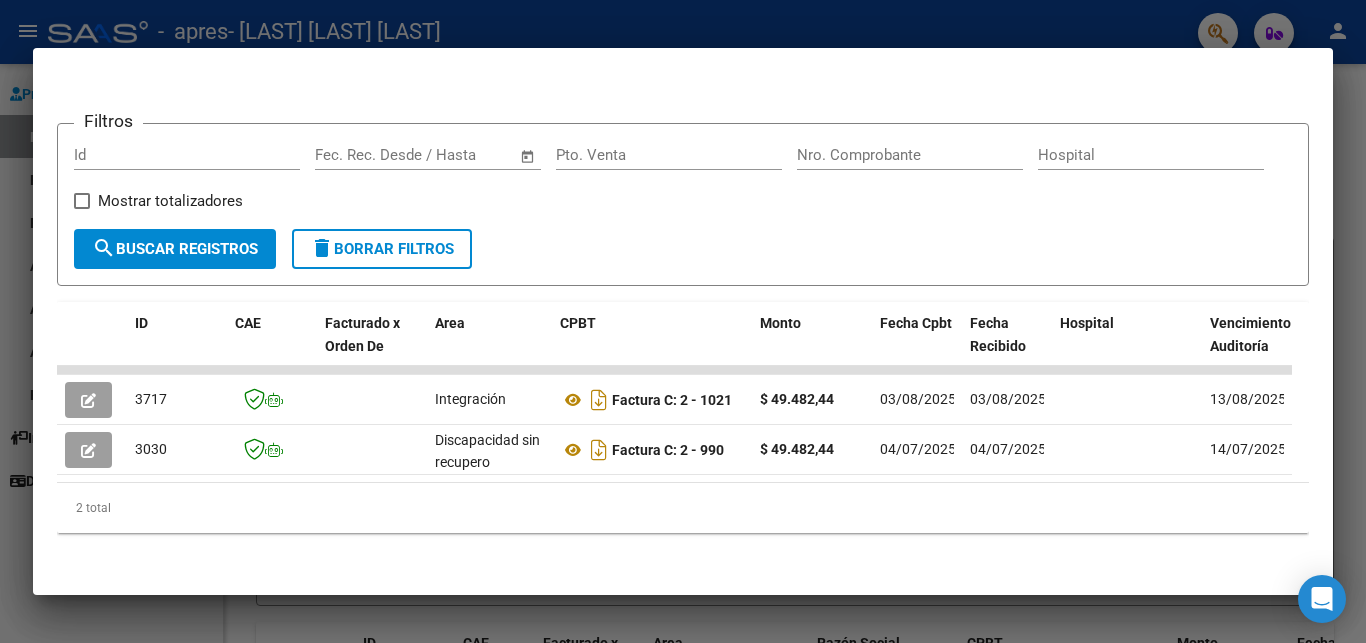 scroll, scrollTop: 272, scrollLeft: 0, axis: vertical 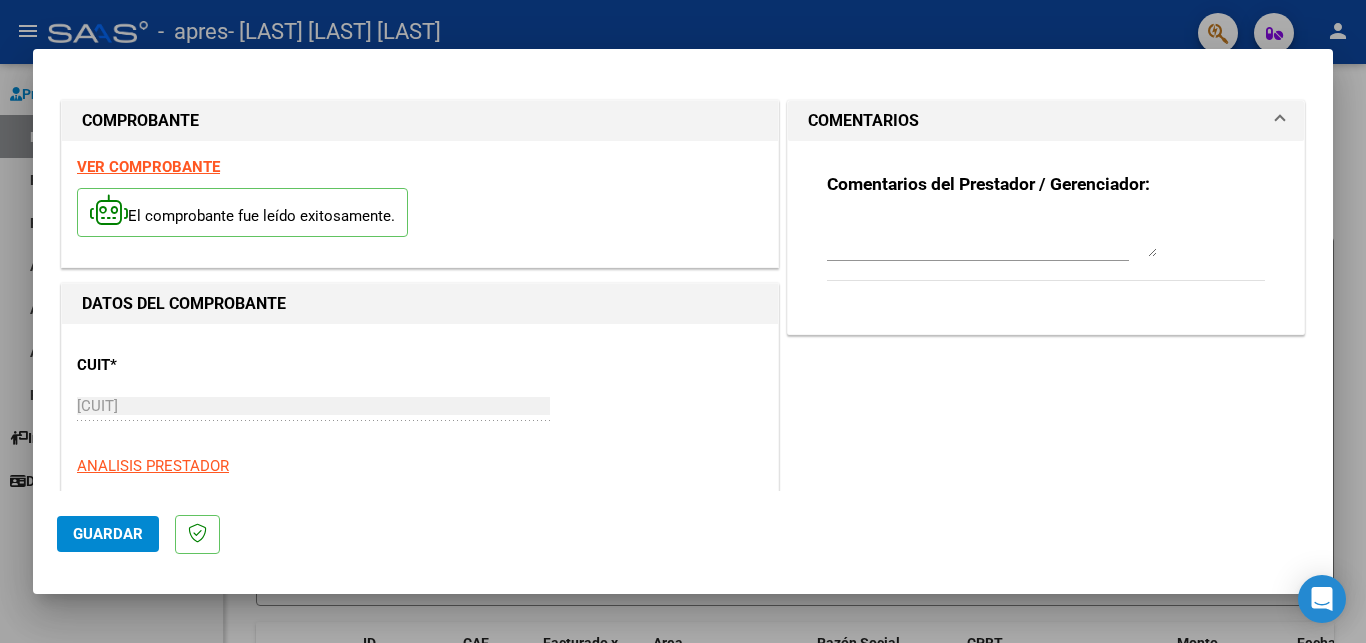 click at bounding box center [683, 321] 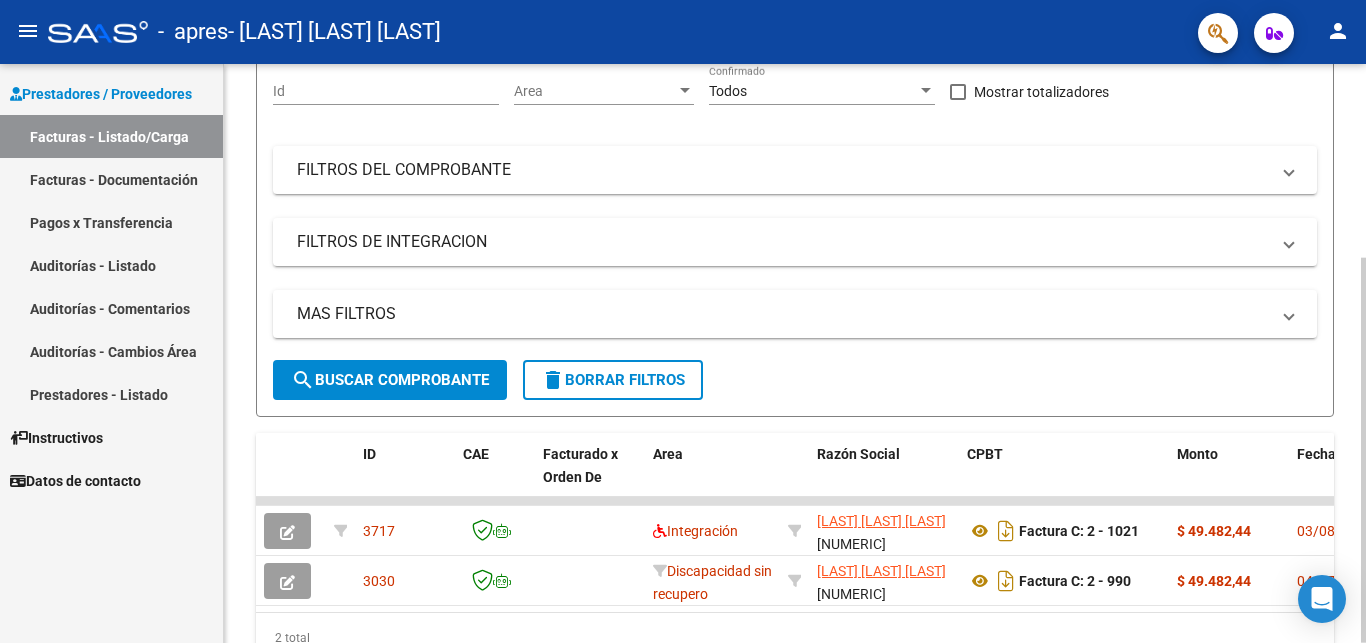 scroll, scrollTop: 0, scrollLeft: 0, axis: both 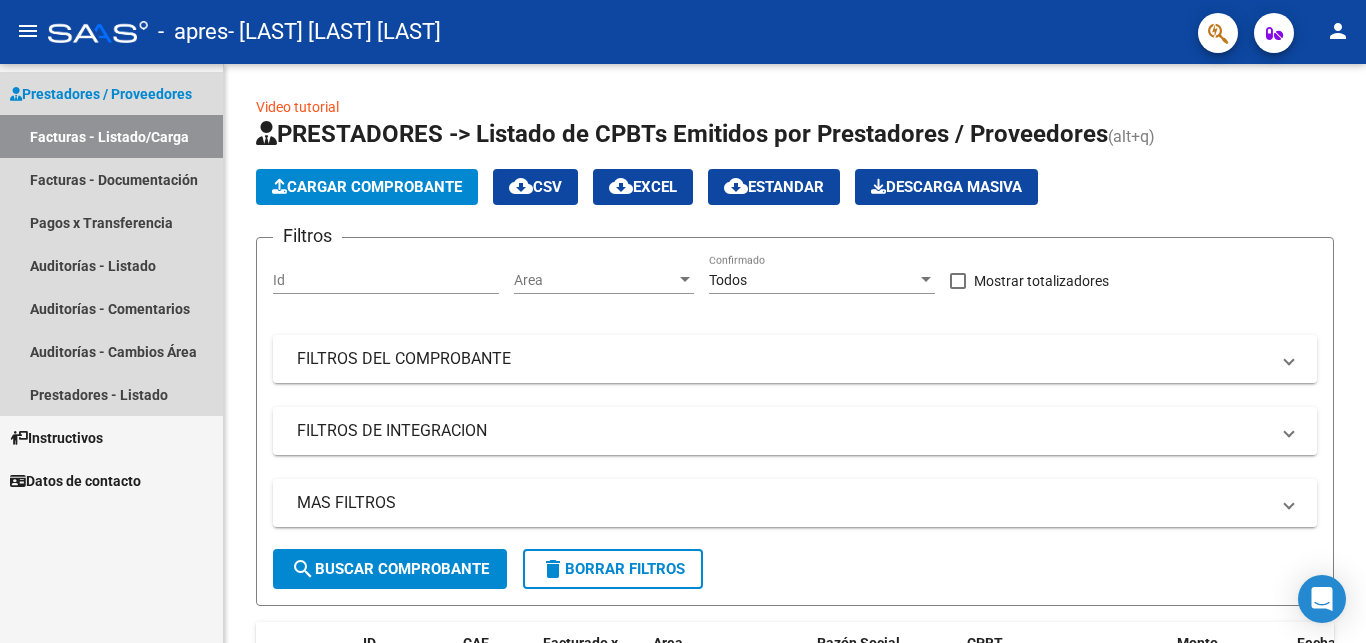 click on "Facturas - Listado/Carga" at bounding box center (111, 136) 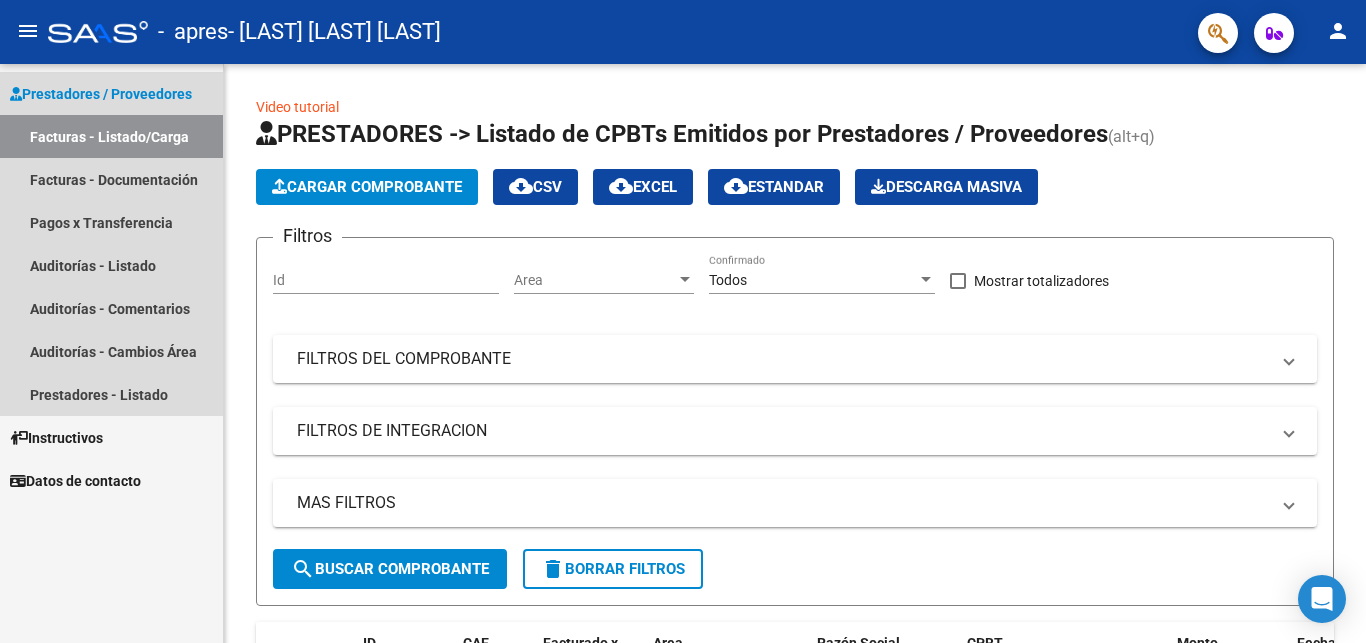 click on "Prestadores / Proveedores" at bounding box center [101, 94] 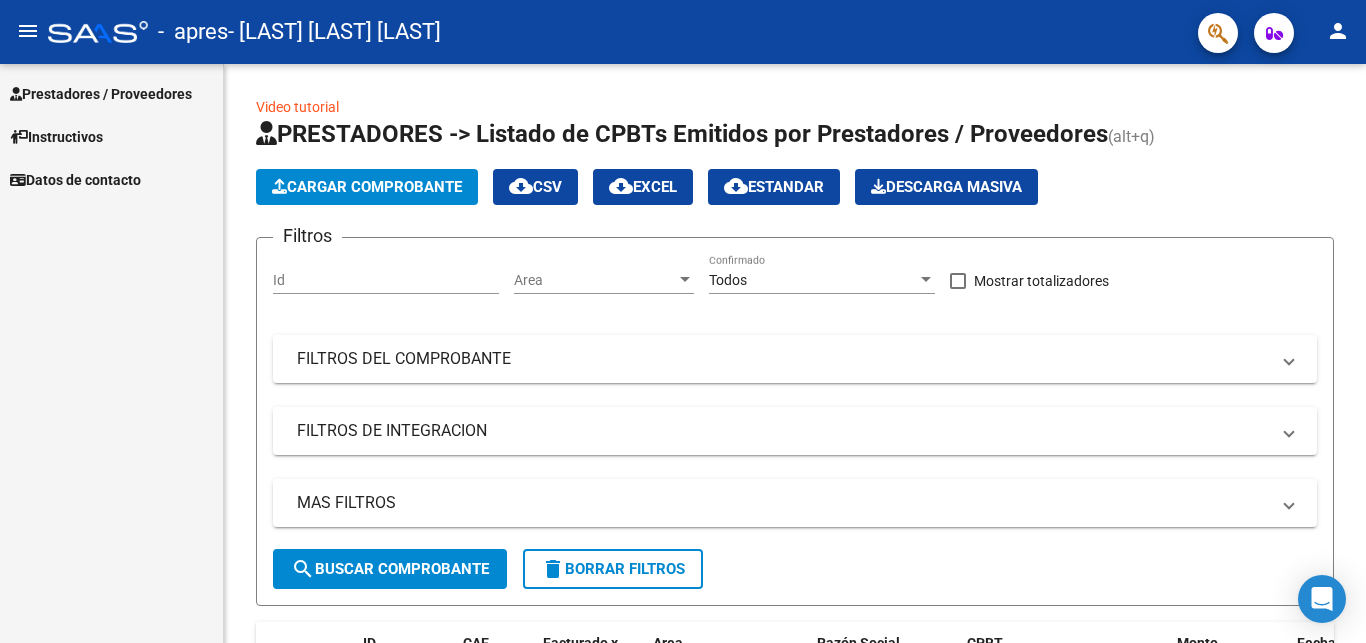 click on "Prestadores / Proveedores" at bounding box center [101, 94] 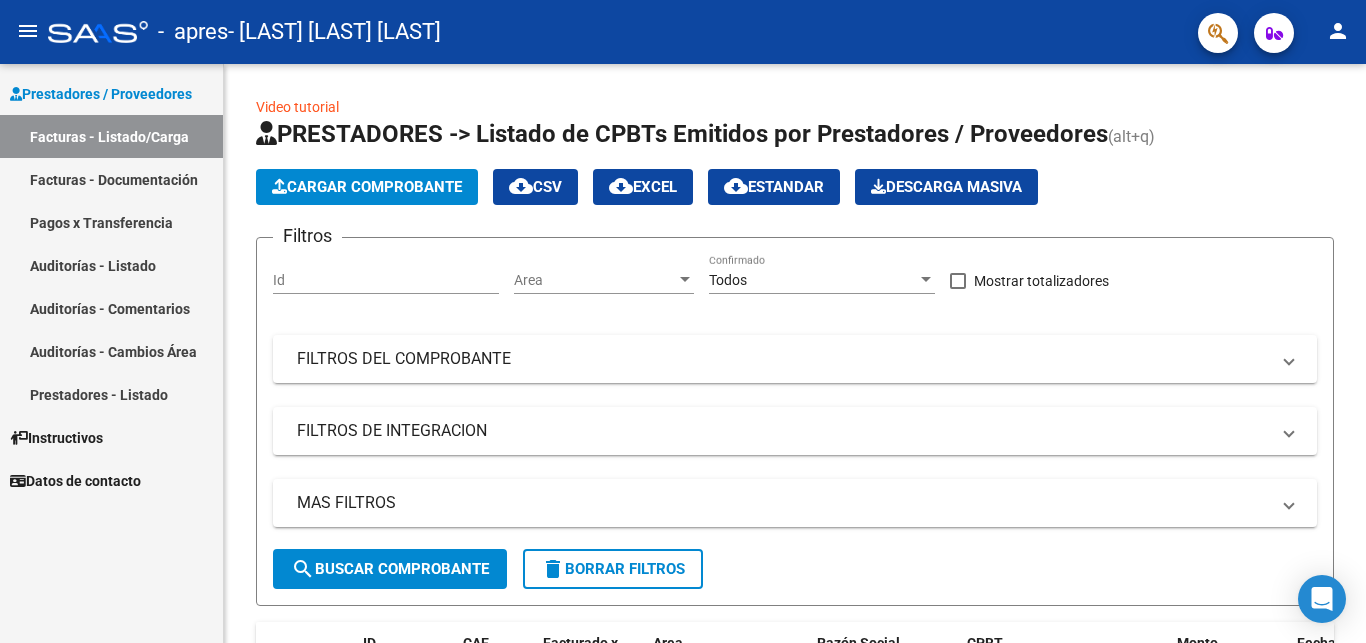 click on "Facturas - Listado/Carga" at bounding box center [111, 136] 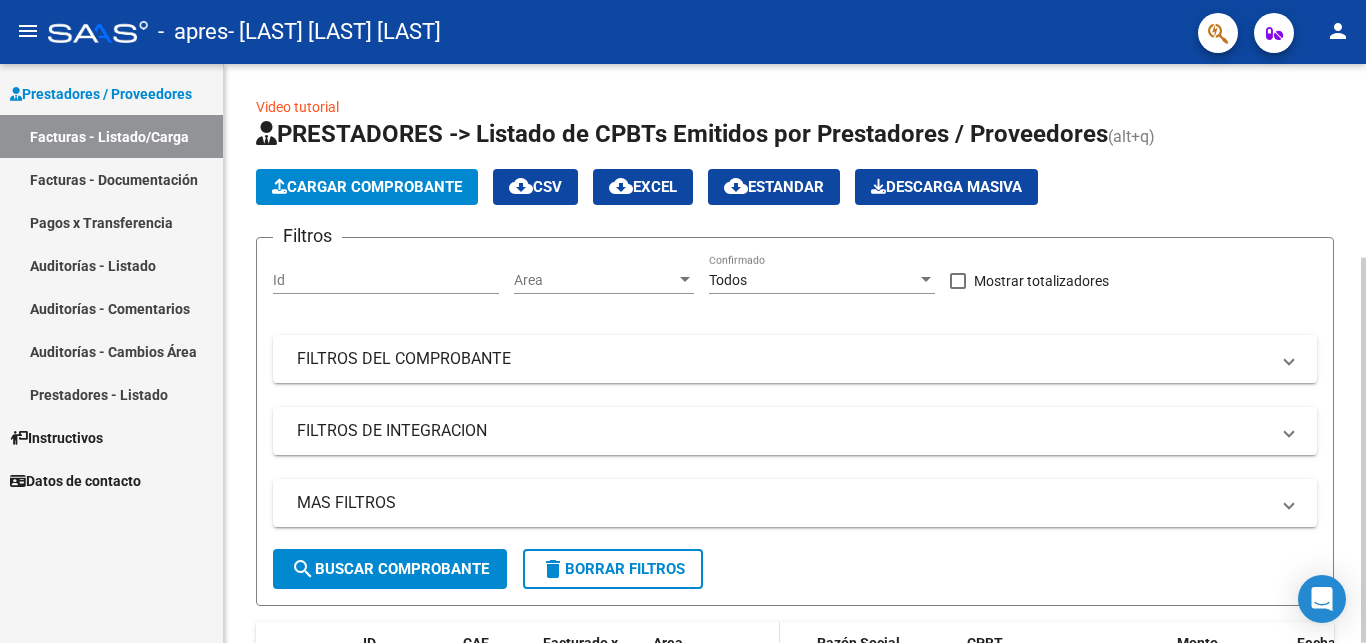 scroll, scrollTop: 291, scrollLeft: 0, axis: vertical 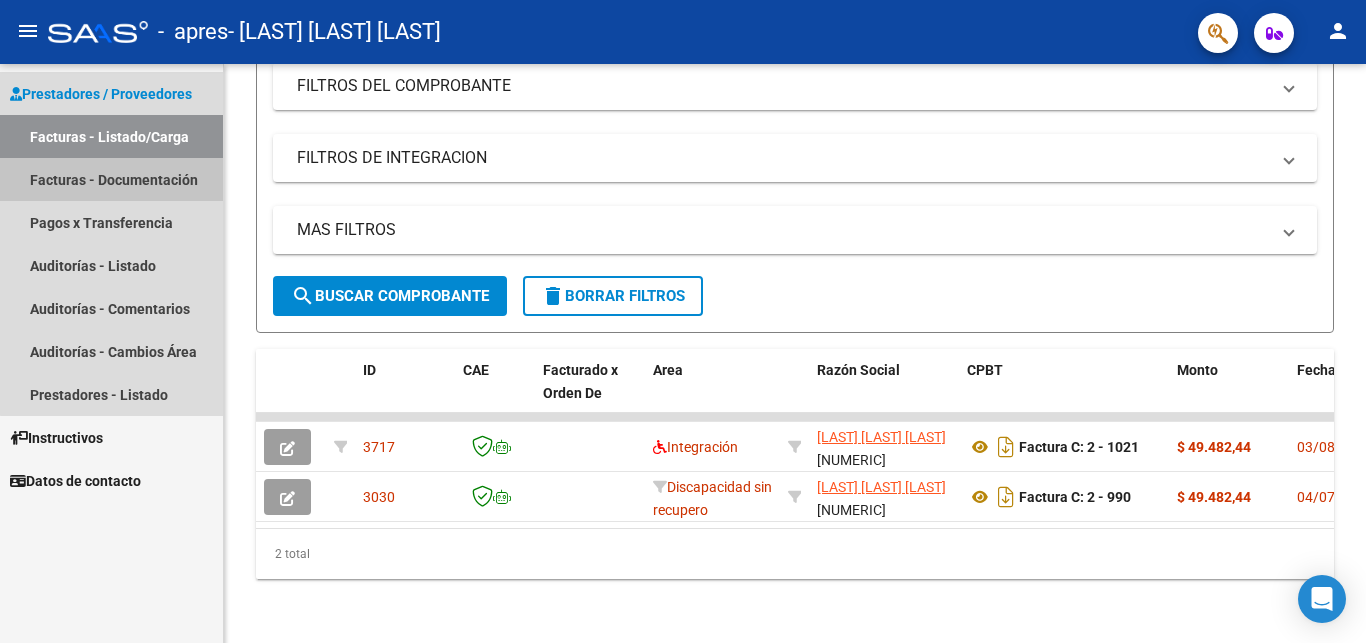 click on "Facturas - Documentación" at bounding box center [111, 179] 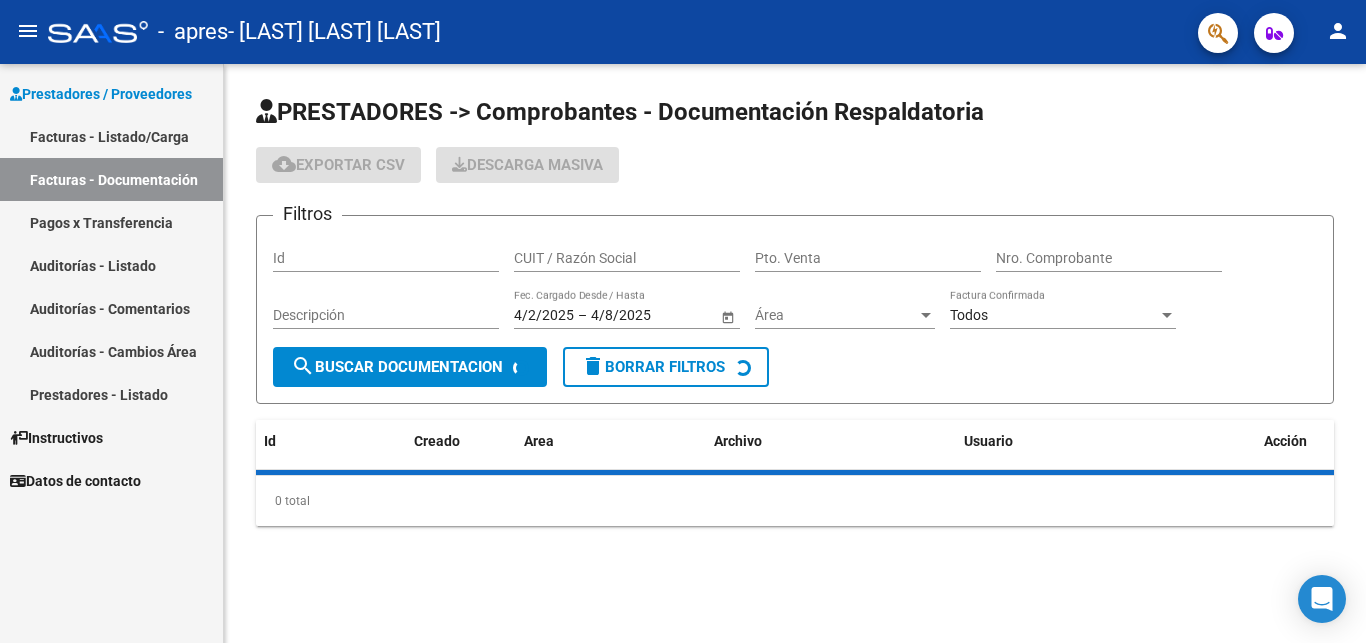 scroll, scrollTop: 0, scrollLeft: 0, axis: both 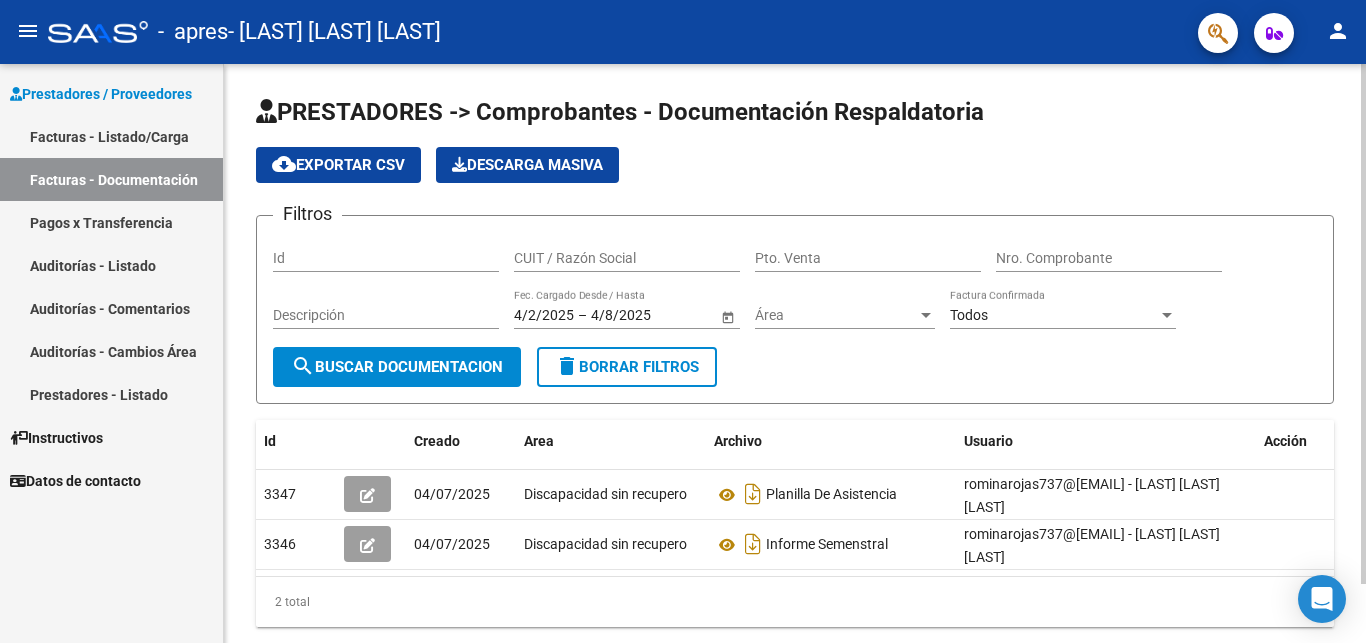 click at bounding box center [1167, 315] 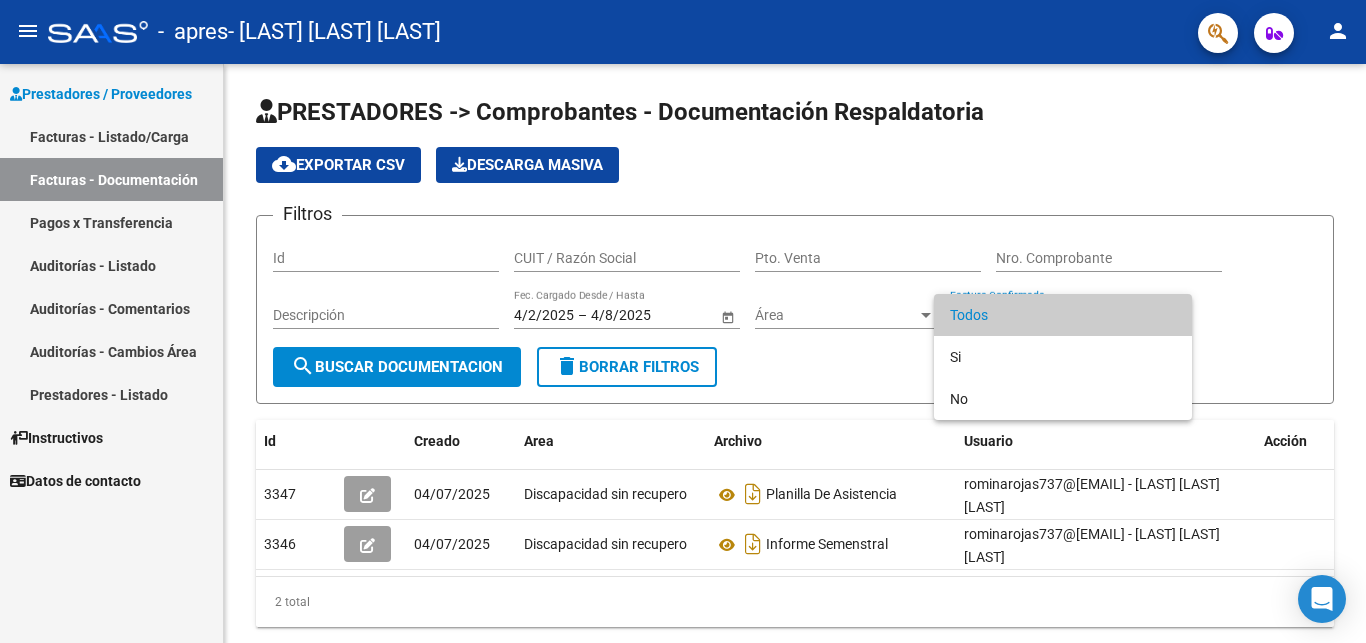 click at bounding box center (683, 321) 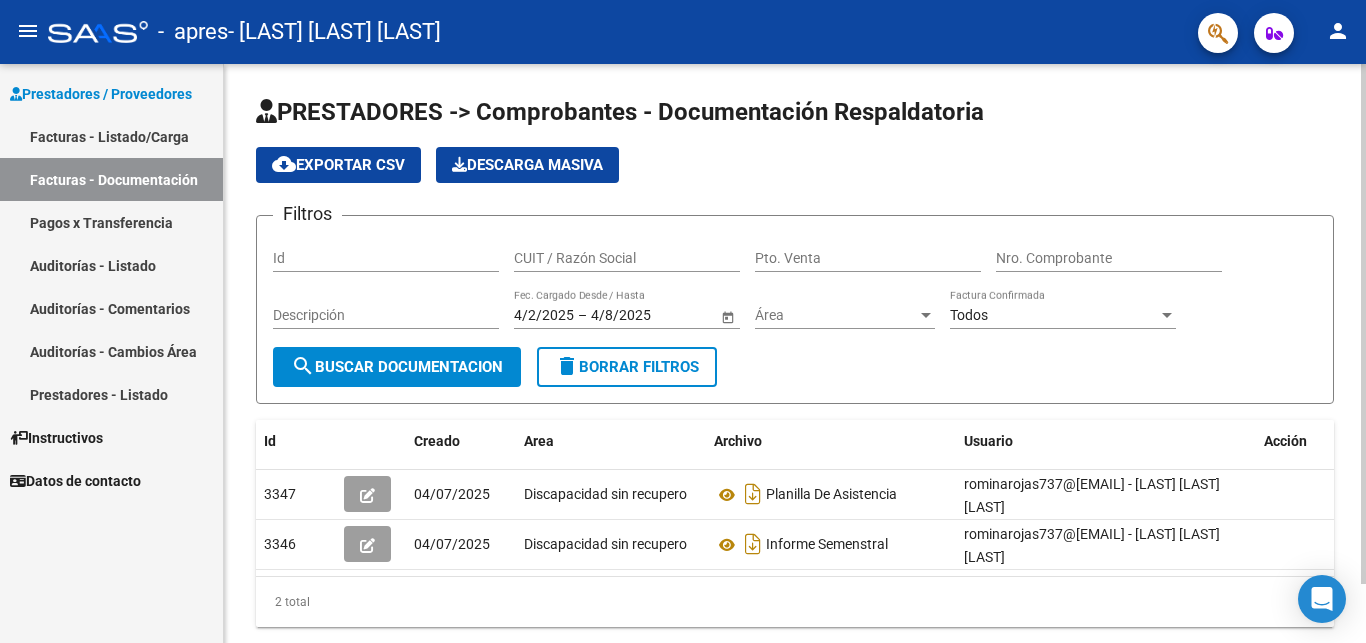 click on "Todos Factura Confirmada" 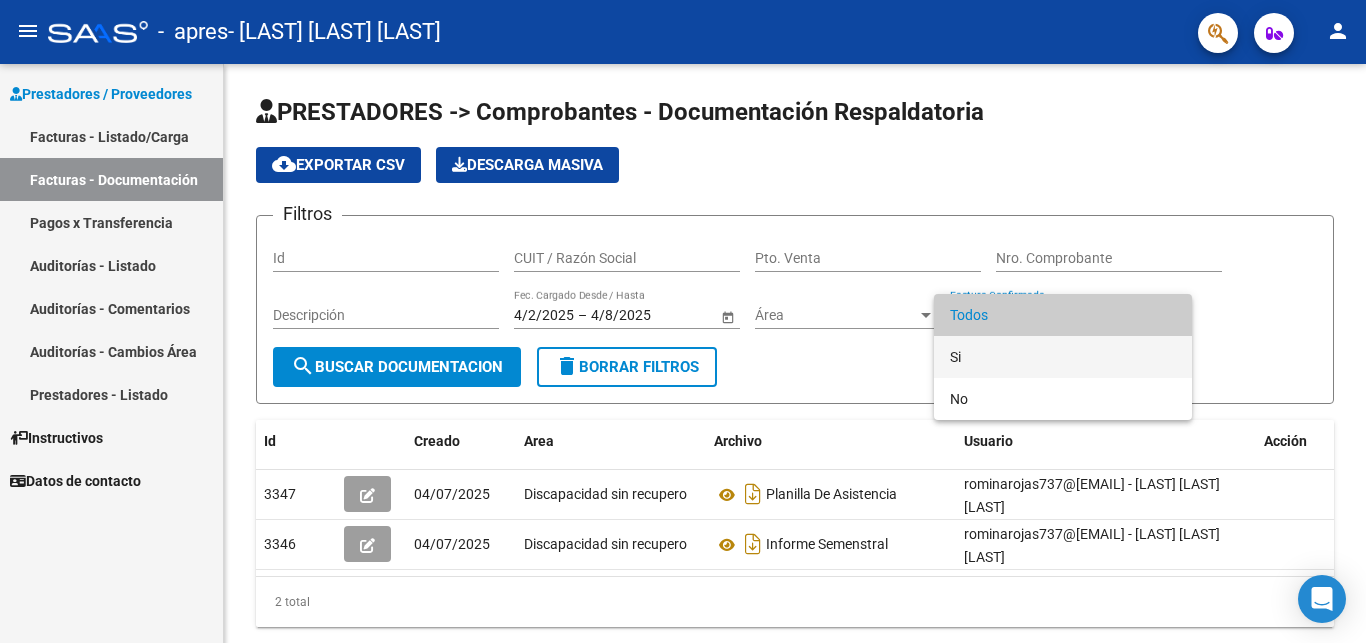 click on "Si" at bounding box center (1063, 357) 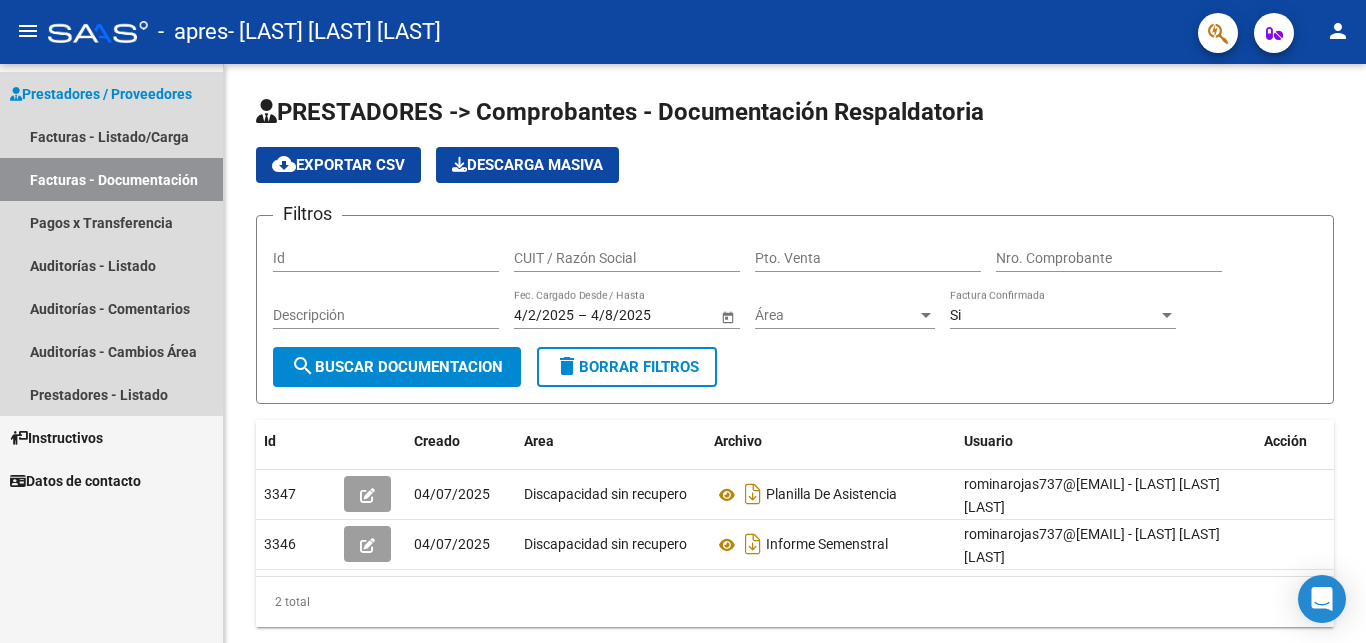 click on "Prestadores / Proveedores" at bounding box center (111, 93) 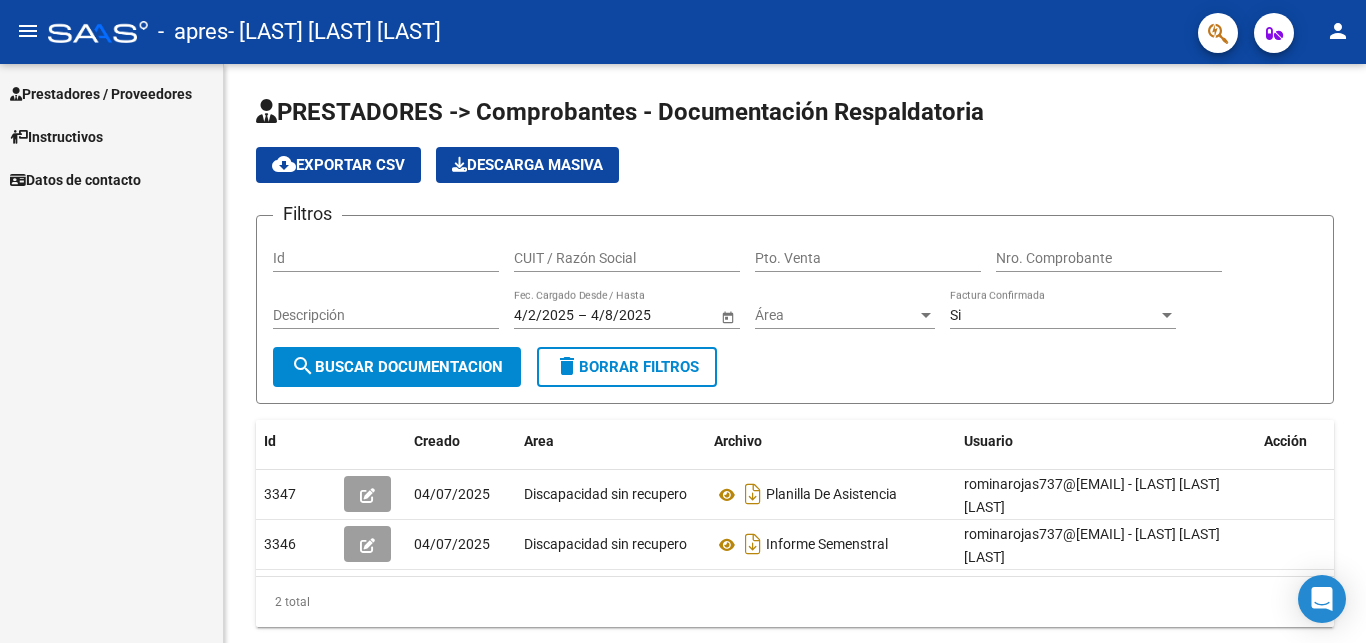 click on "Prestadores / Proveedores" at bounding box center (101, 94) 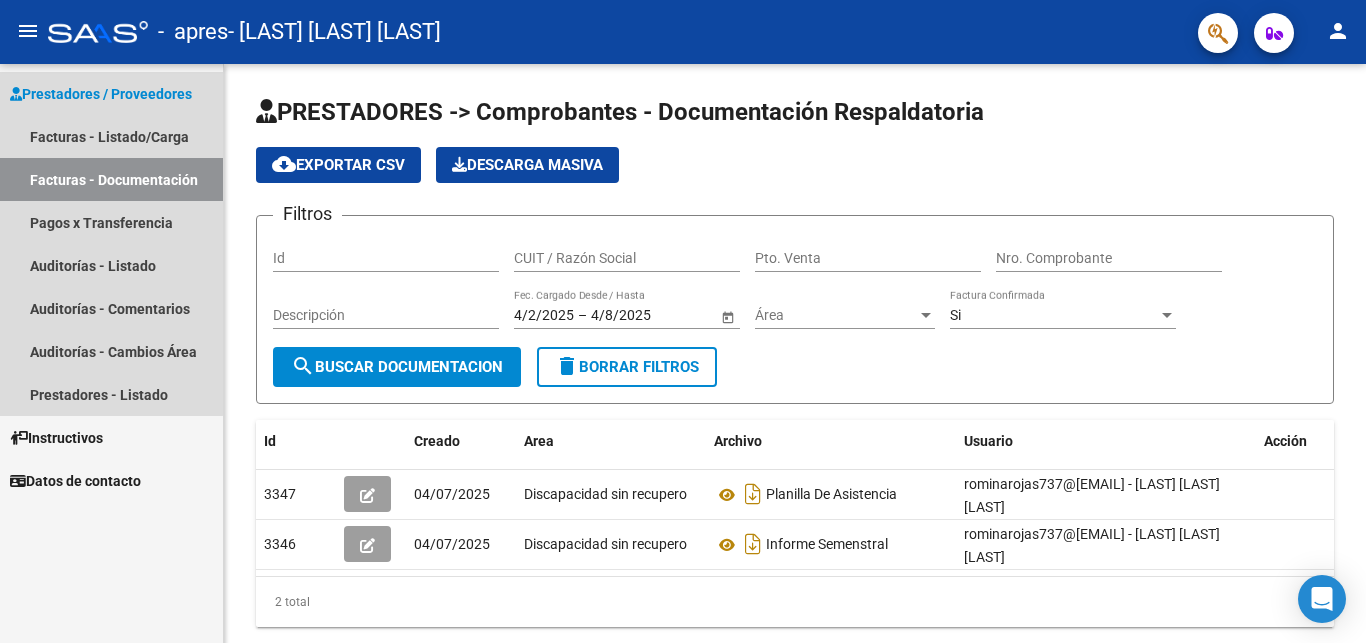 click on "Facturas - Documentación" at bounding box center (111, 179) 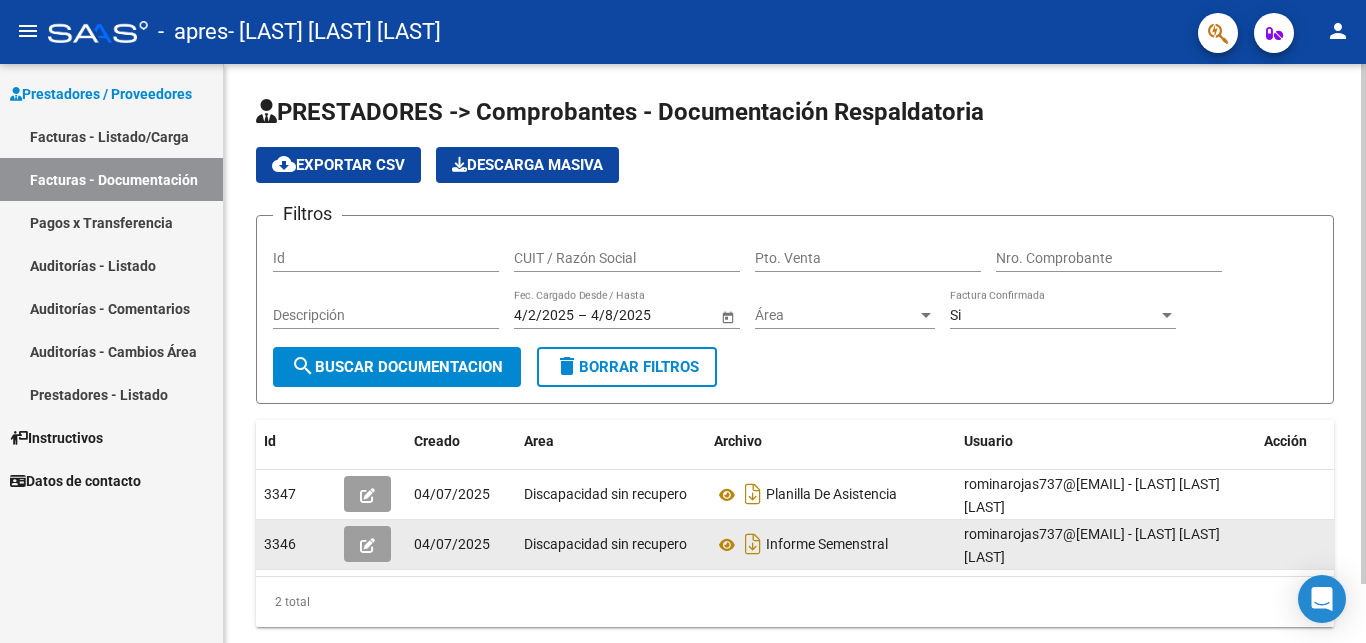 scroll, scrollTop: 66, scrollLeft: 0, axis: vertical 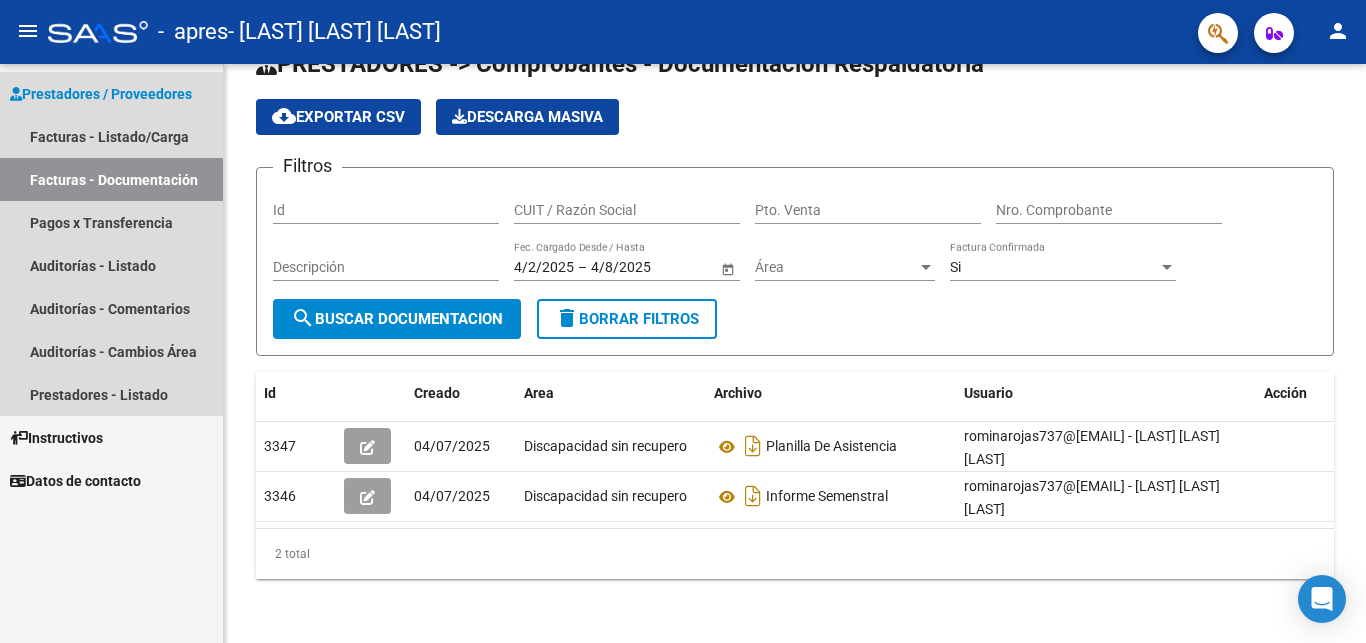 click on "Prestadores / Proveedores" at bounding box center (101, 94) 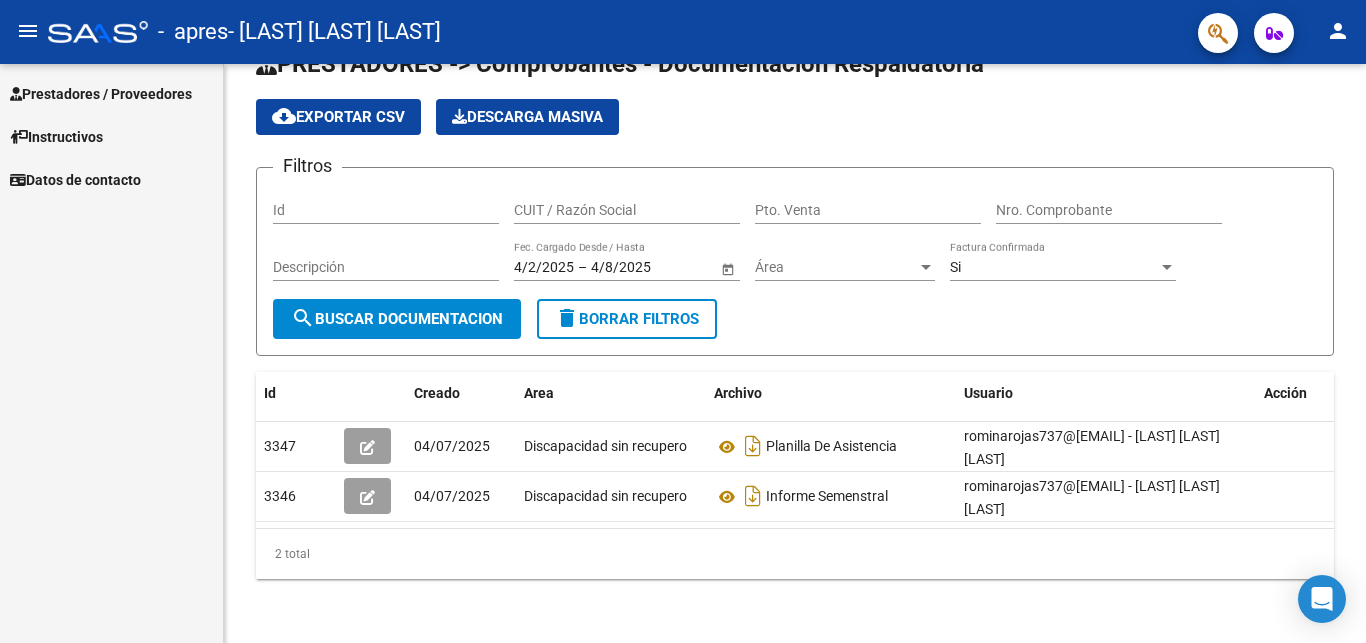 click on "Prestadores / Proveedores" at bounding box center [101, 94] 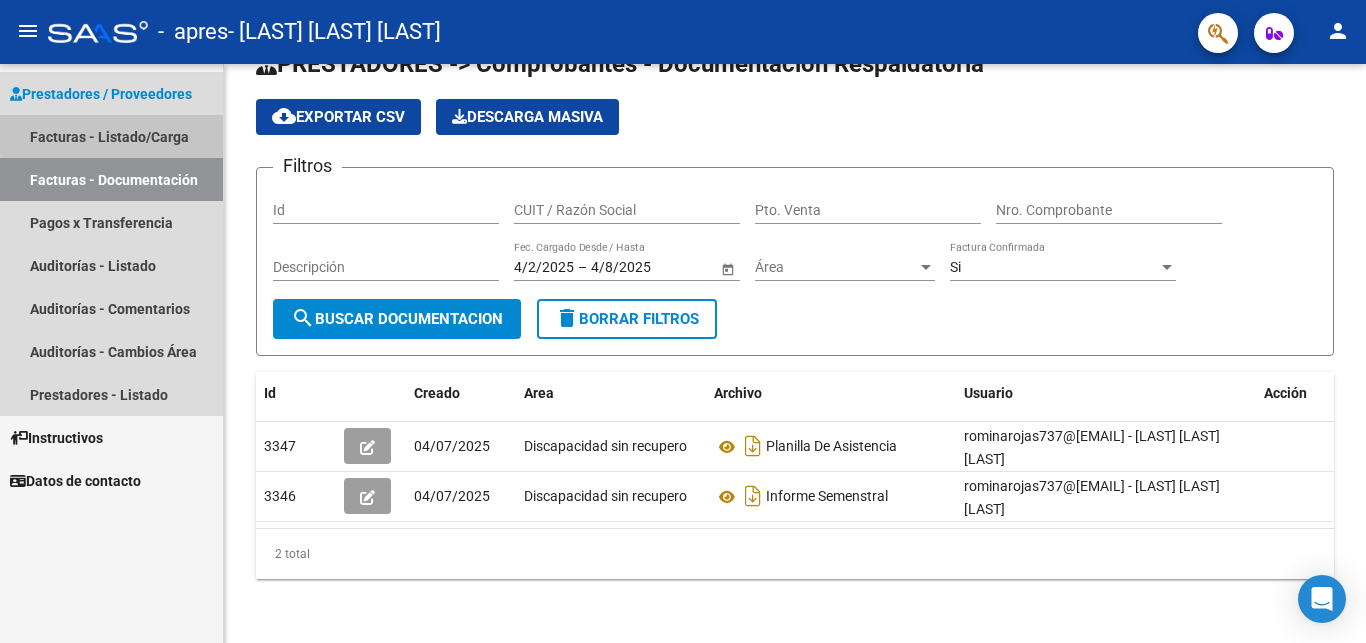 click on "Facturas - Listado/Carga" at bounding box center (111, 136) 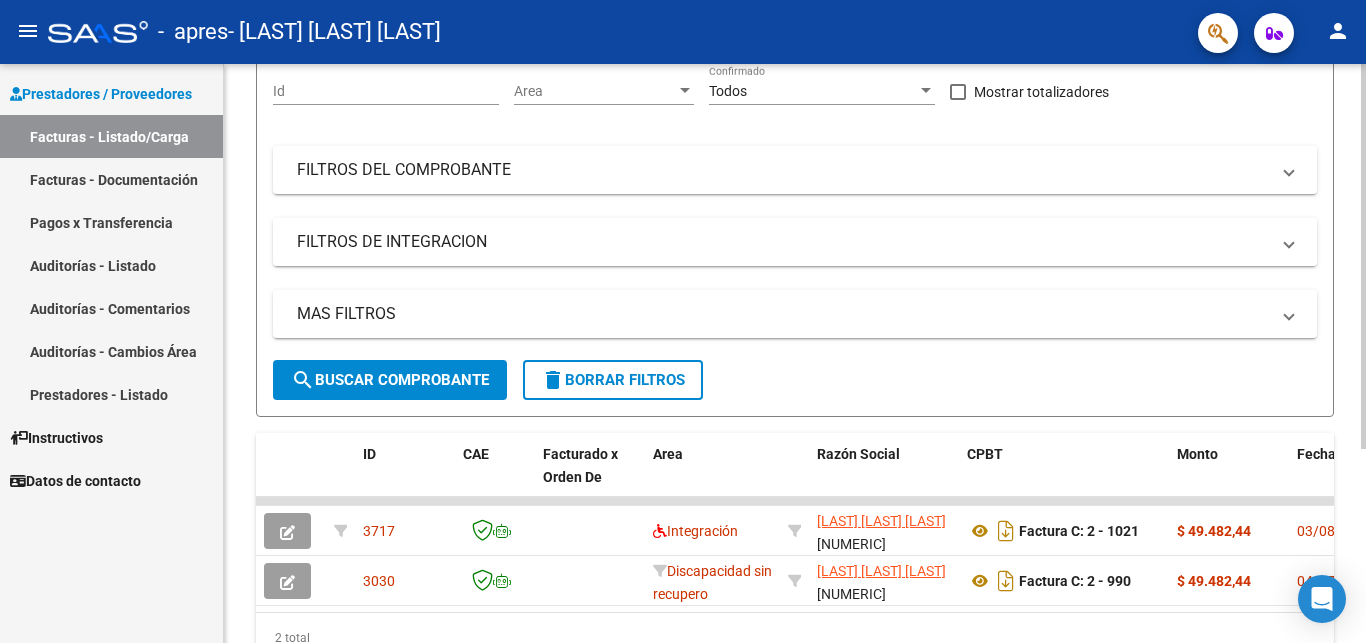scroll, scrollTop: 87, scrollLeft: 0, axis: vertical 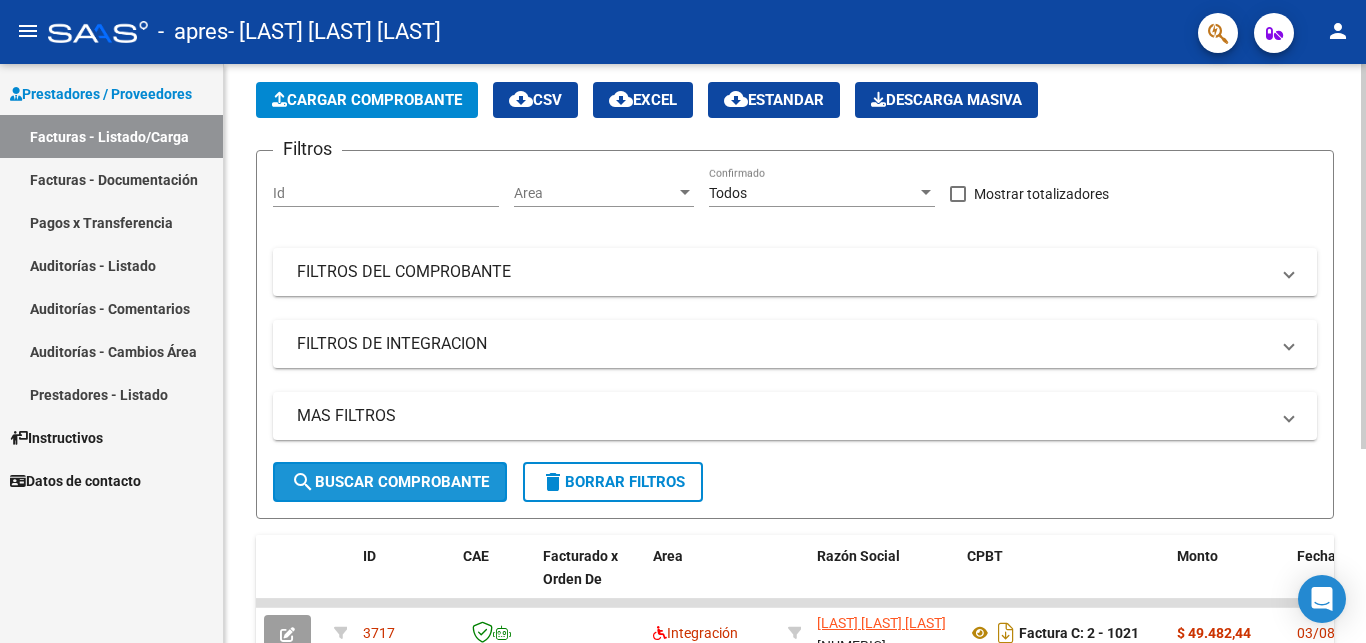 click on "search" 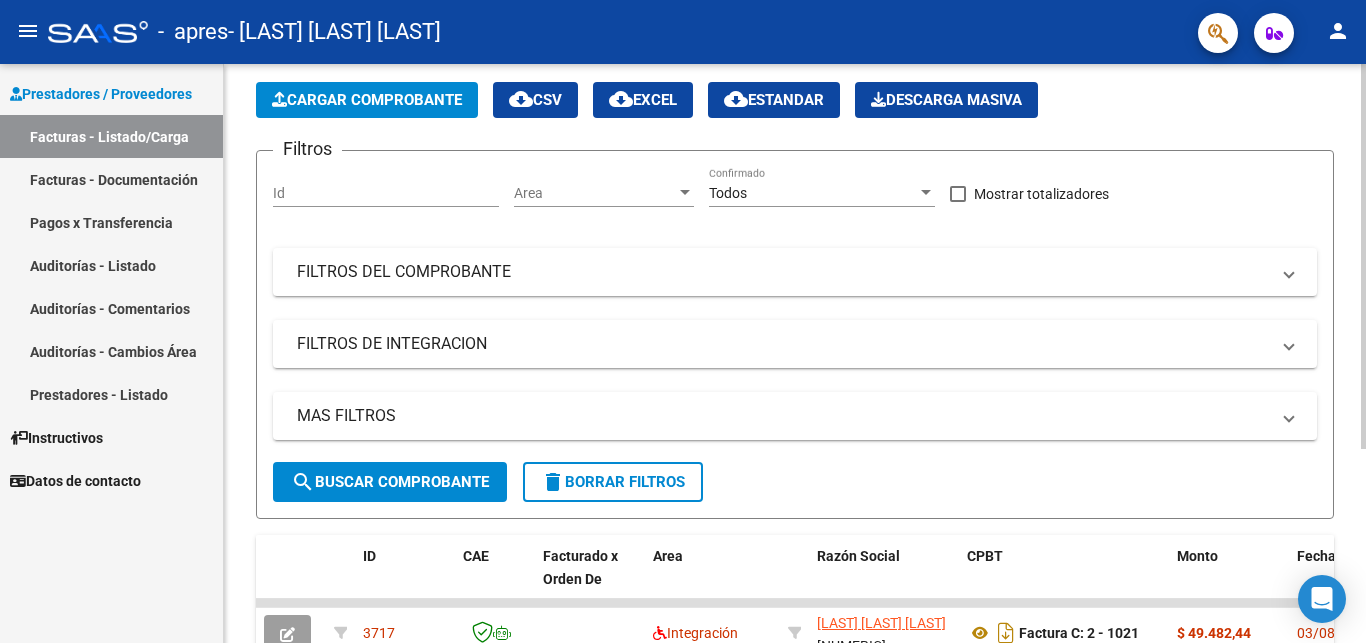 click on "search" 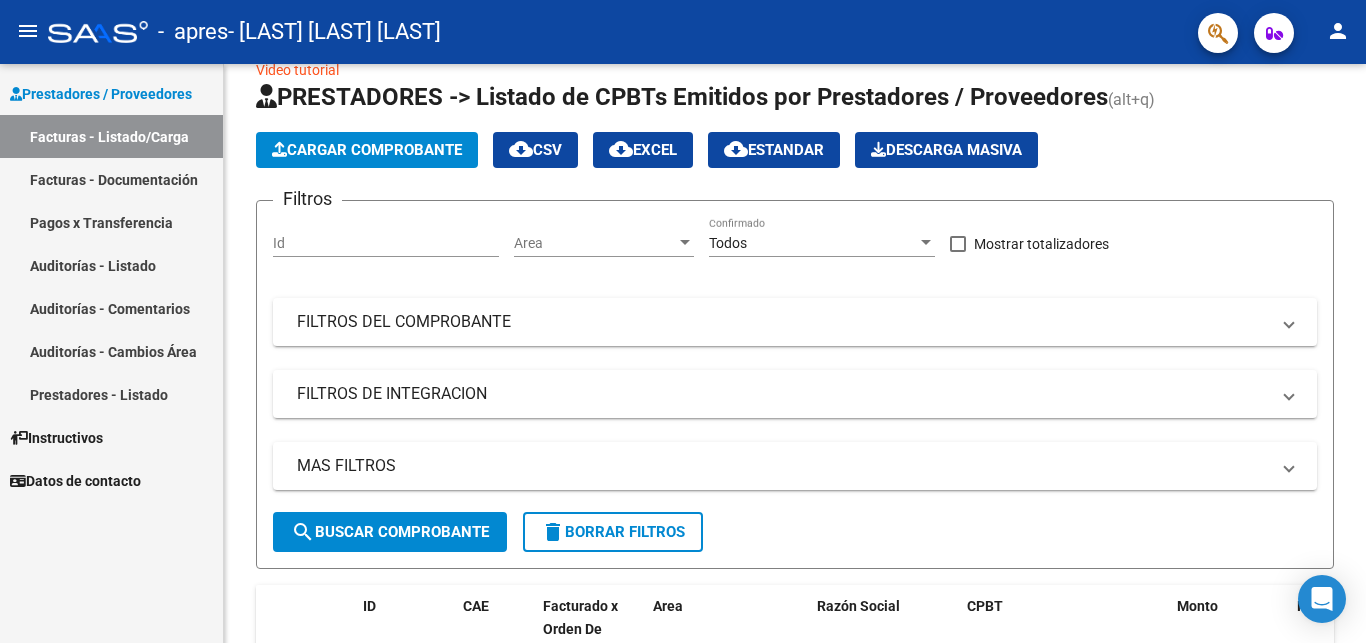scroll, scrollTop: 0, scrollLeft: 0, axis: both 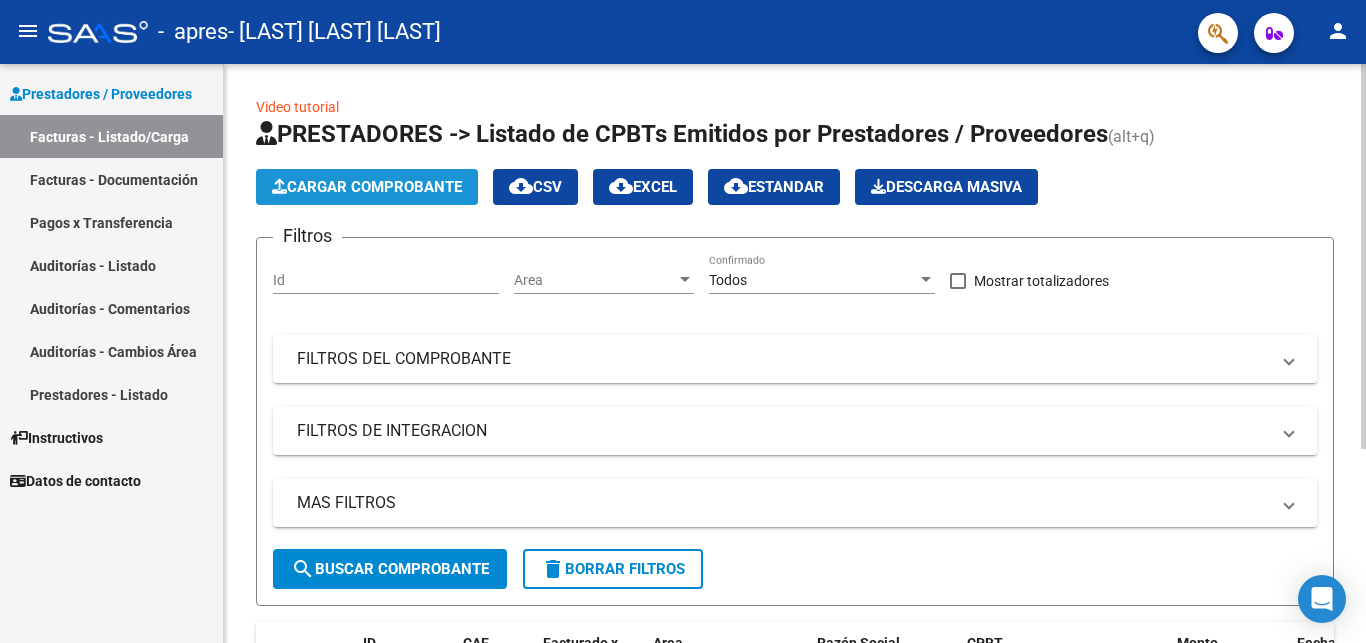 click on "Cargar Comprobante" 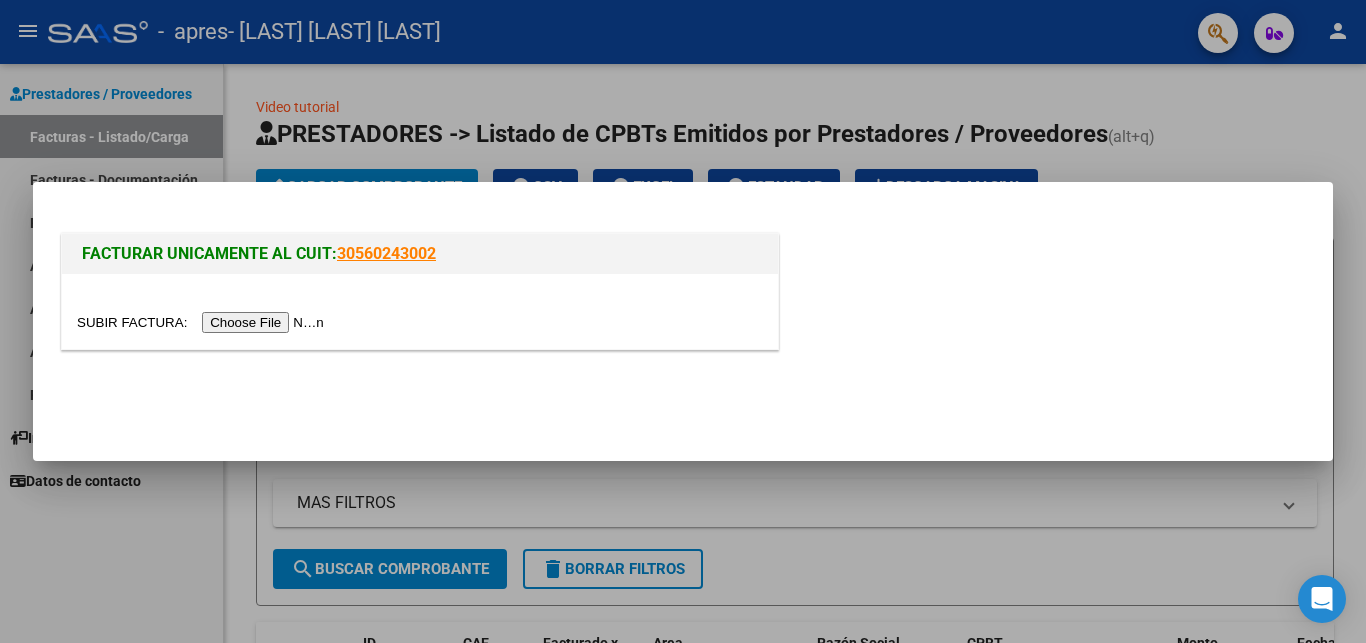 click at bounding box center (683, 321) 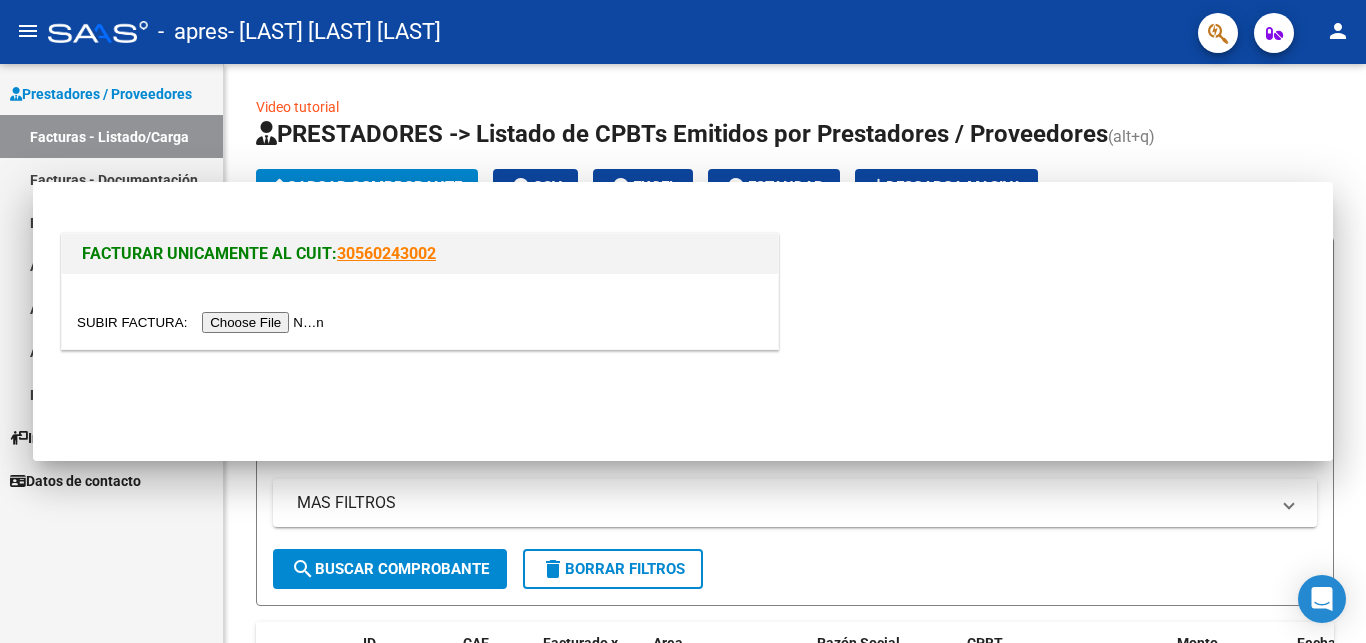 click on "Video tutorial   PRESTADORES -> Listado de CPBTs Emitidos por Prestadores / Proveedores (alt+q)   Cargar Comprobante
cloud_download  CSV  cloud_download  EXCEL  cloud_download  Estandar   Descarga Masiva
Filtros Id Area Area Todos Confirmado   Mostrar totalizadores   FILTROS DEL COMPROBANTE  Comprobante Tipo Comprobante Tipo Start date – End date Fec. Comprobante Desde / Hasta Días Emisión Desde(cant. días) Días Emisión Hasta(cant. días) CUIT / Razón Social Pto. Venta Nro. Comprobante Código SSS CAE Válido CAE Válido Todos Cargado Módulo Hosp. Todos Tiene facturacion Apócrifa Hospital Refes  FILTROS DE INTEGRACION  Período De Prestación Campos del Archivo de Rendición Devuelto x SSS (dr_envio) Todos Rendido x SSS (dr_envio) Tipo de Registro Tipo de Registro Período Presentación Período Presentación Campos del Legajo Asociado (preaprobación) Afiliado Legajo (cuil/nombre) Todos Solo facturas preaprobadas  MAS FILTROS  Todos Con Doc. Respaldatoria Todos Con Trazabilidad Todos – – 1" 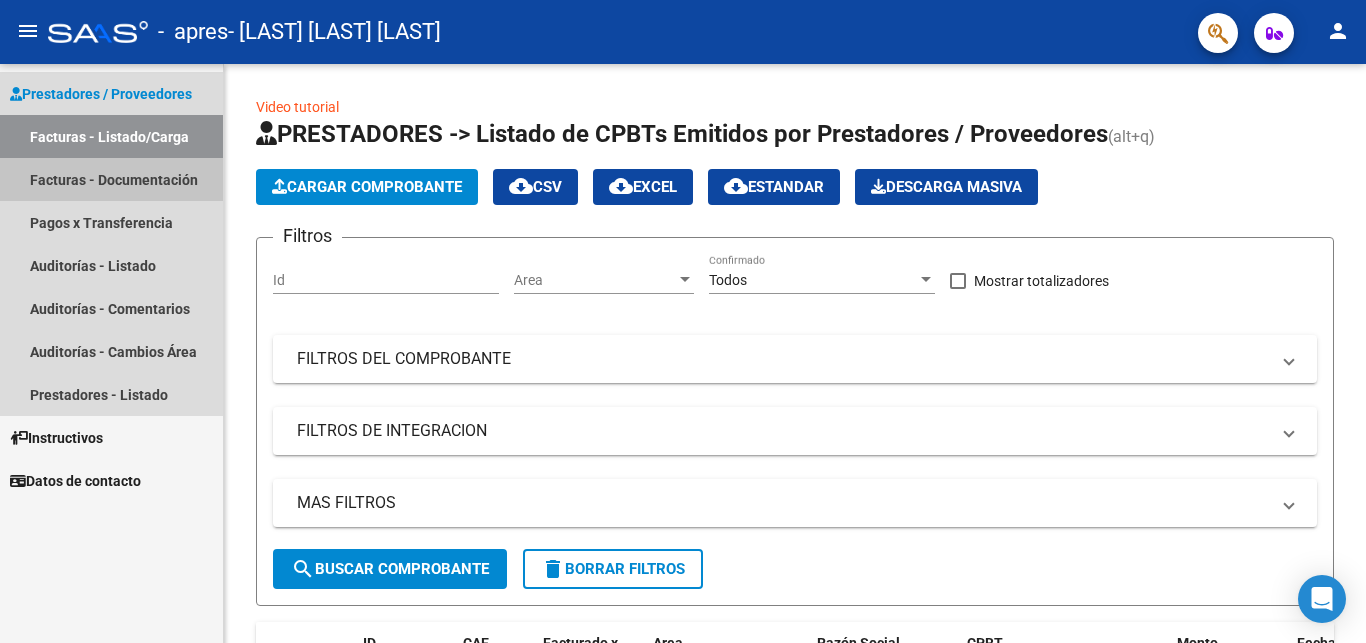 click on "Facturas - Documentación" at bounding box center [111, 179] 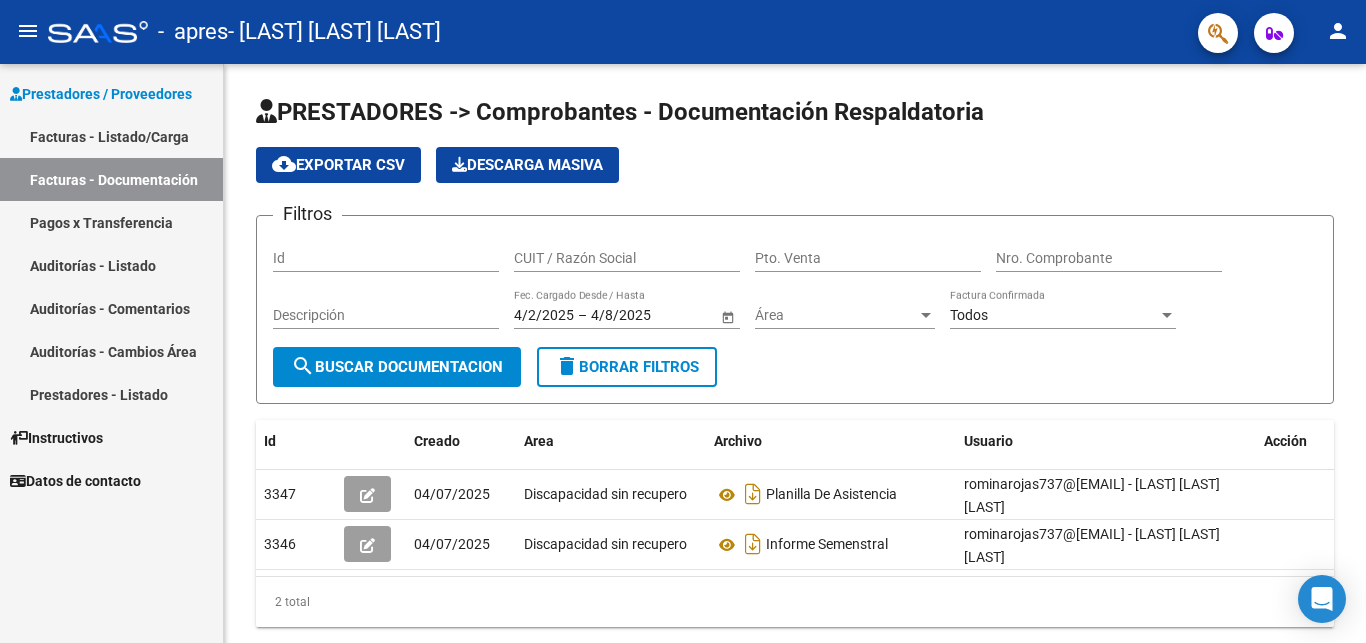 click on "Facturas - Documentación" at bounding box center (111, 179) 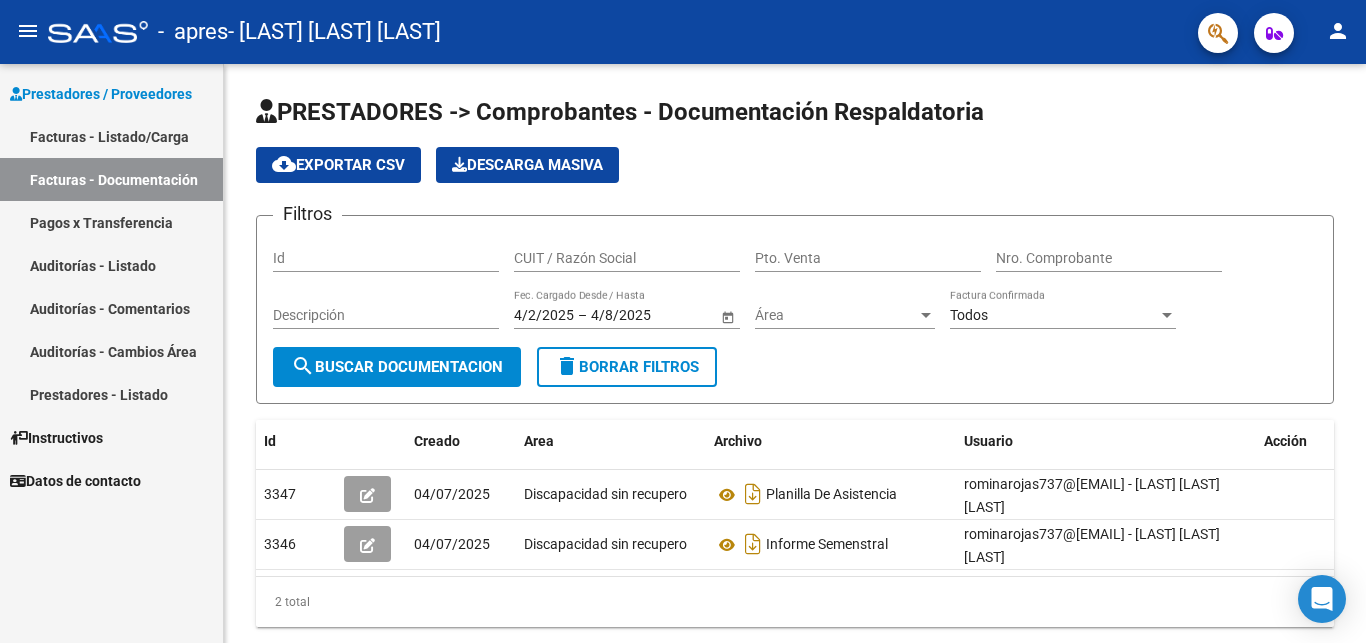 click on "Facturas - Listado/Carga" at bounding box center (111, 136) 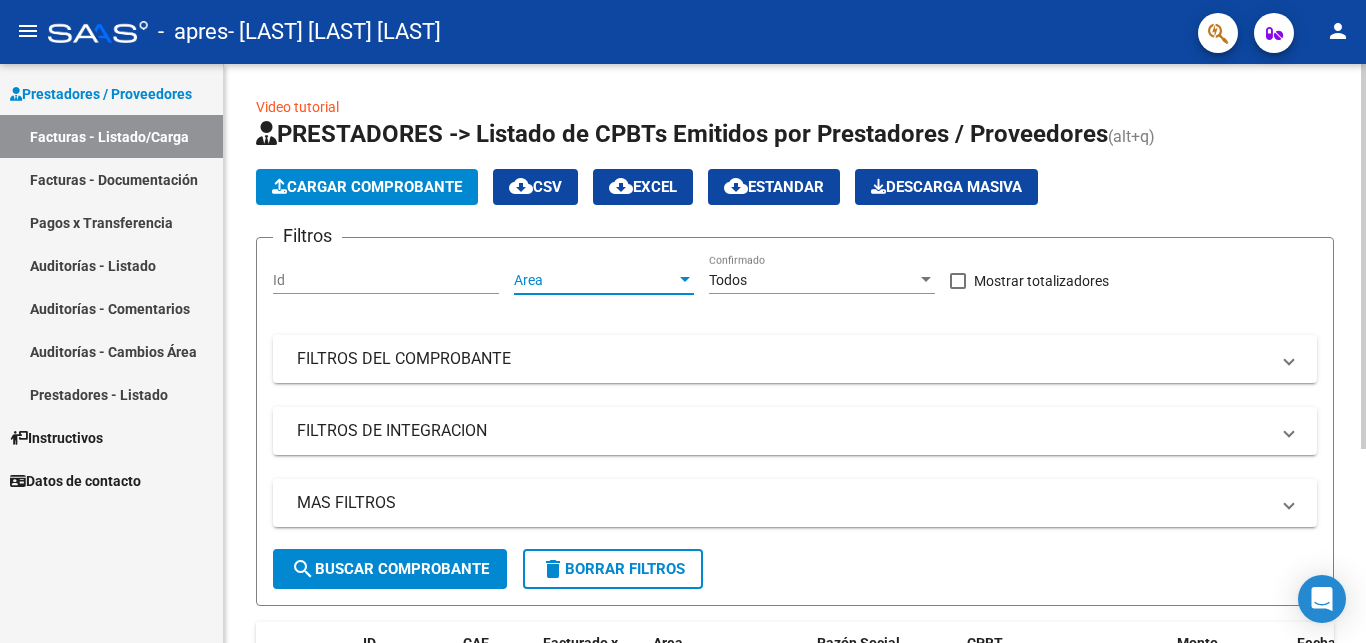 click at bounding box center (685, 280) 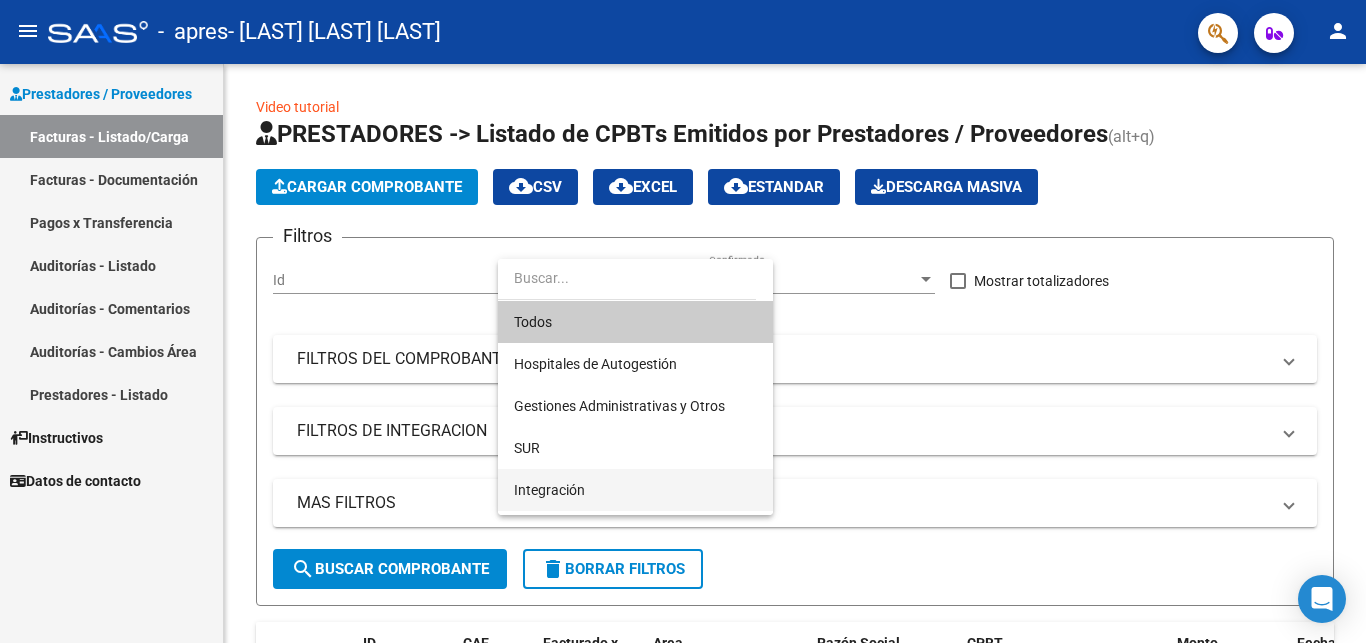 click on "Integración" at bounding box center (635, 490) 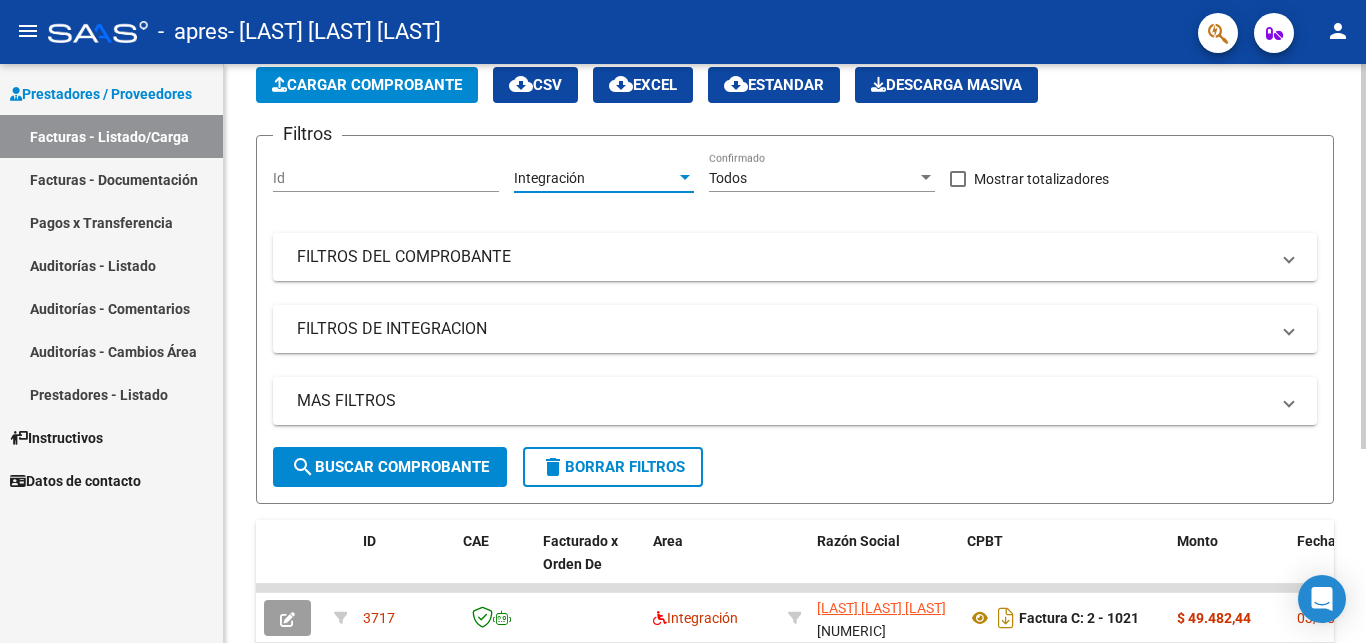 scroll, scrollTop: 291, scrollLeft: 0, axis: vertical 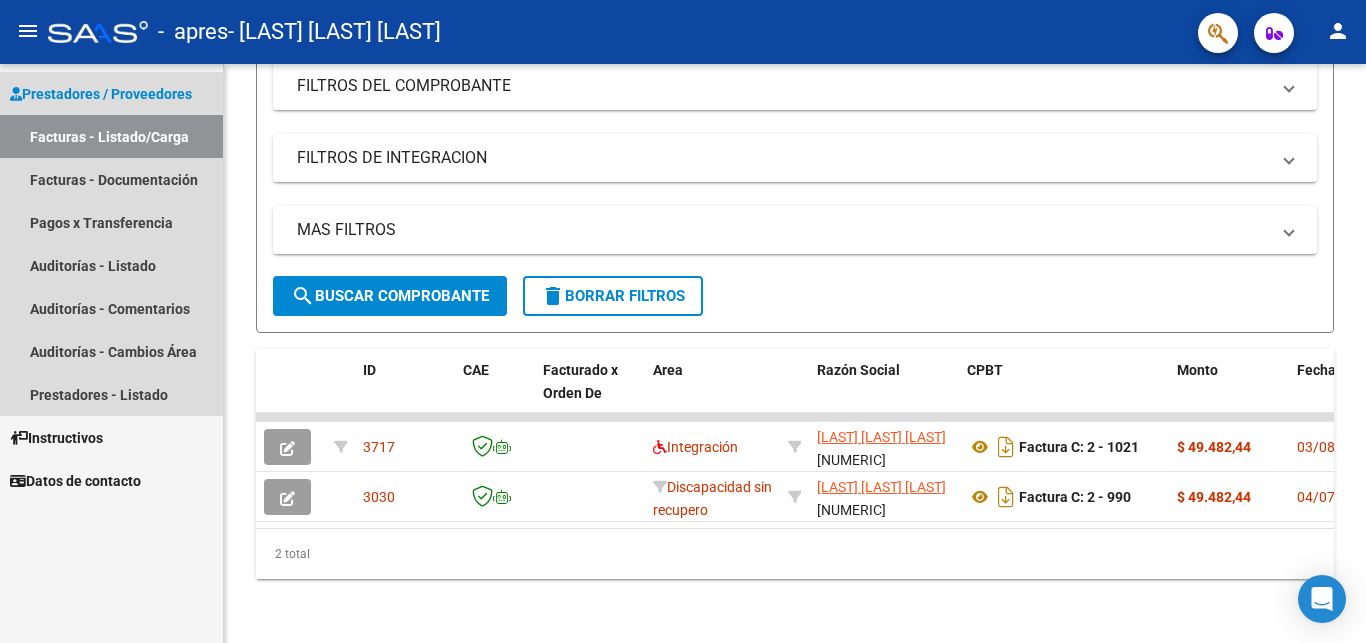 click on "Prestadores / Proveedores" at bounding box center (101, 94) 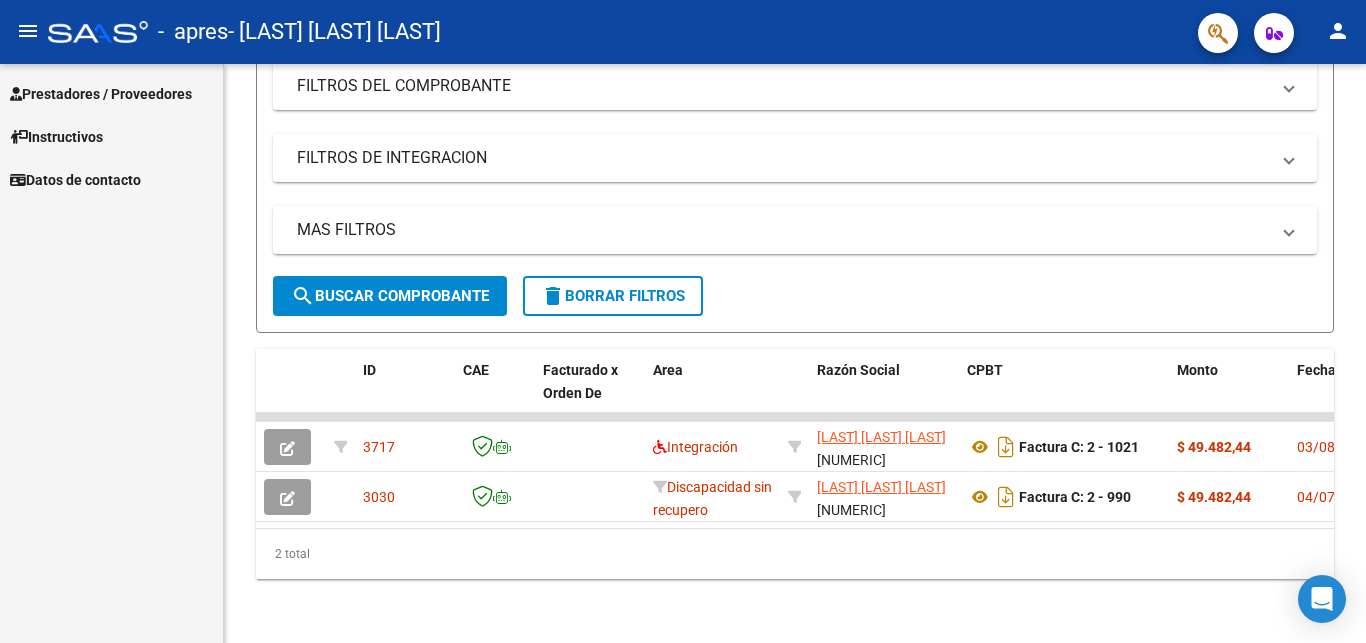 click on "Prestadores / Proveedores" at bounding box center [101, 94] 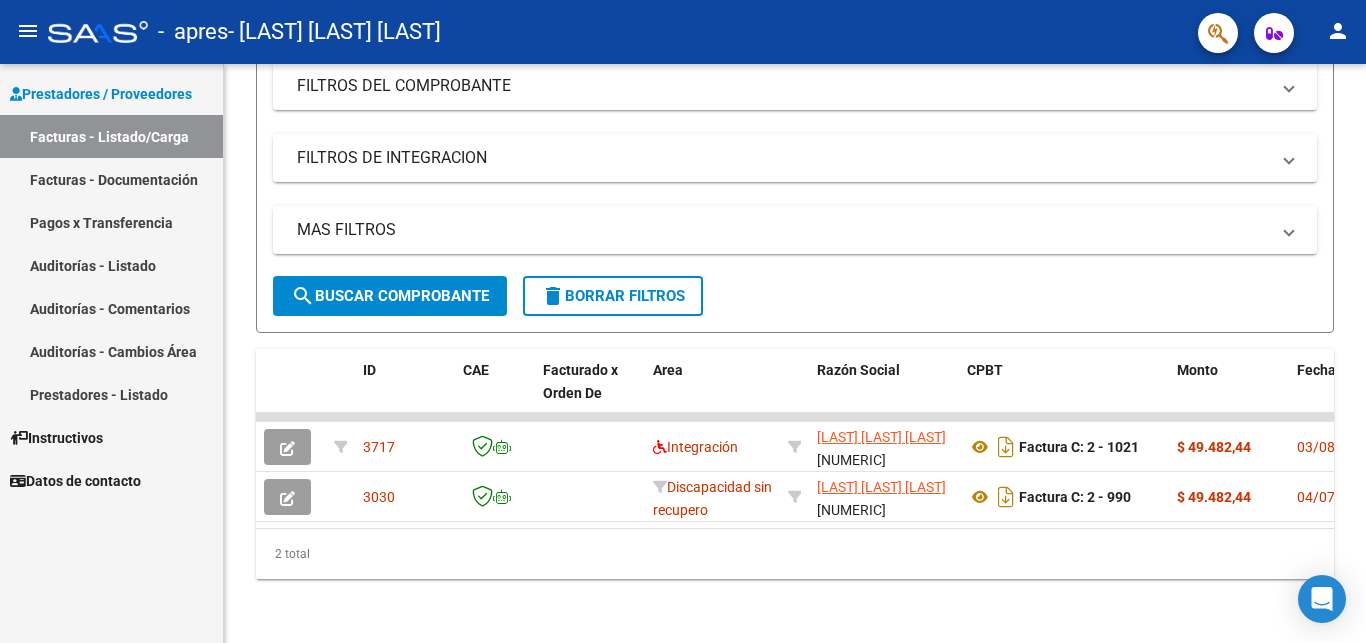 click on "Facturas - Listado/Carga" at bounding box center [111, 136] 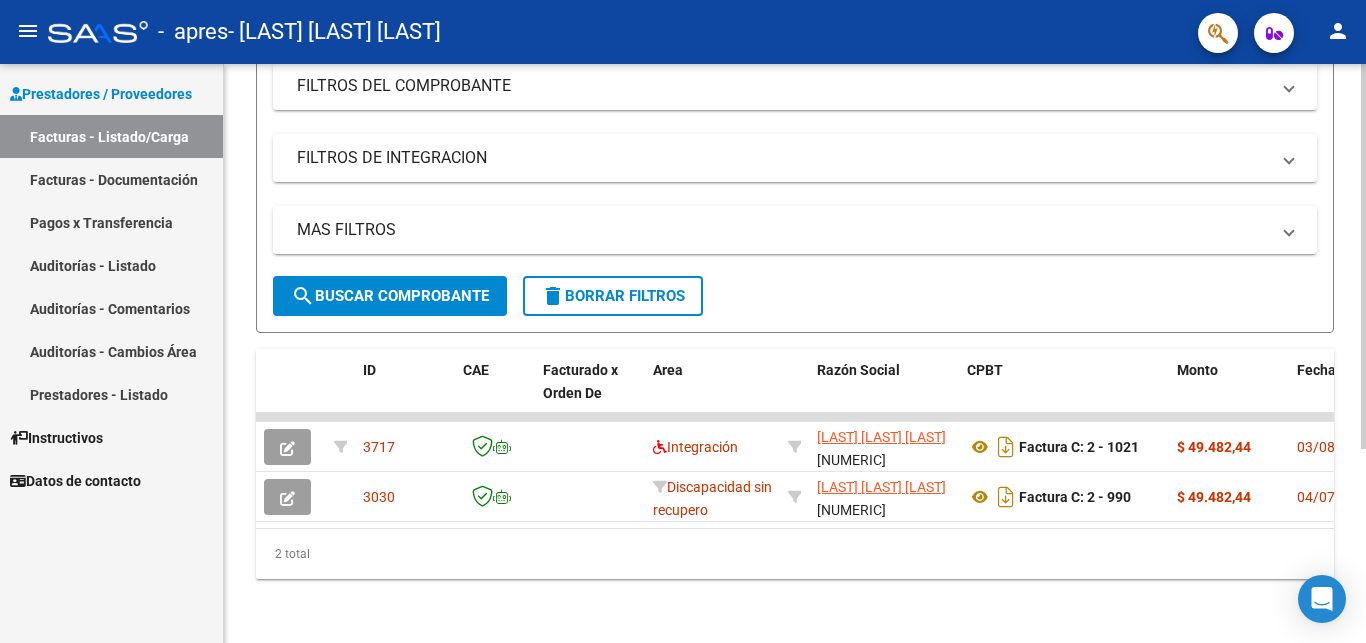 scroll, scrollTop: 87, scrollLeft: 0, axis: vertical 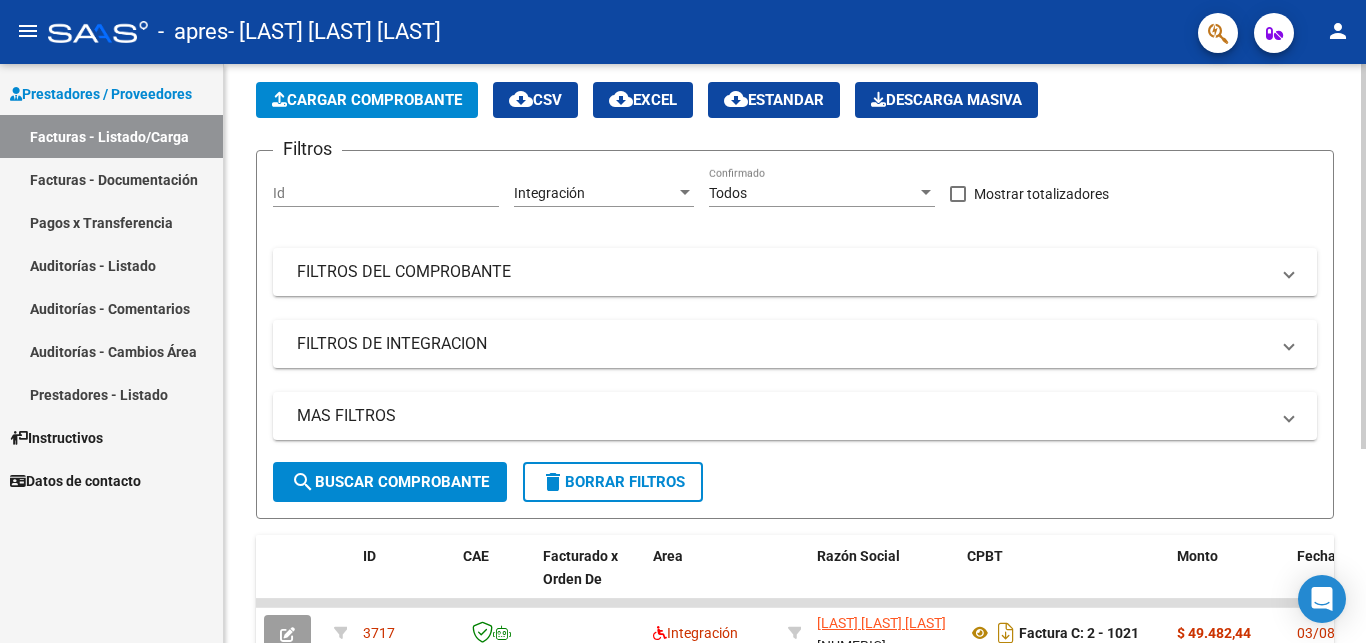 click on "Cargar Comprobante" 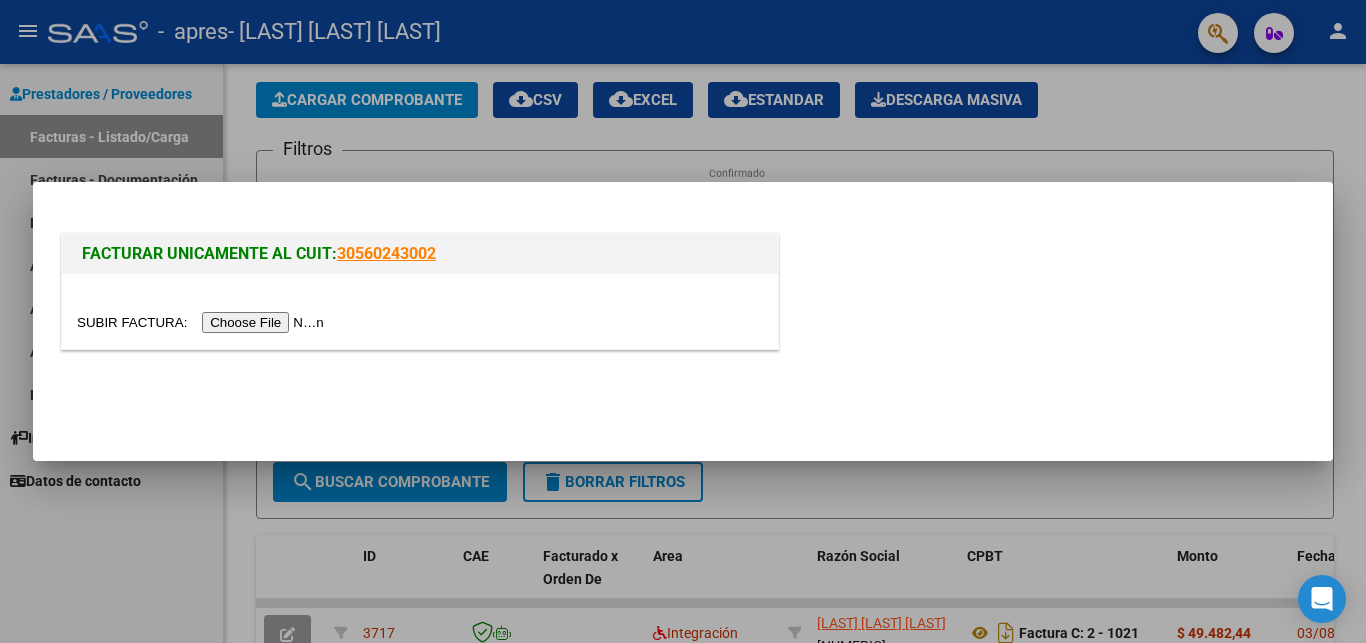 click at bounding box center (203, 322) 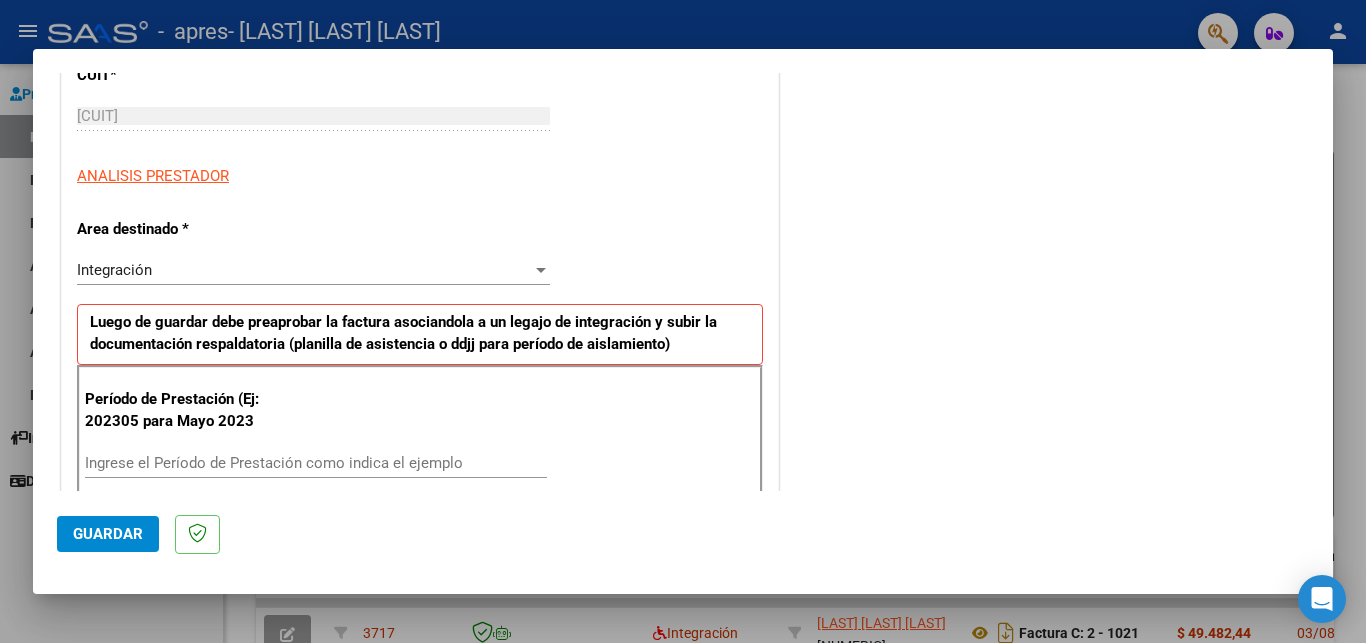 scroll, scrollTop: 324, scrollLeft: 0, axis: vertical 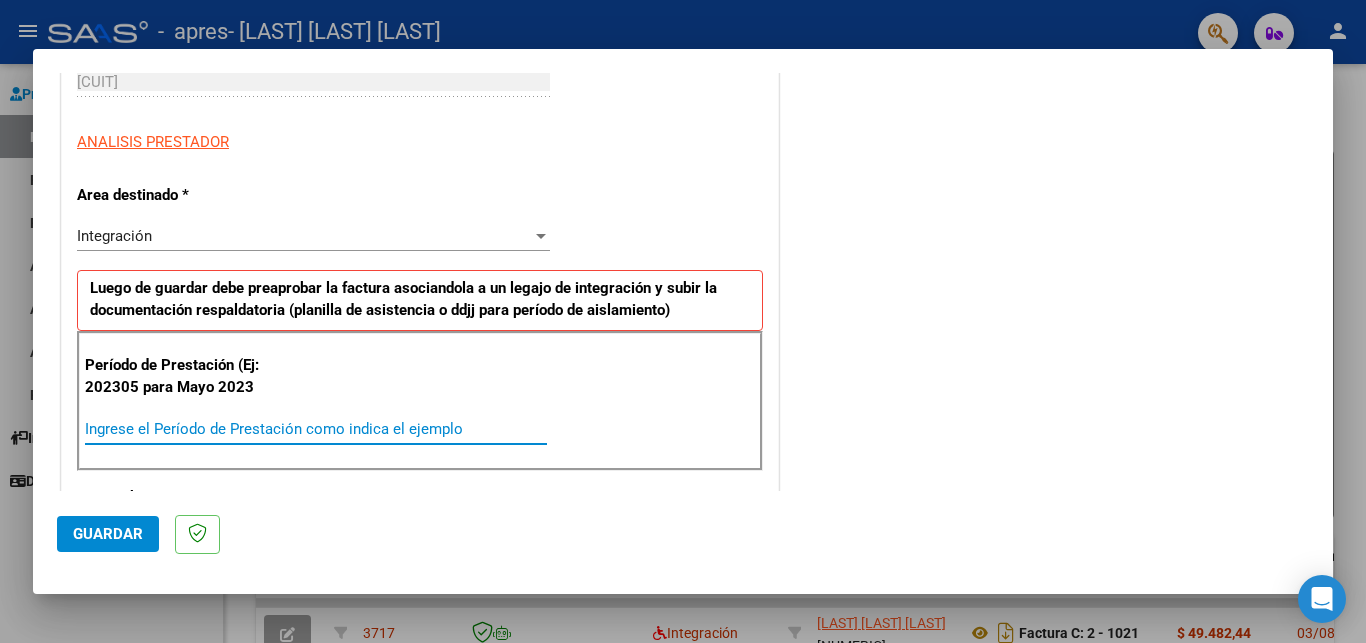 click on "Ingrese el Período de Prestación como indica el ejemplo" at bounding box center [316, 429] 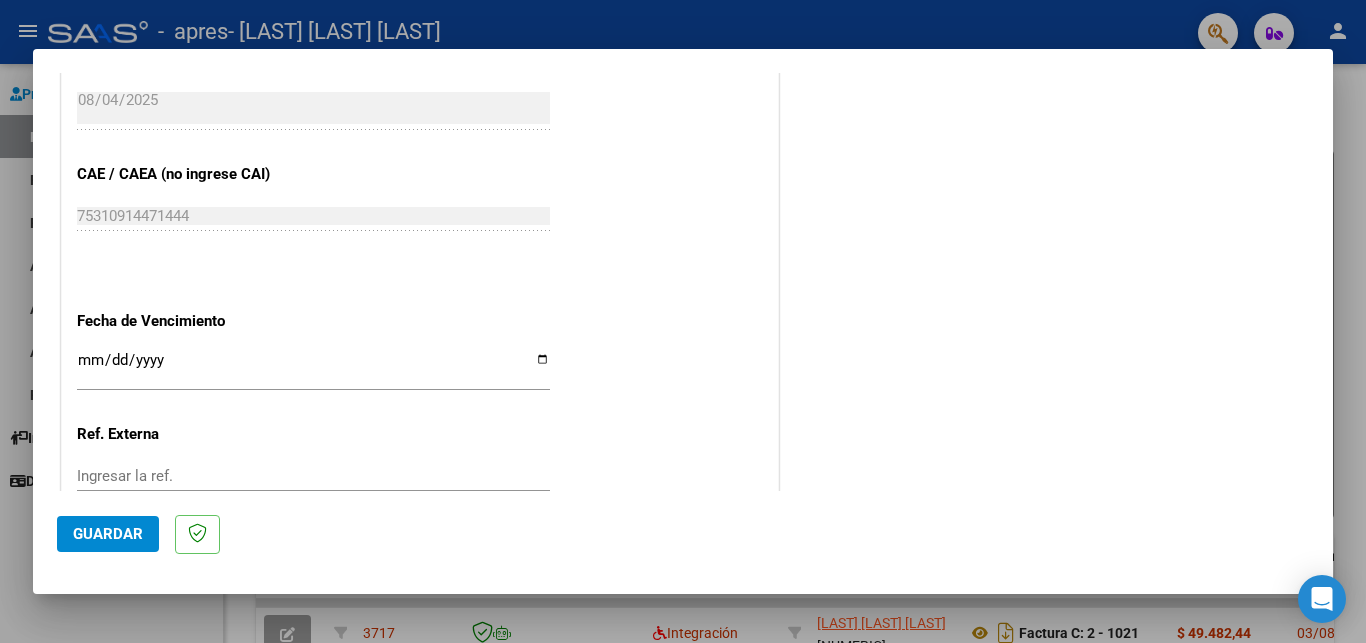 scroll, scrollTop: 1280, scrollLeft: 0, axis: vertical 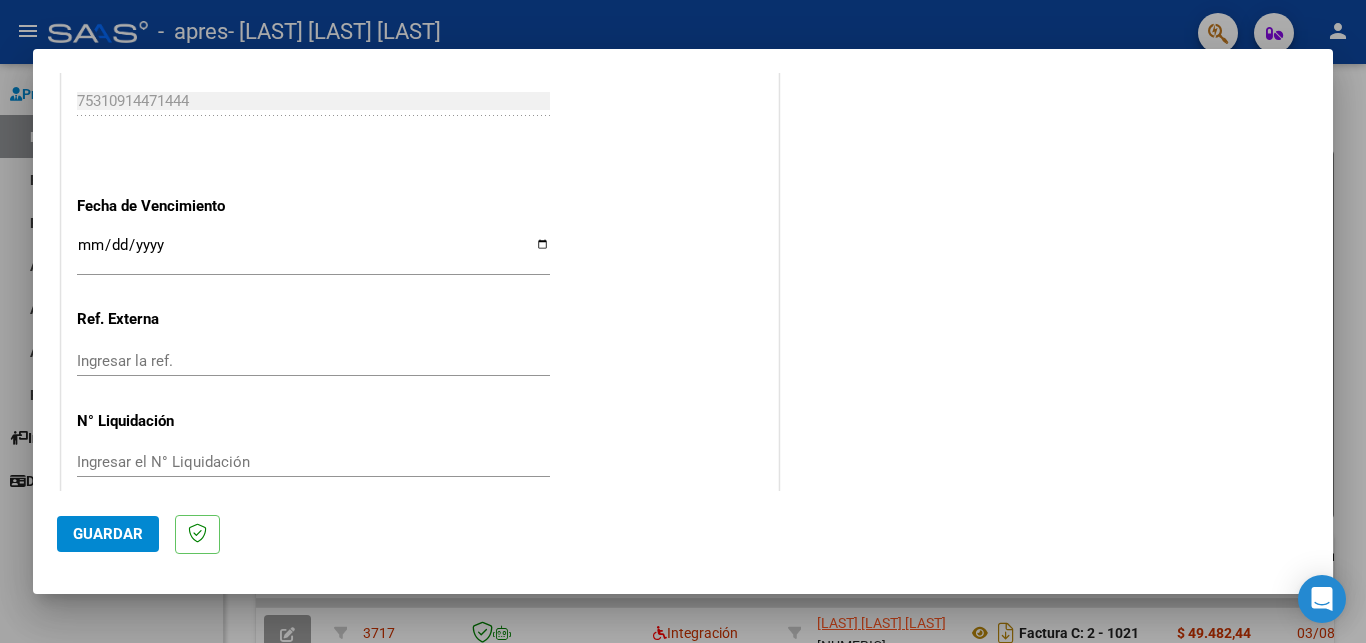 type on "202506" 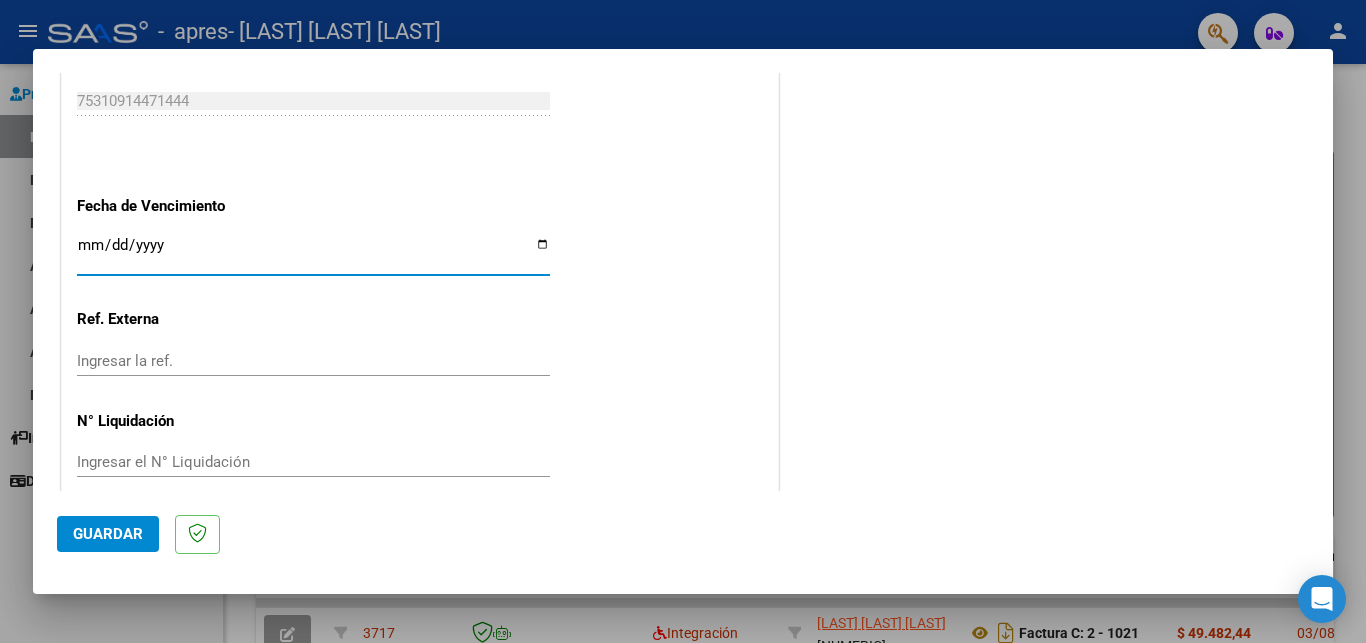 type on "2025-08-14" 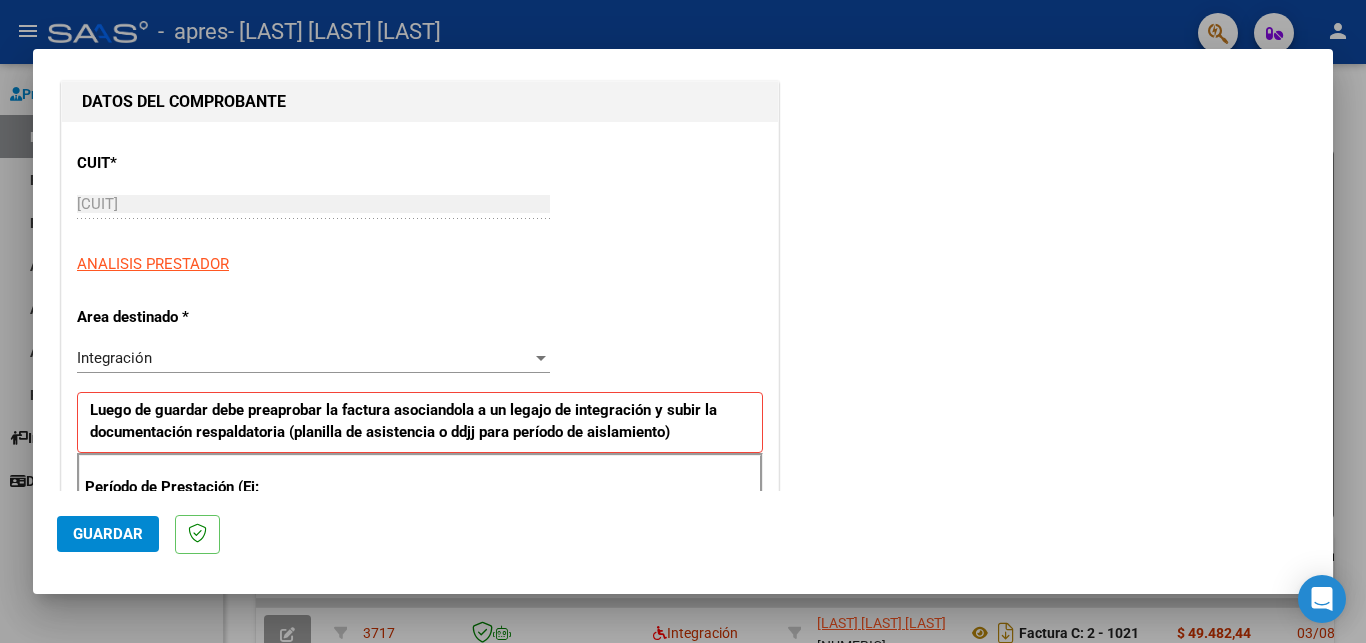 scroll, scrollTop: 0, scrollLeft: 0, axis: both 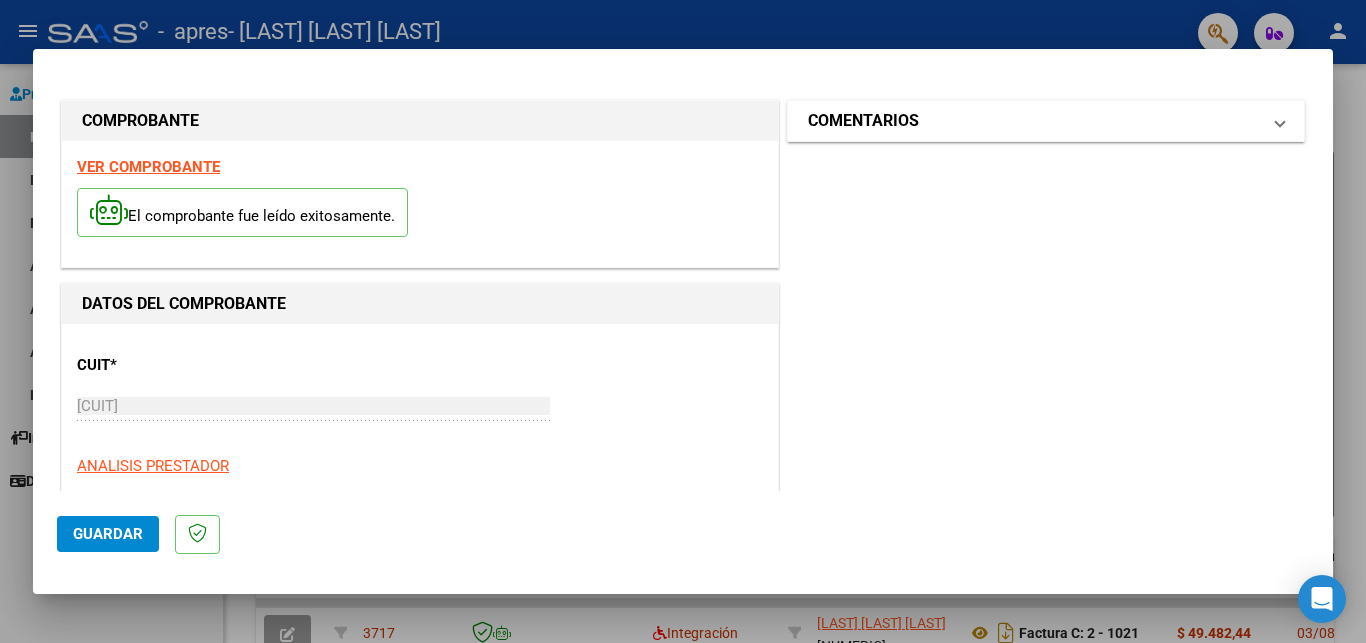click on "COMENTARIOS" at bounding box center [1046, 121] 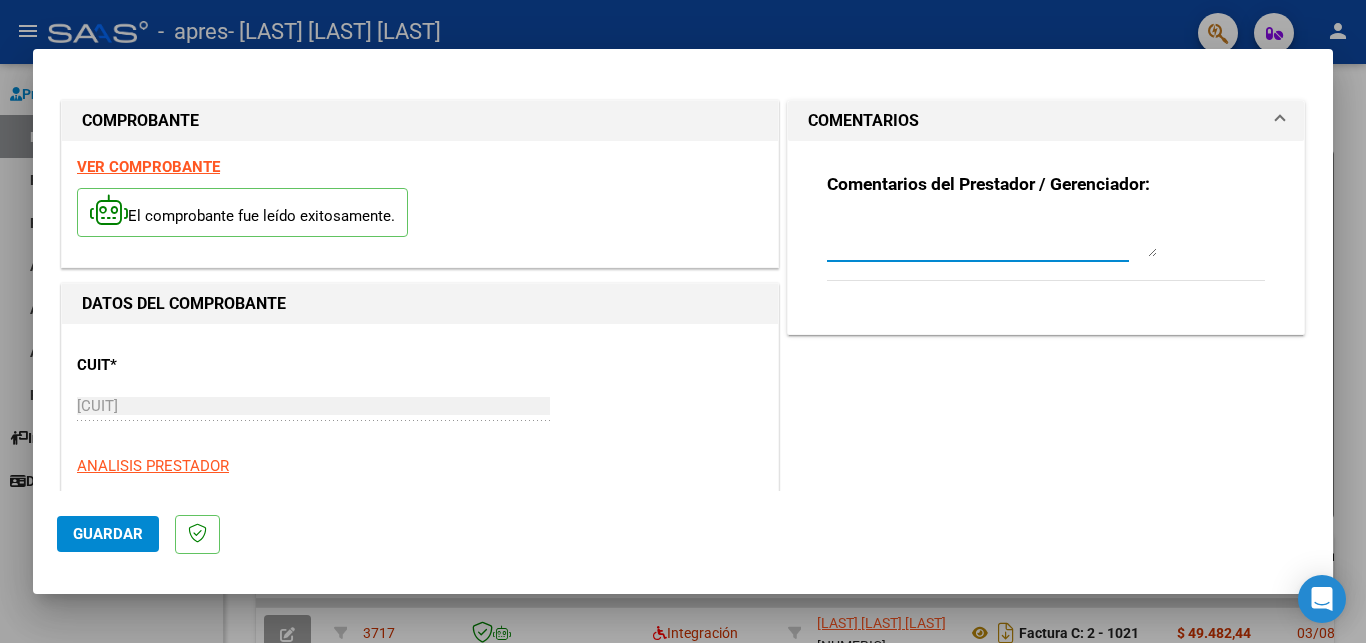 click at bounding box center (992, 237) 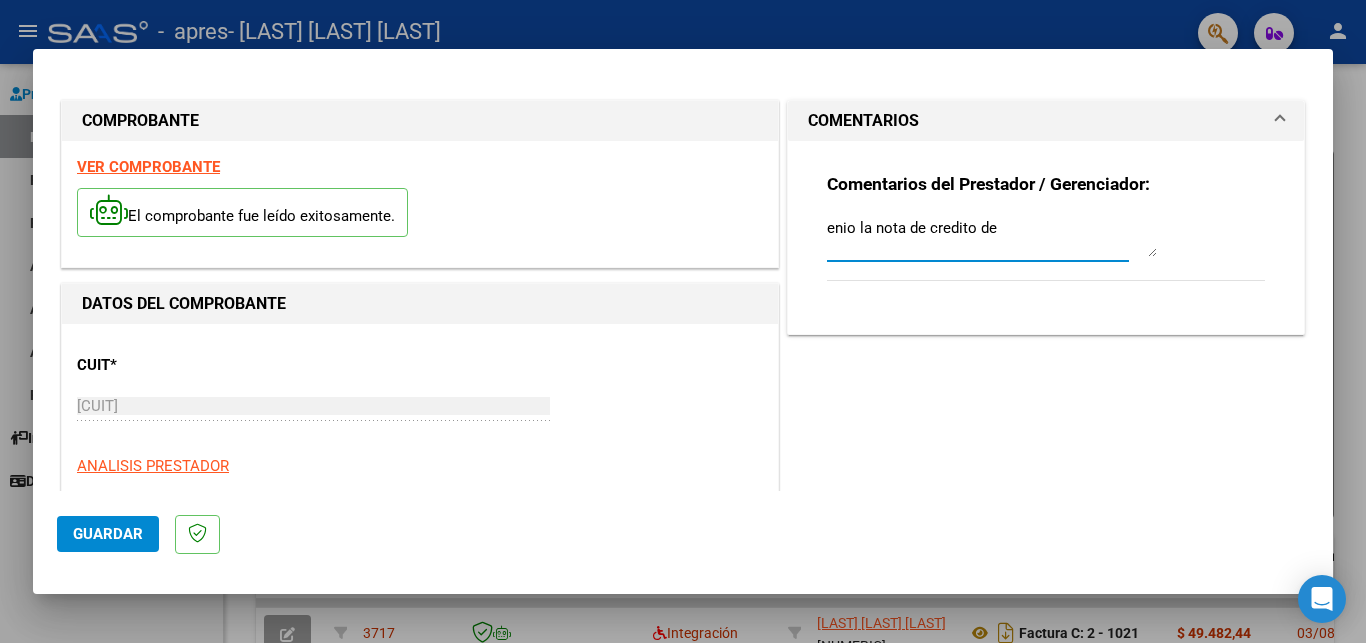 click on "enio la nota de credito de" at bounding box center [992, 237] 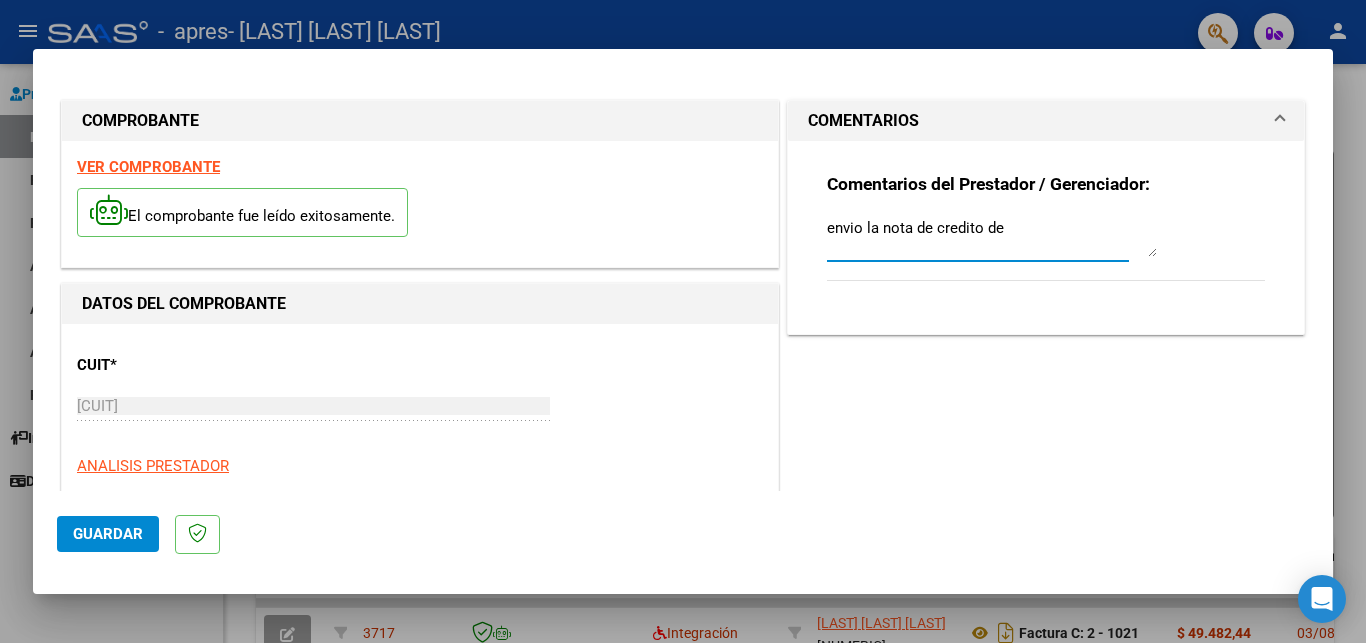 click on "envio la nota de credito de" at bounding box center (992, 237) 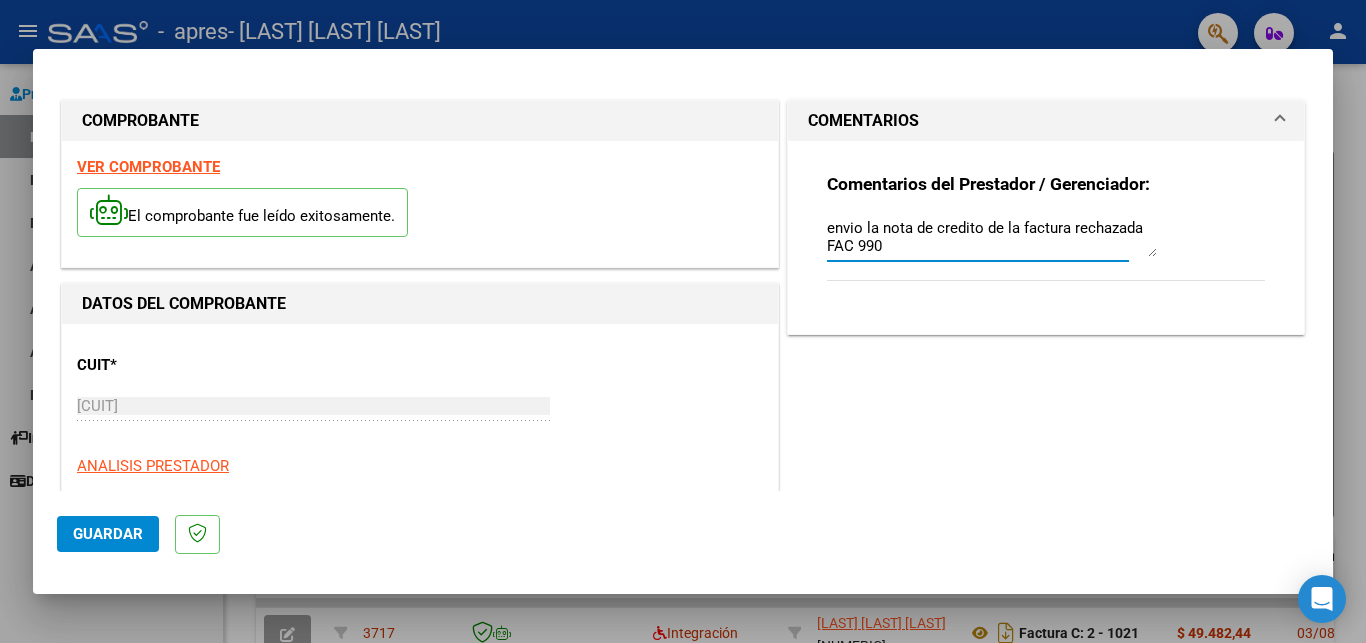 click on "envio la nota de credito de la factura rechazada FAC 990" at bounding box center [992, 237] 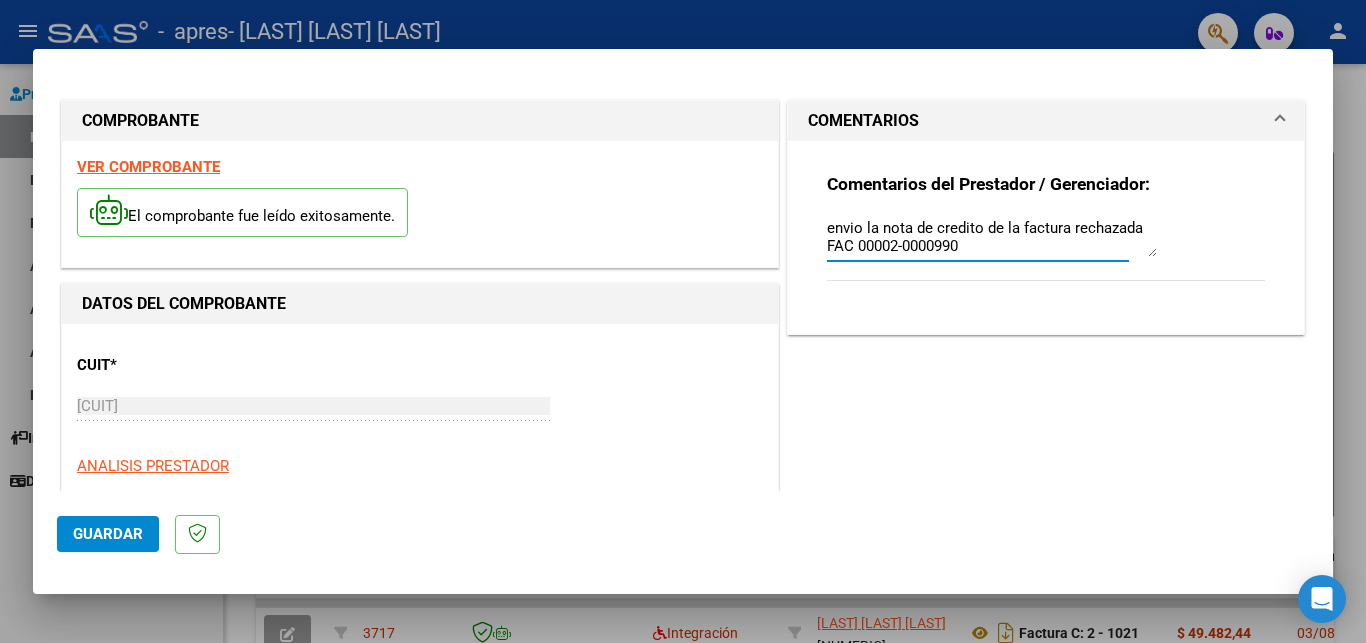 type on "envio la nota de credito de la factura rechazada FAC 00002-0000990" 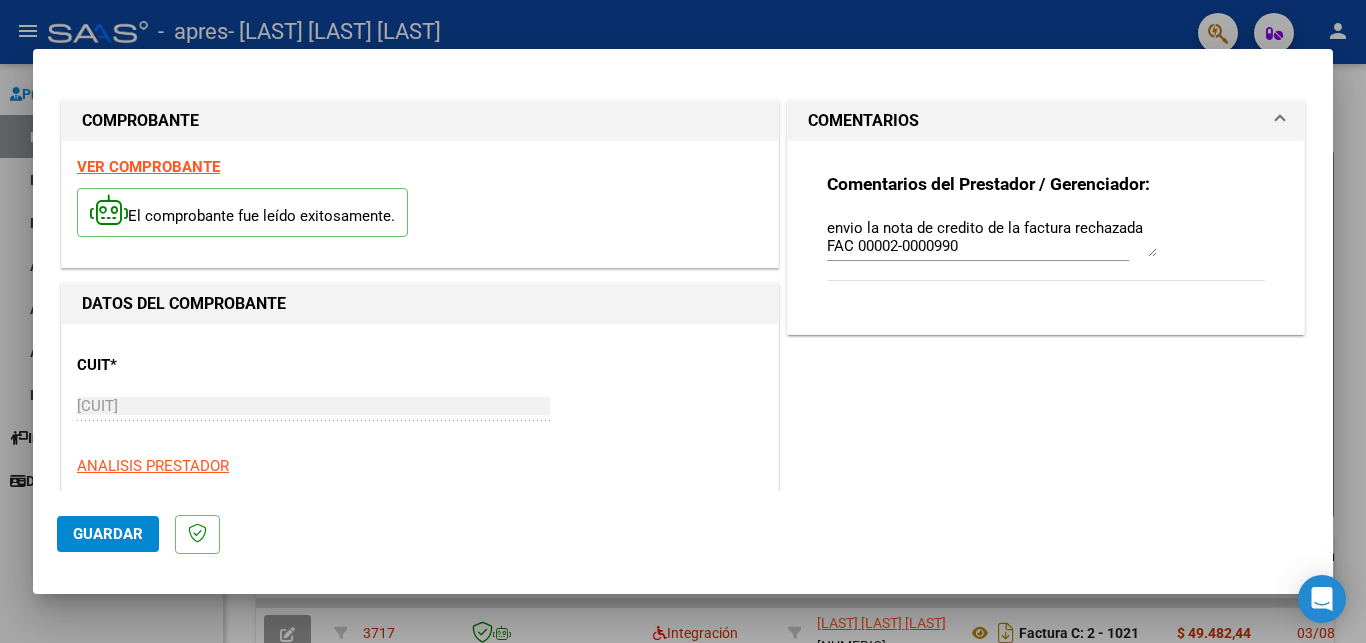 click on "Comentarios del Prestador / Gerenciador:  envio la nota de credito de la factura rechazada FAC 00002-0000990" at bounding box center (1046, 237) 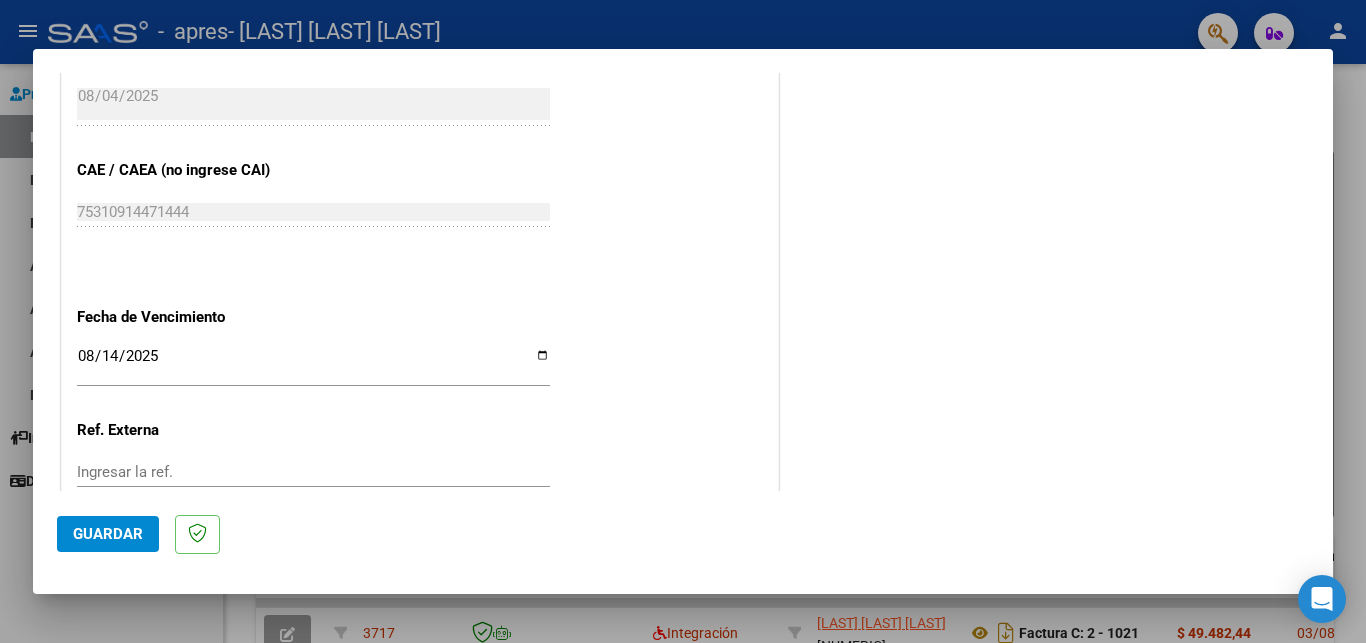 scroll, scrollTop: 1188, scrollLeft: 0, axis: vertical 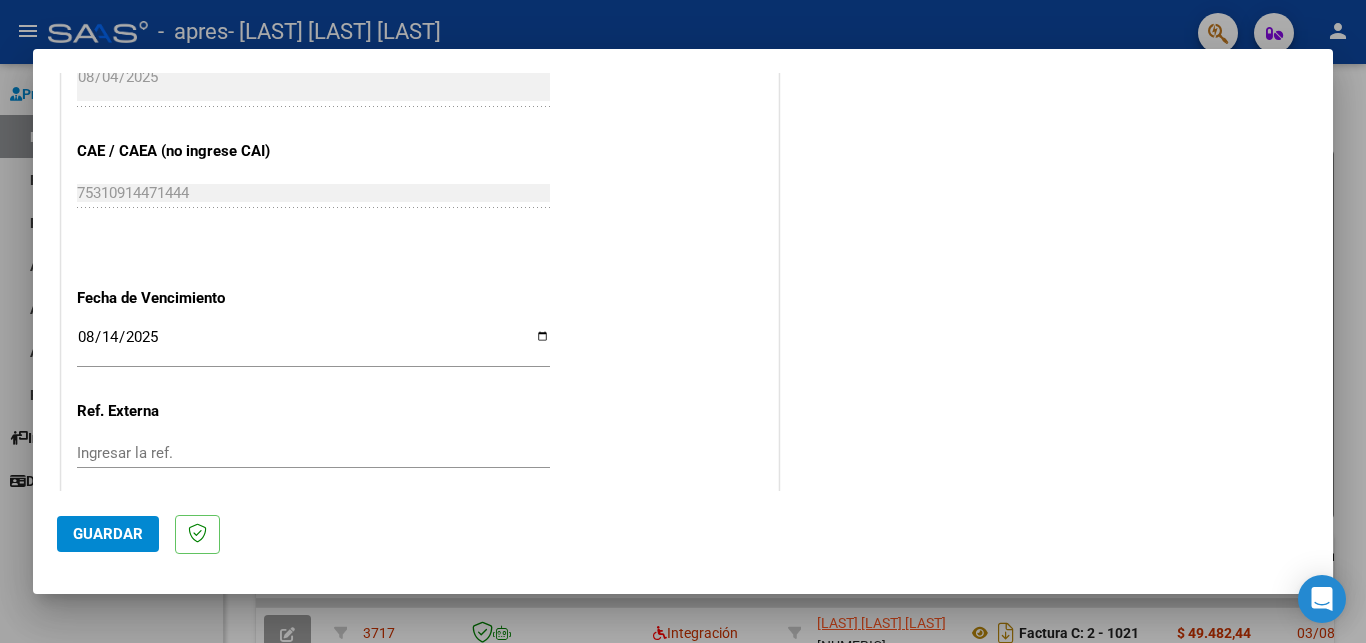 click on "Guardar" 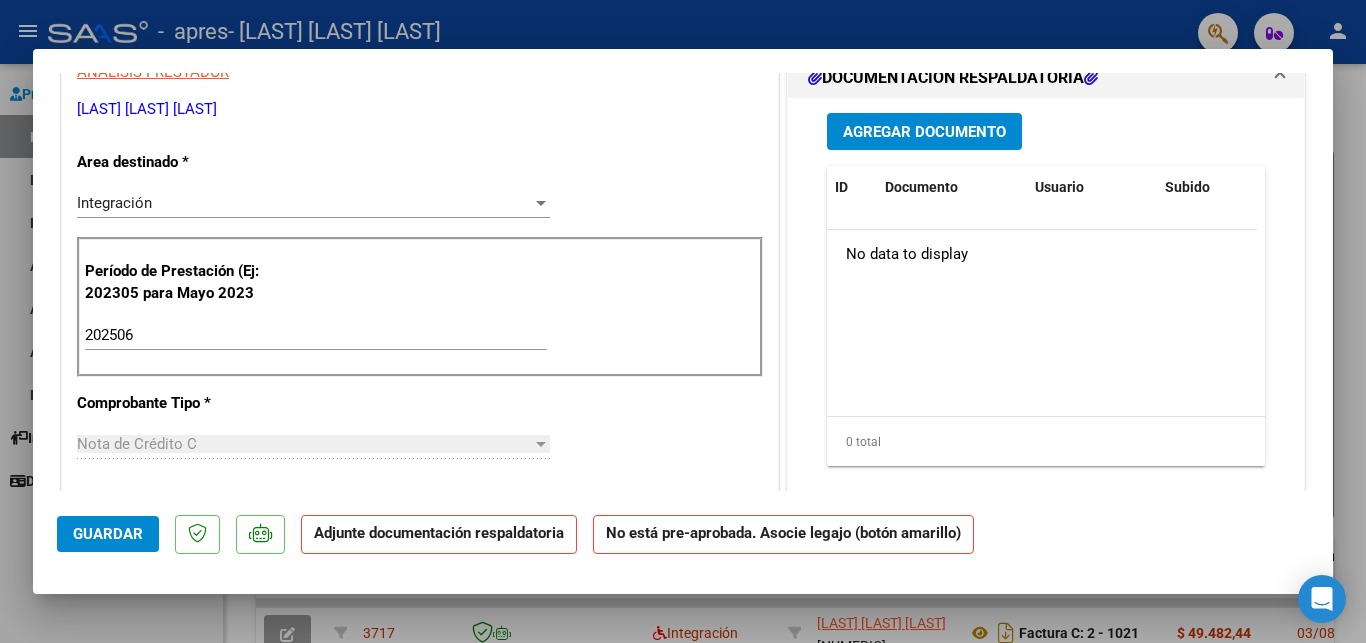 scroll, scrollTop: 216, scrollLeft: 0, axis: vertical 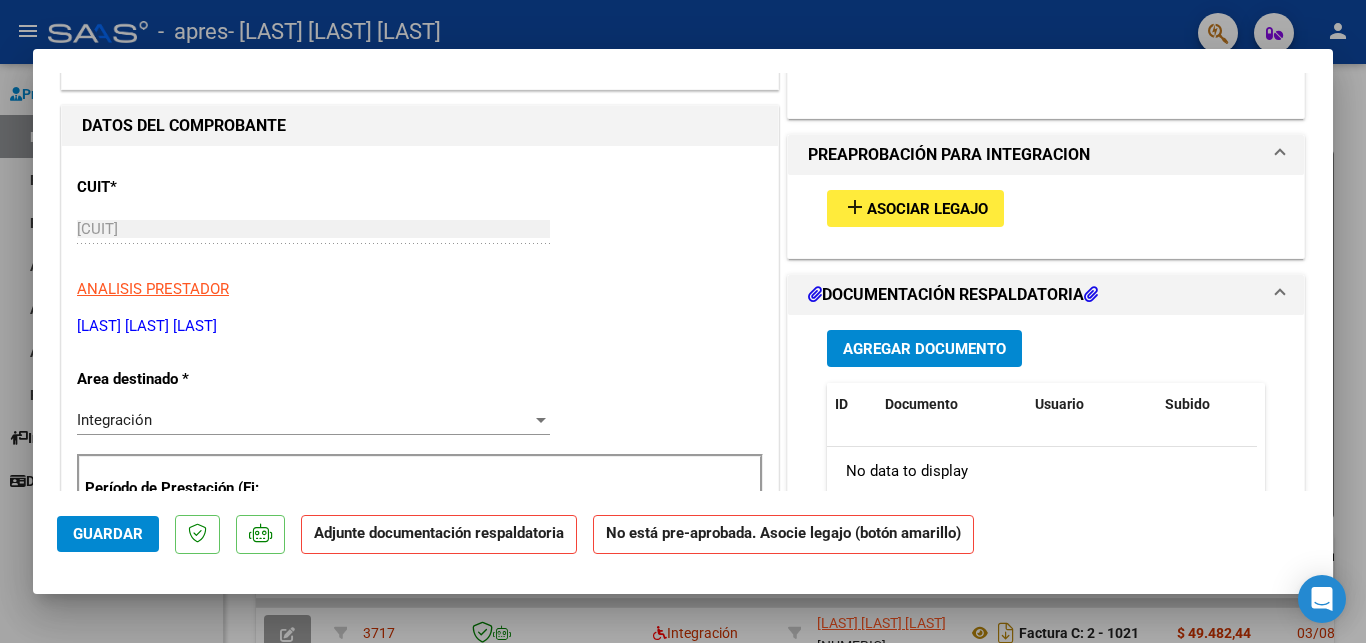 click on "Guardar" 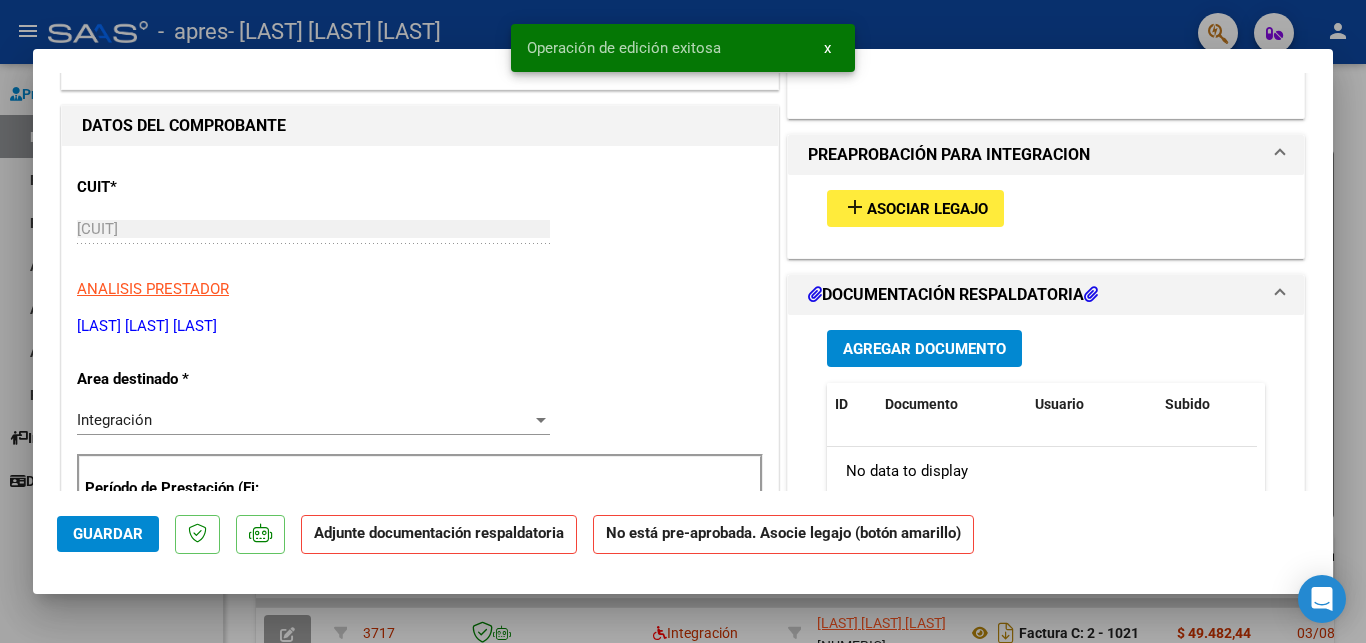 click on "x" at bounding box center (827, 48) 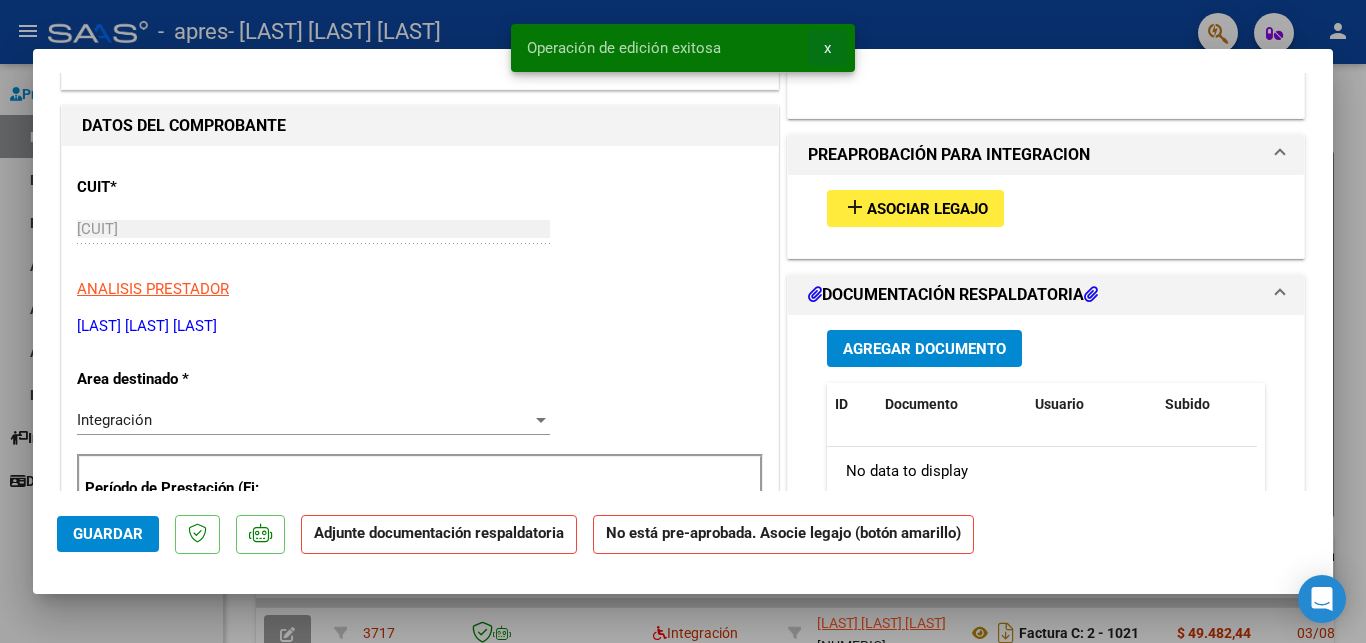click on "x" at bounding box center [827, 48] 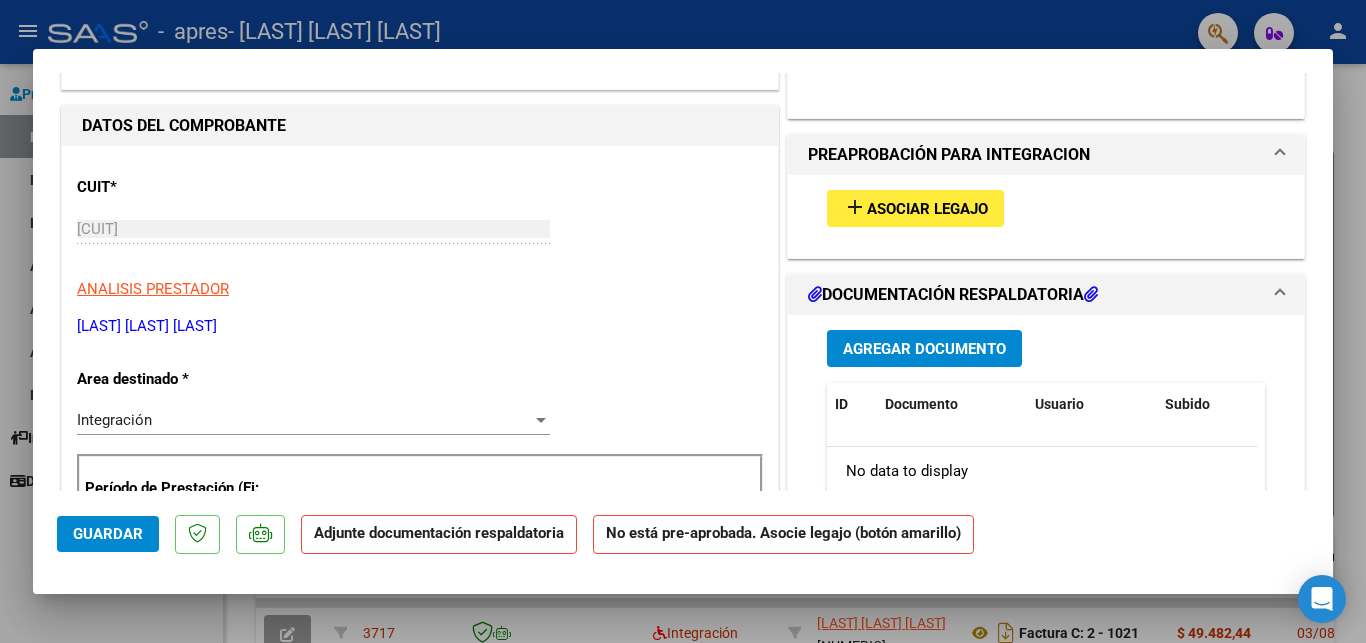click at bounding box center [683, 321] 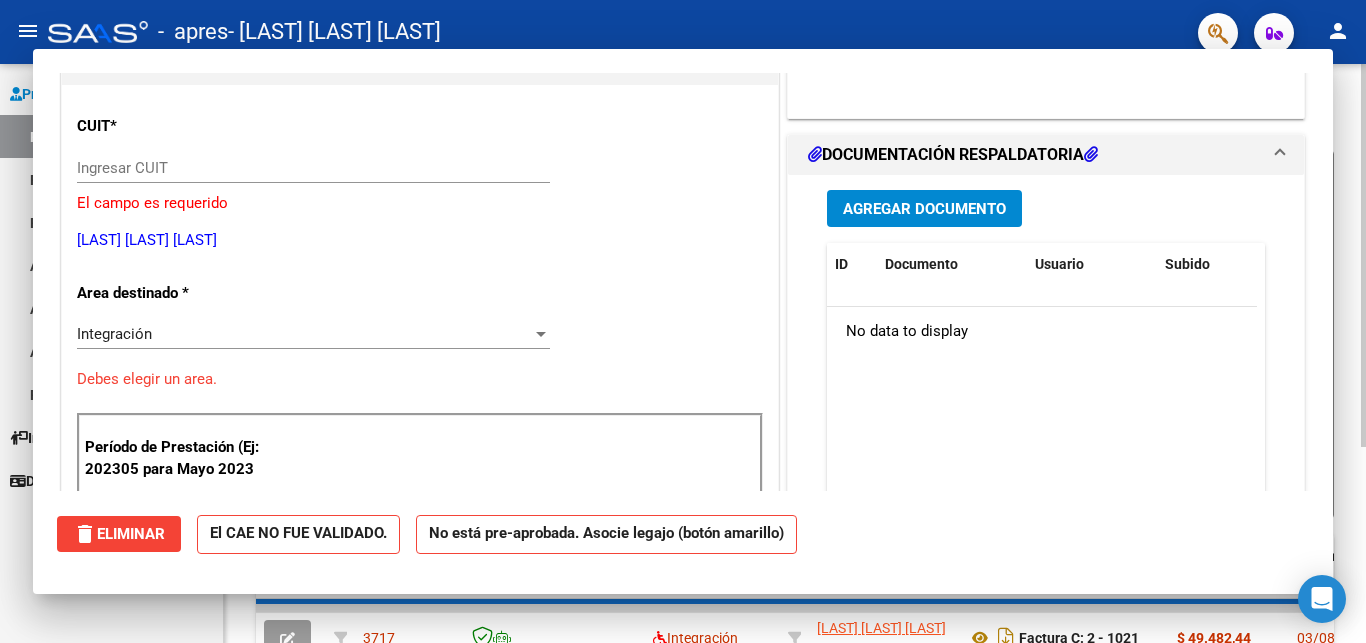 scroll, scrollTop: 0, scrollLeft: 0, axis: both 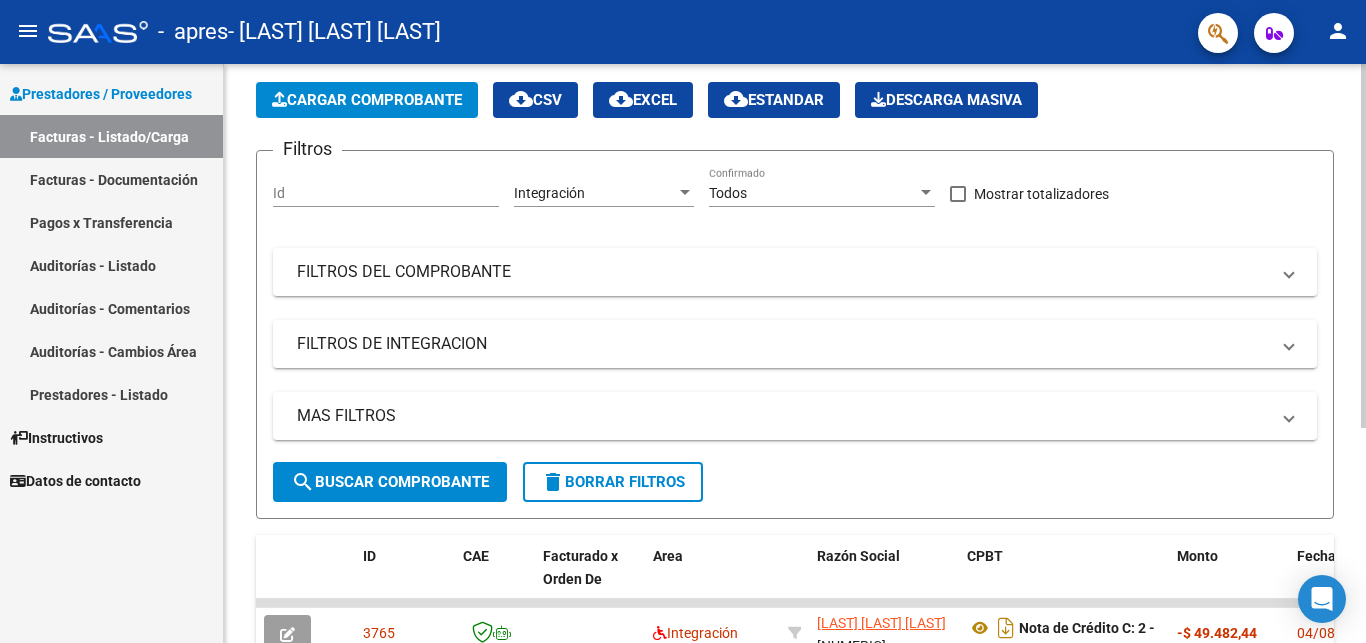 click on "Cargar Comprobante" 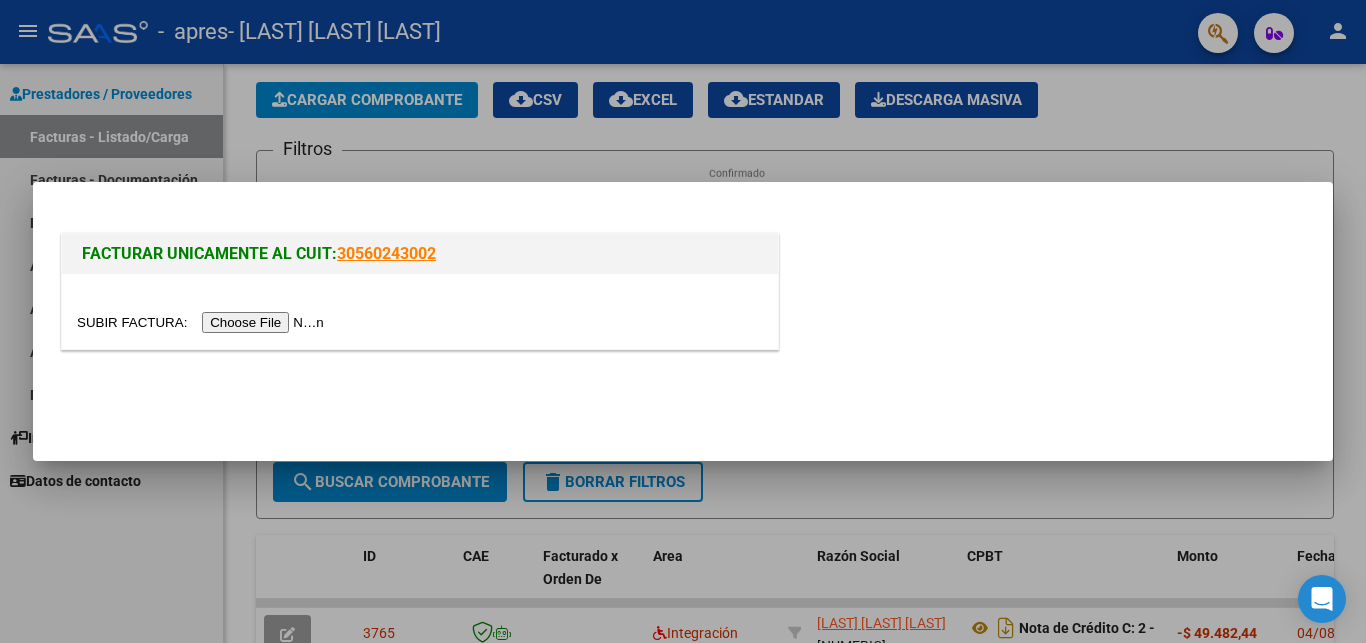 click at bounding box center [683, 321] 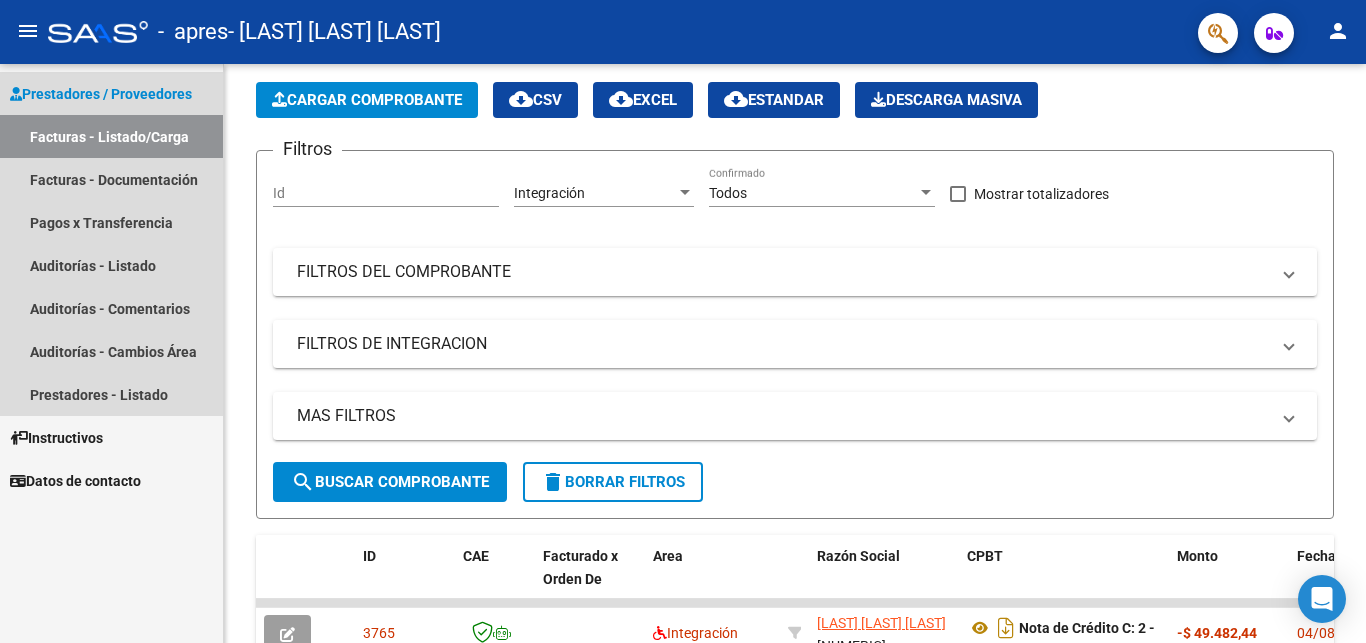 click on "Prestadores / Proveedores" at bounding box center (101, 94) 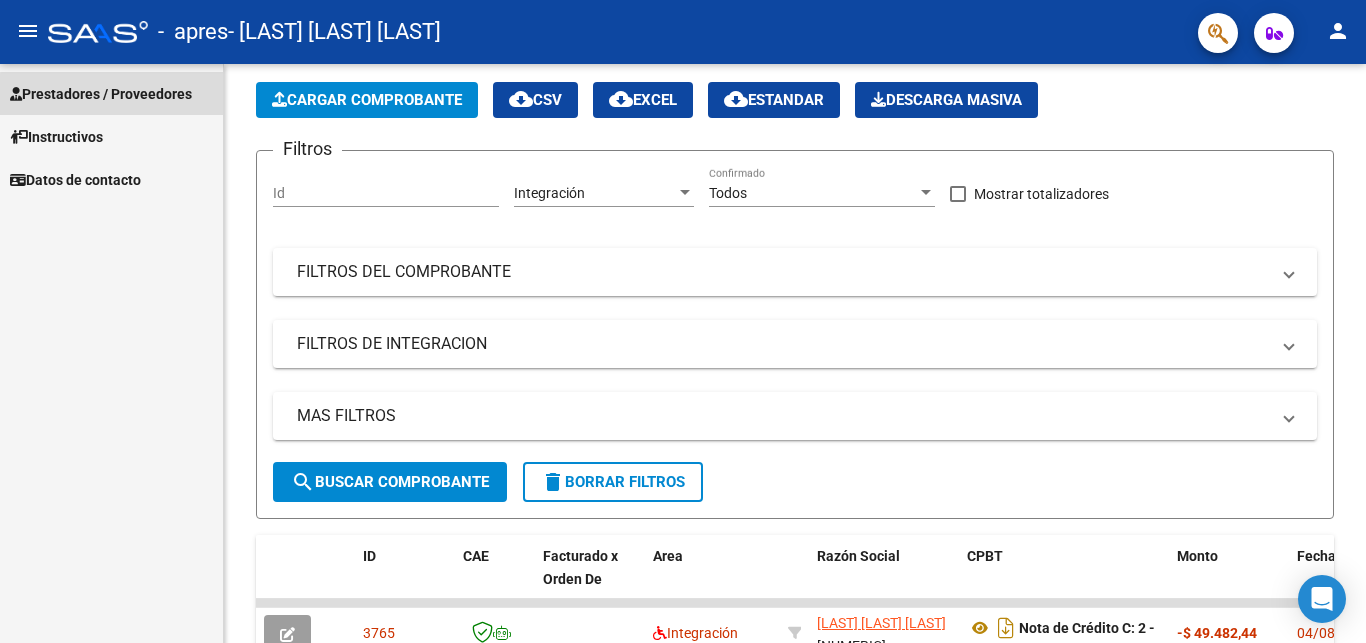 click on "Prestadores / Proveedores" at bounding box center [101, 94] 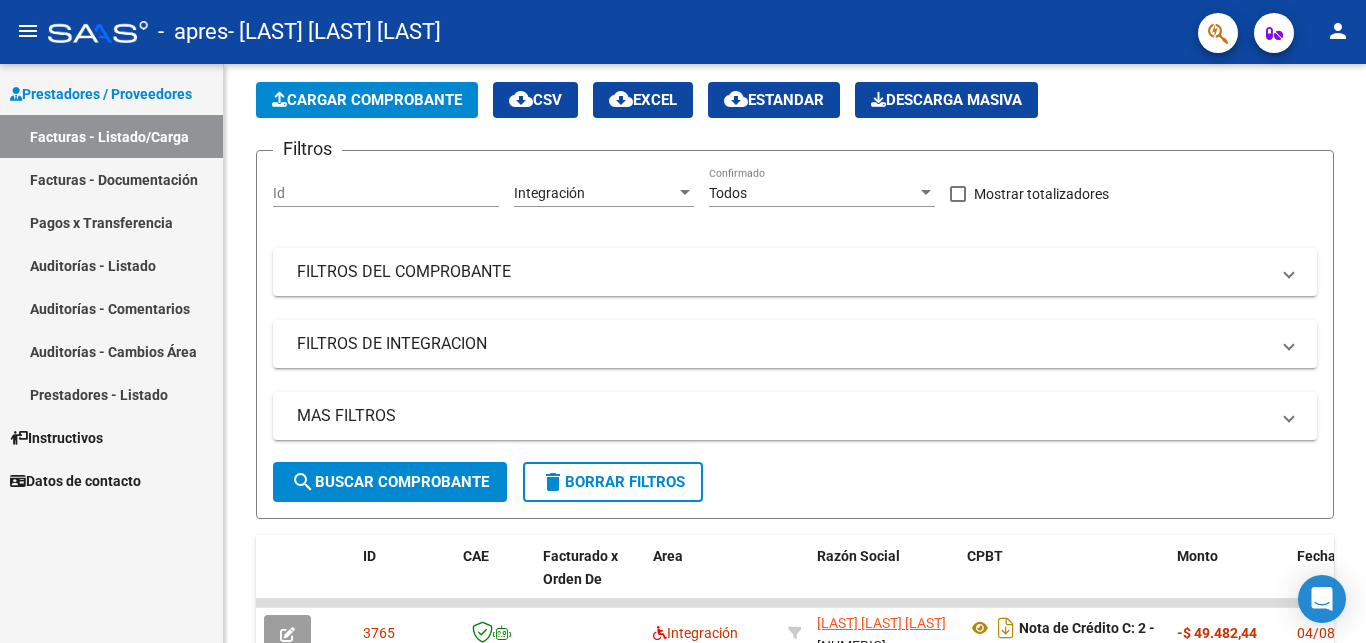 click on "Facturas - Listado/Carga" at bounding box center (111, 136) 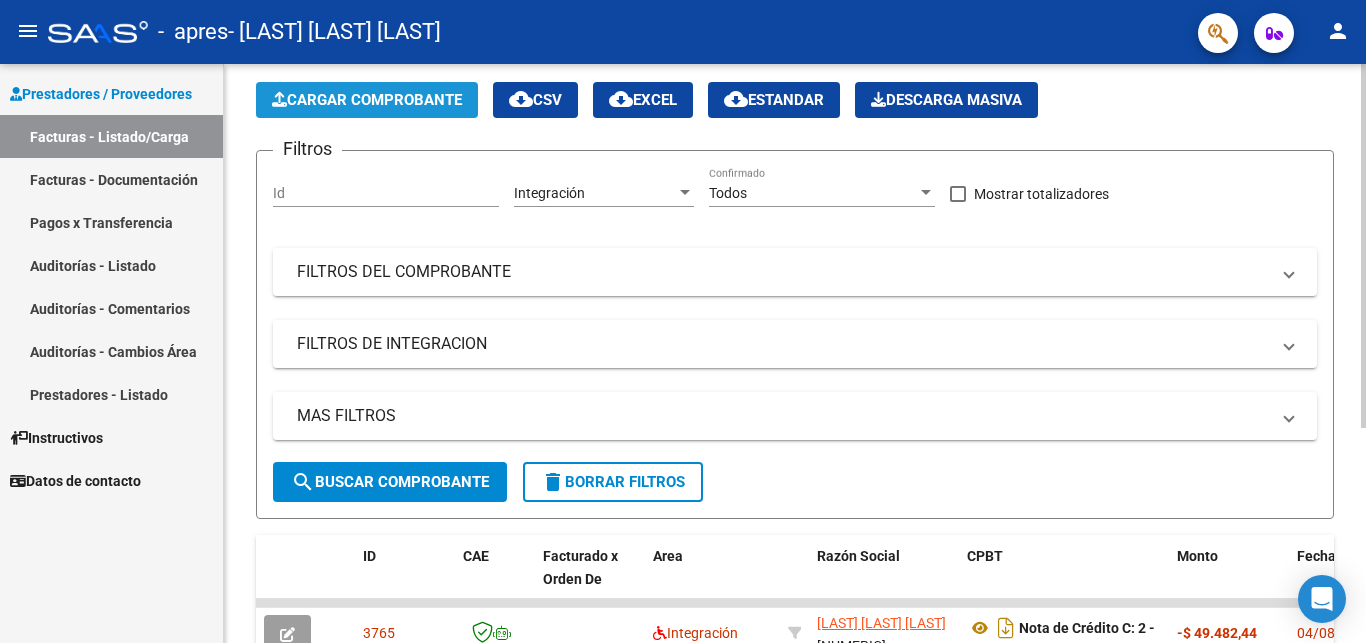 click on "Cargar Comprobante" 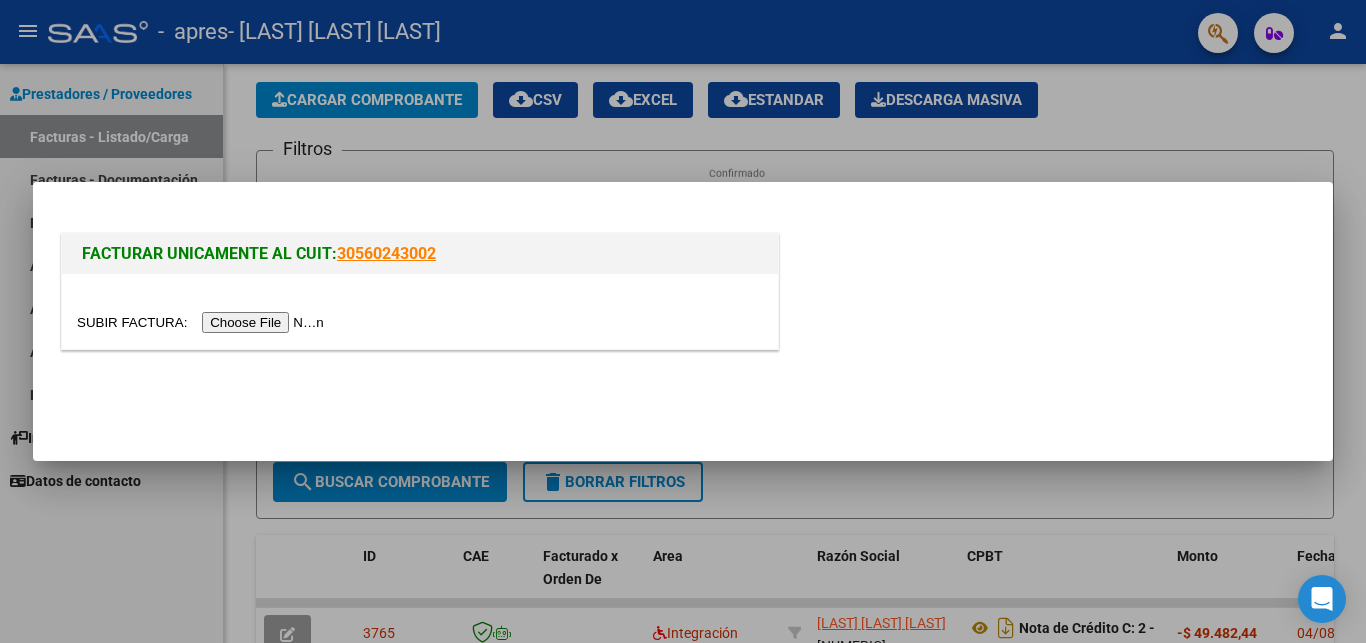 click at bounding box center [683, 321] 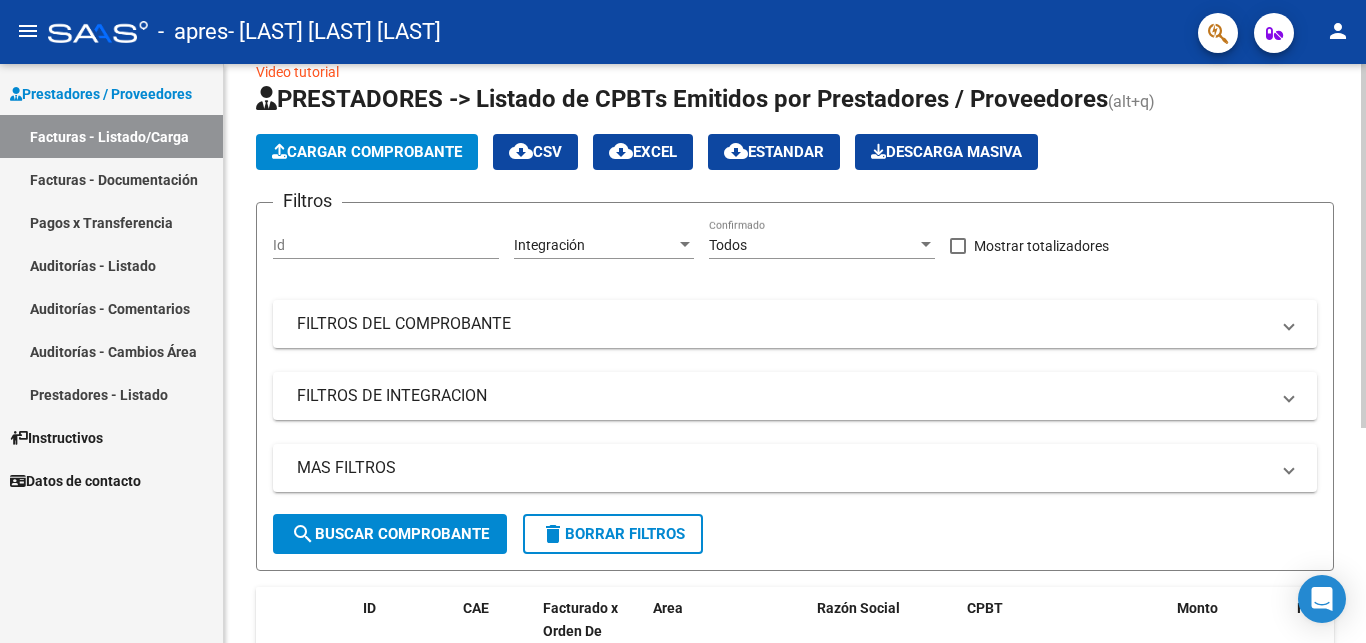 scroll, scrollTop: 0, scrollLeft: 0, axis: both 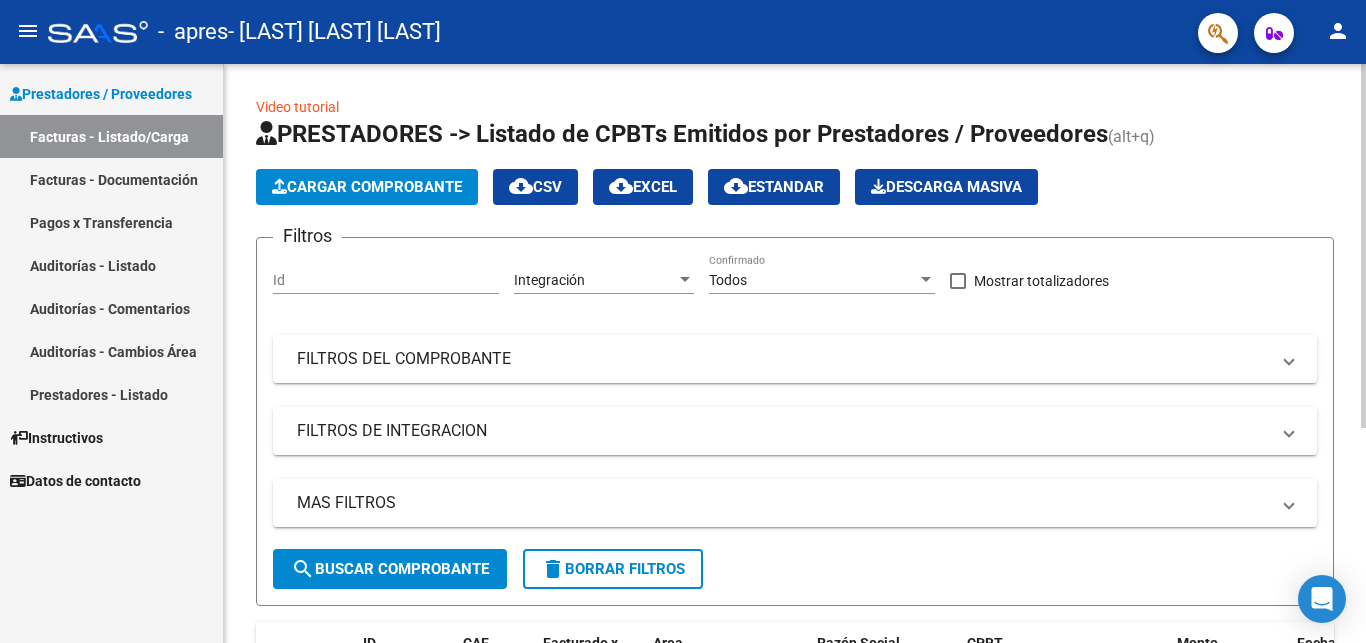 click on "Cargar Comprobante" 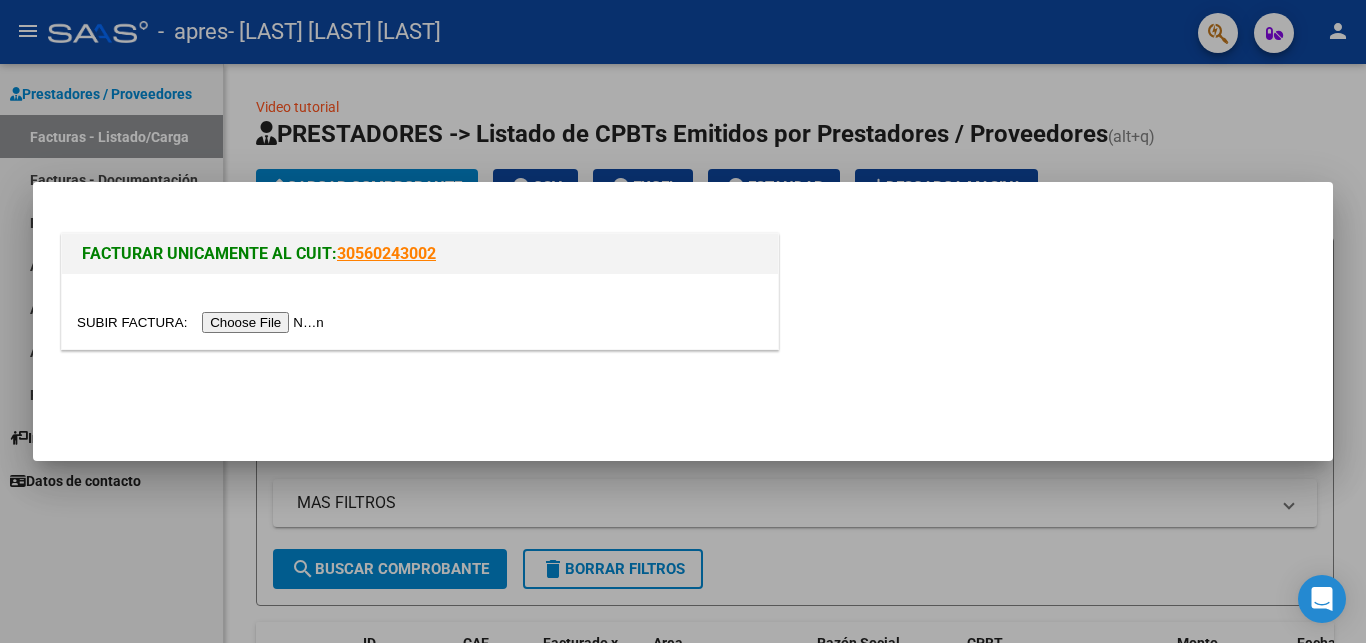 click at bounding box center (203, 322) 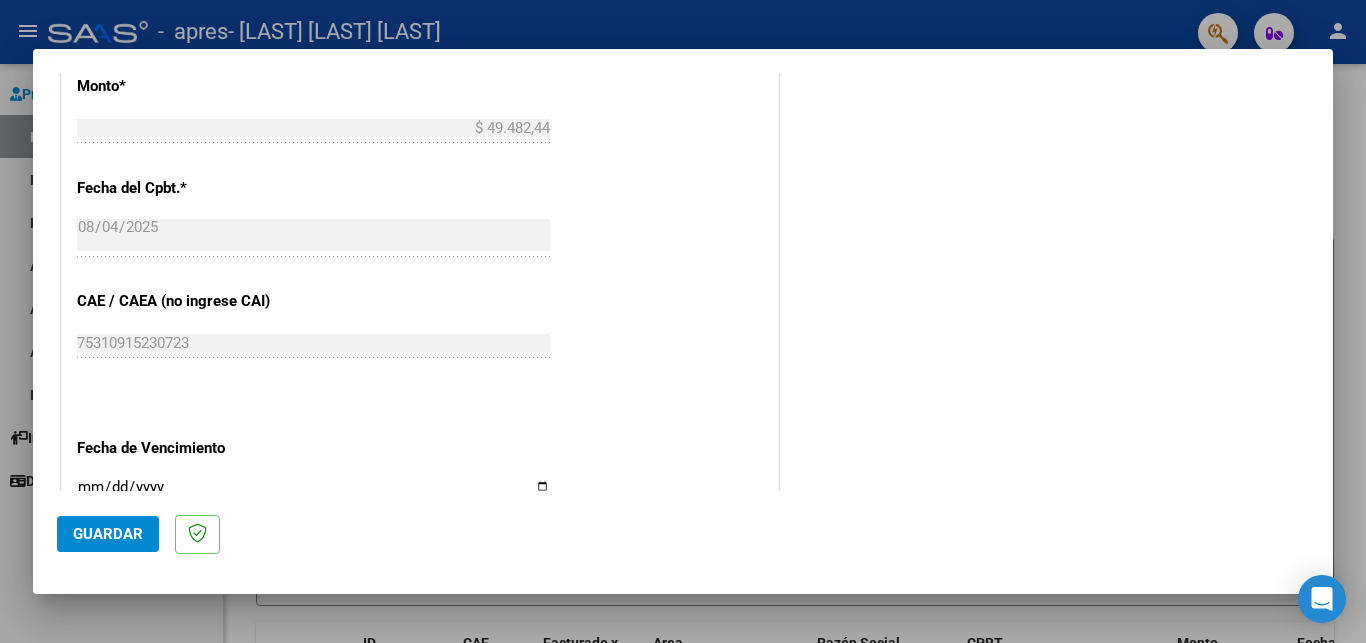 scroll, scrollTop: 1080, scrollLeft: 0, axis: vertical 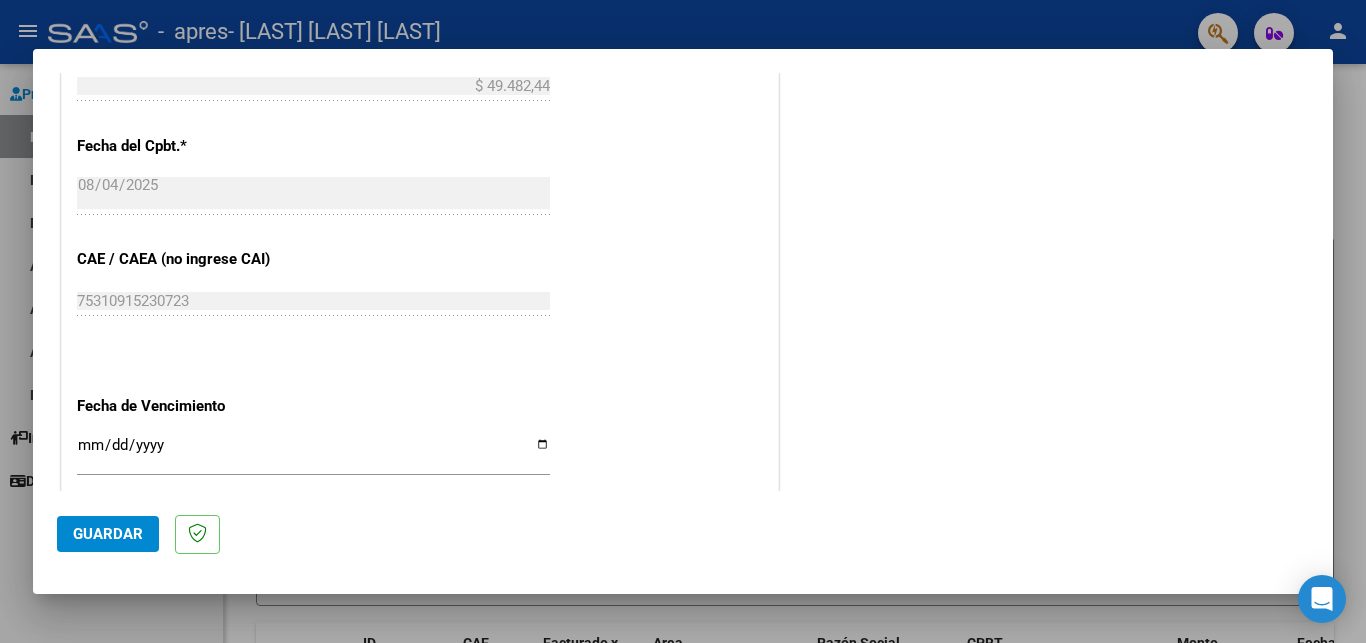 click on "Ingresar la fecha" at bounding box center (313, 453) 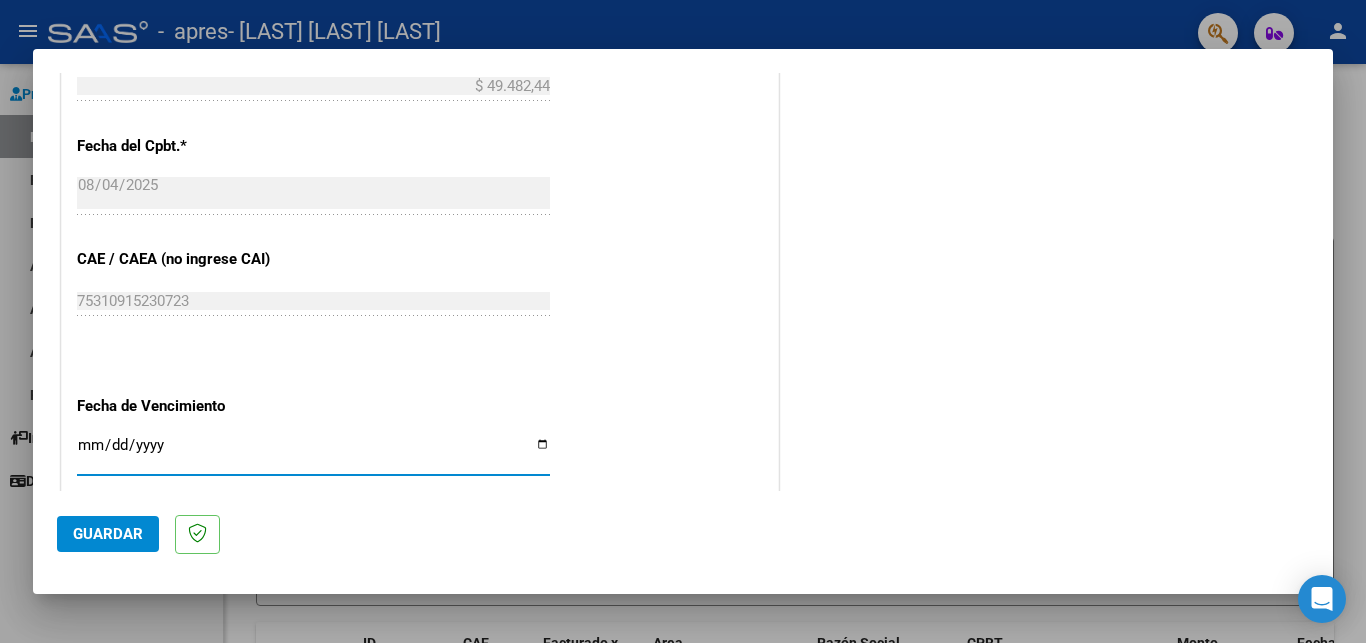 type on "2025-08-14" 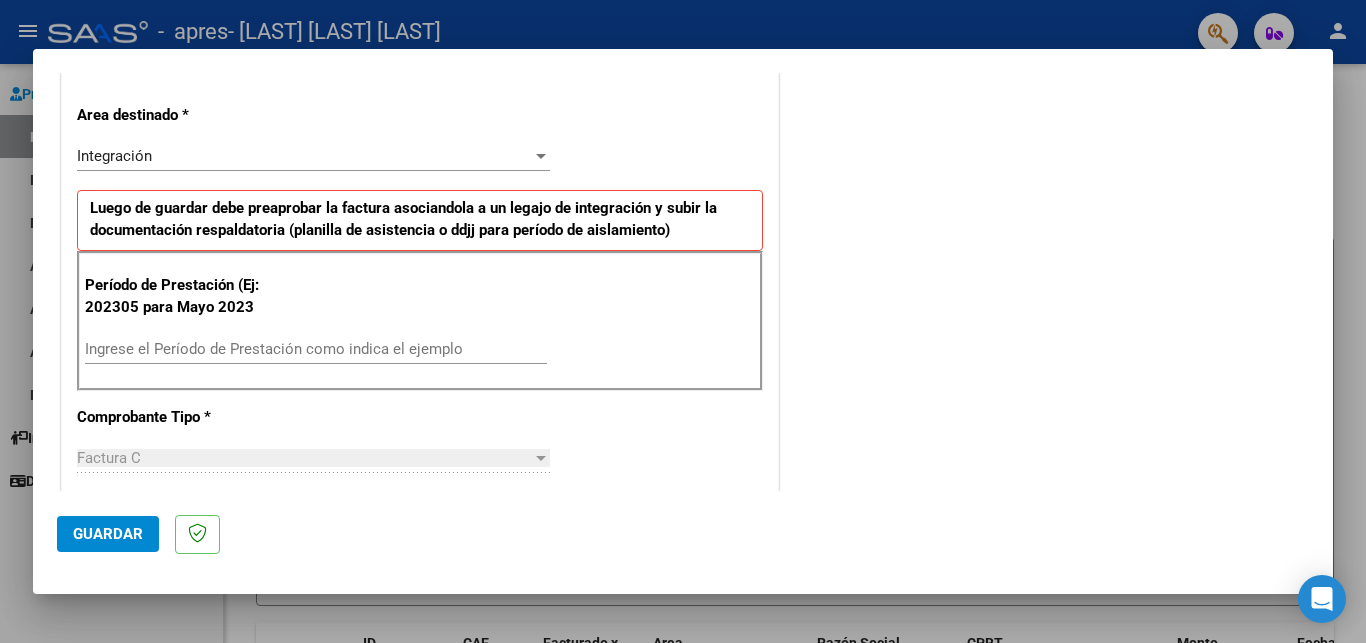 scroll, scrollTop: 432, scrollLeft: 0, axis: vertical 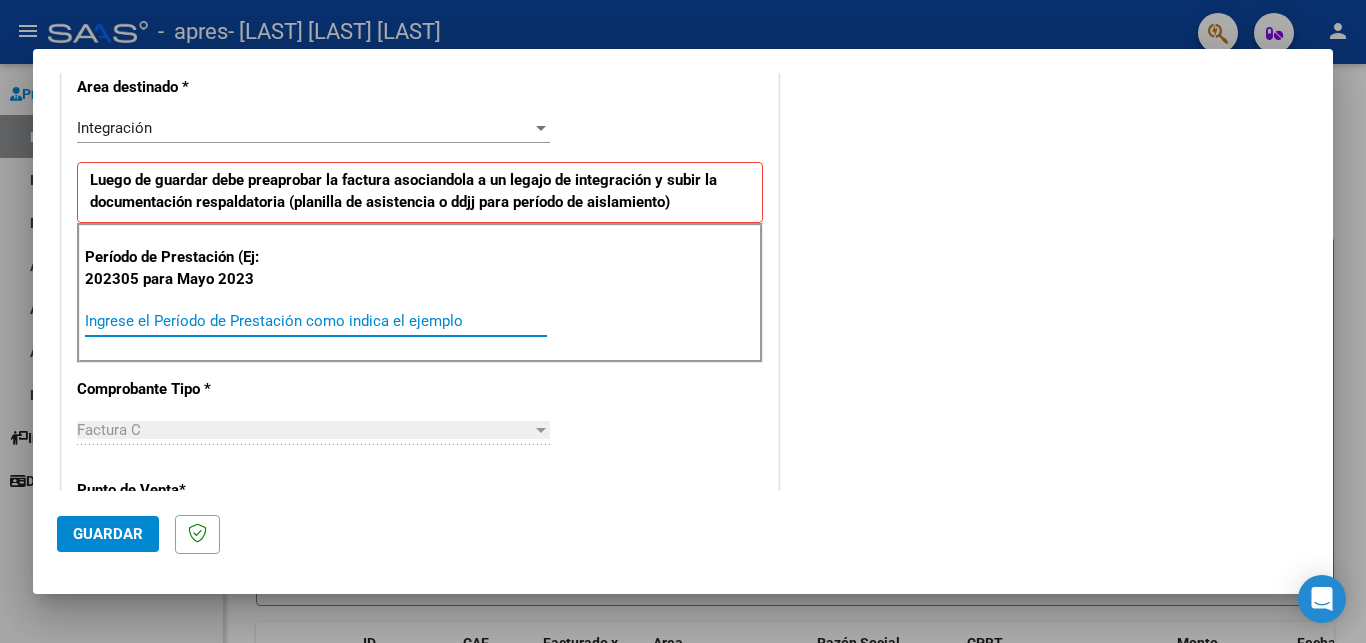click on "Ingrese el Período de Prestación como indica el ejemplo" at bounding box center [316, 321] 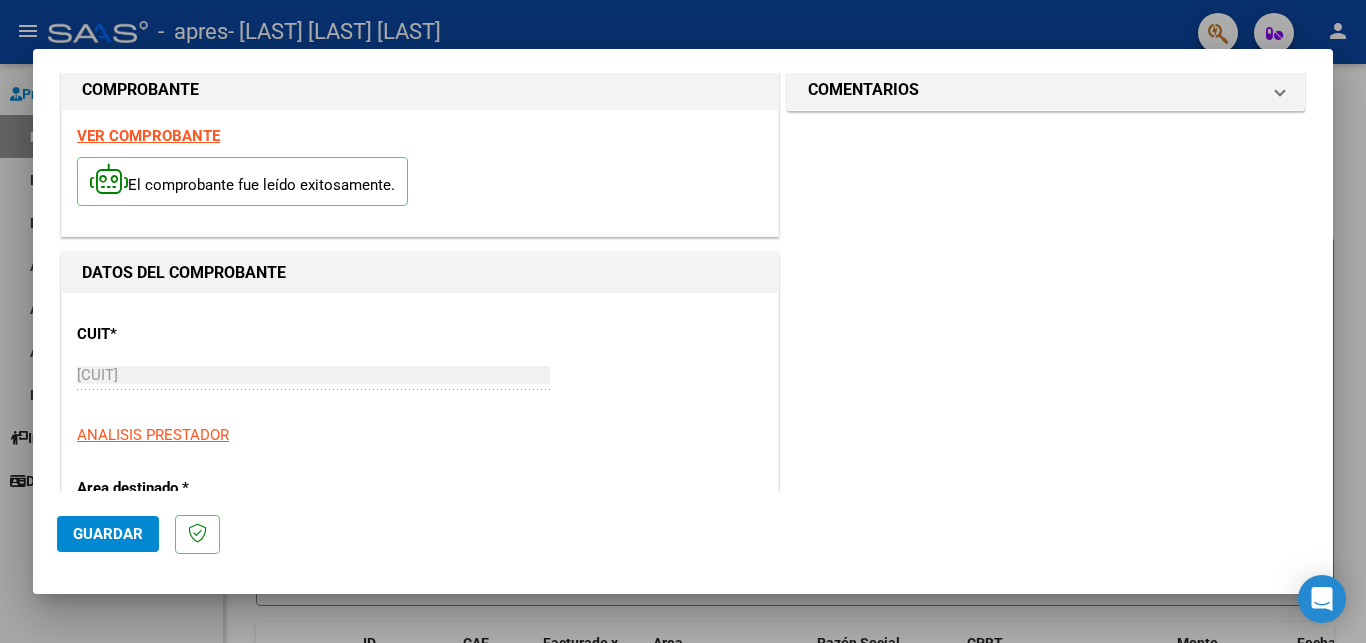 scroll, scrollTop: 0, scrollLeft: 0, axis: both 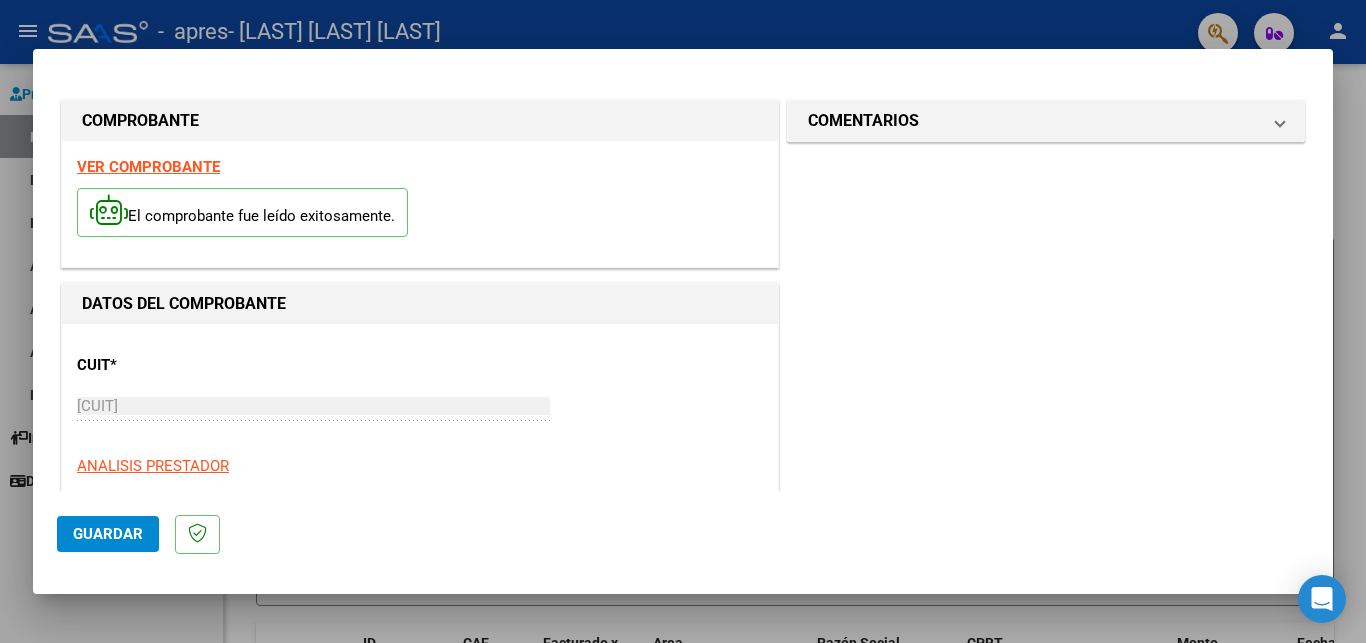 type on "202506" 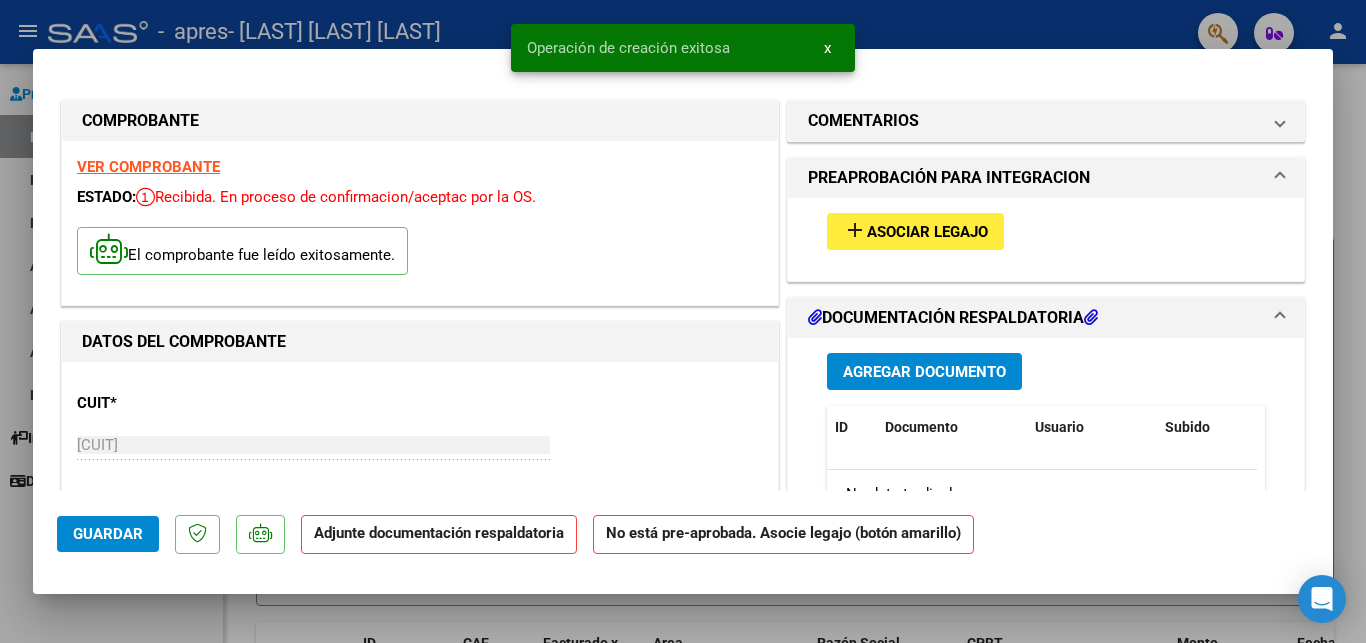 click on "Asociar Legajo" at bounding box center [927, 232] 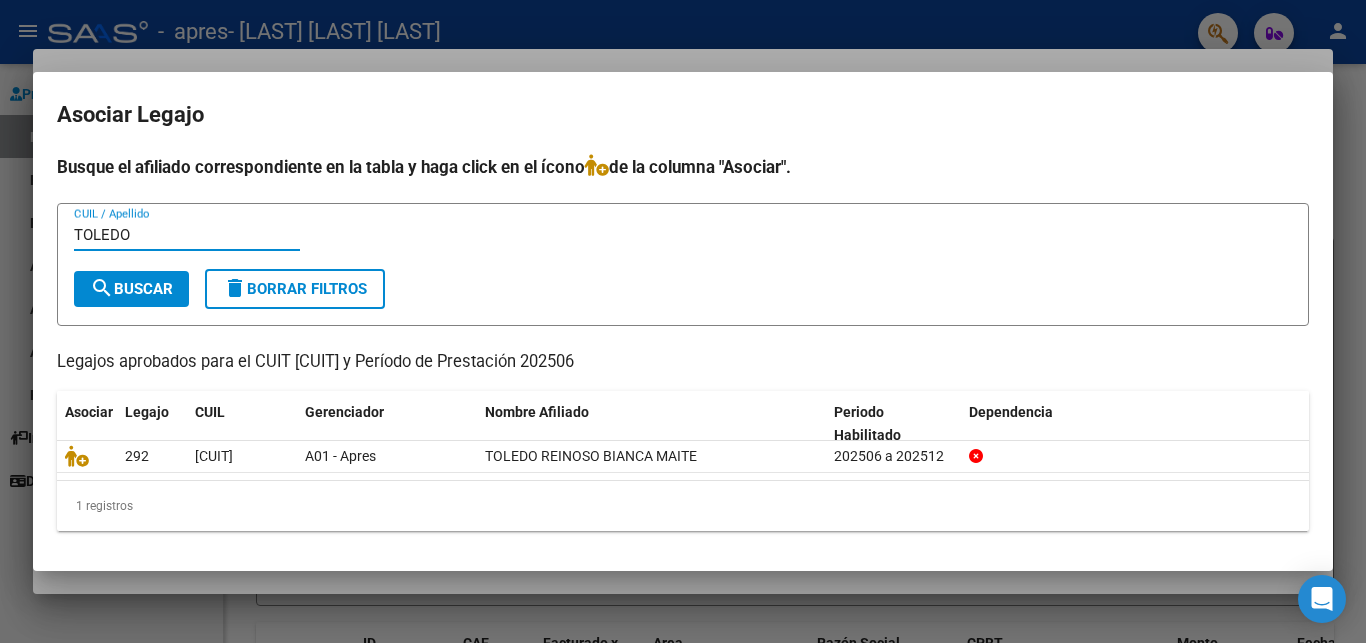 type on "TOLEDO" 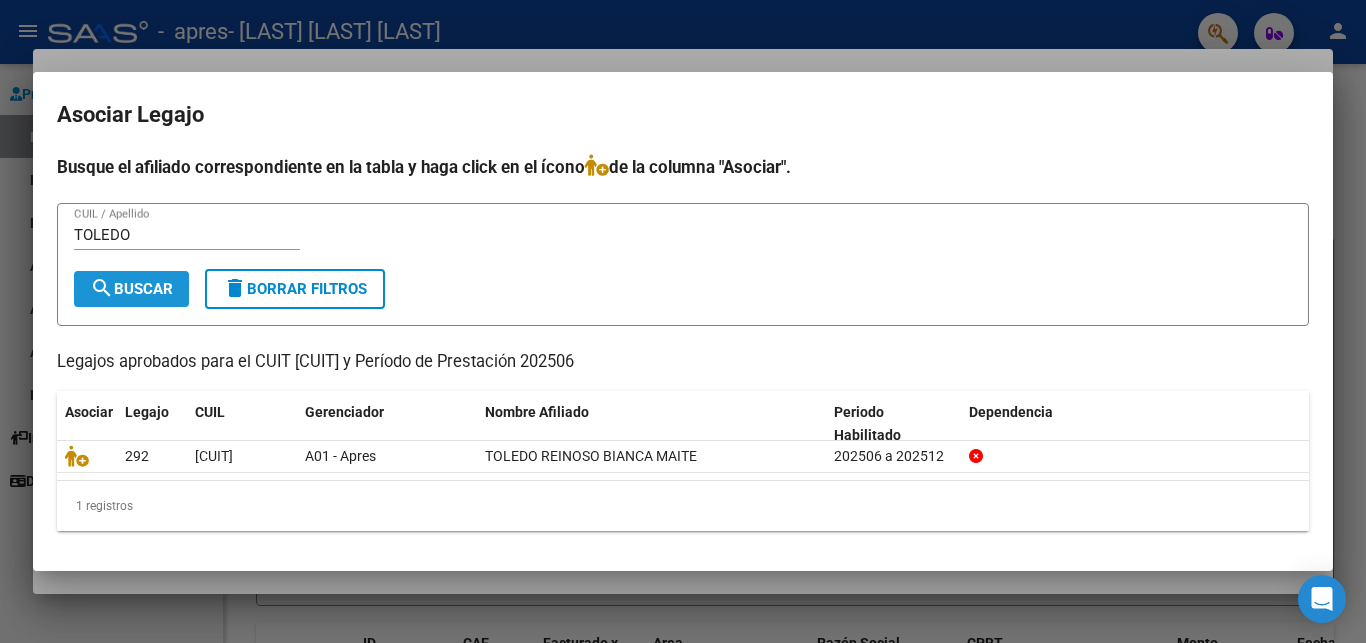 click on "search  Buscar" at bounding box center (131, 289) 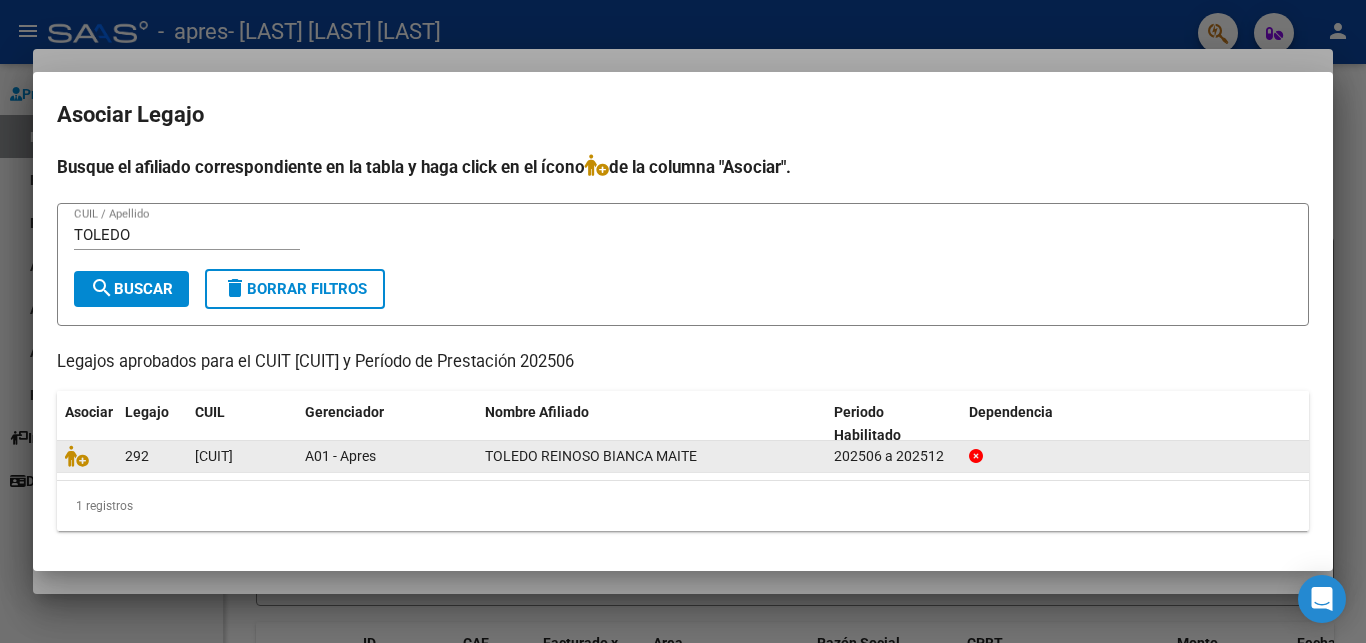click on "[CUIT]" 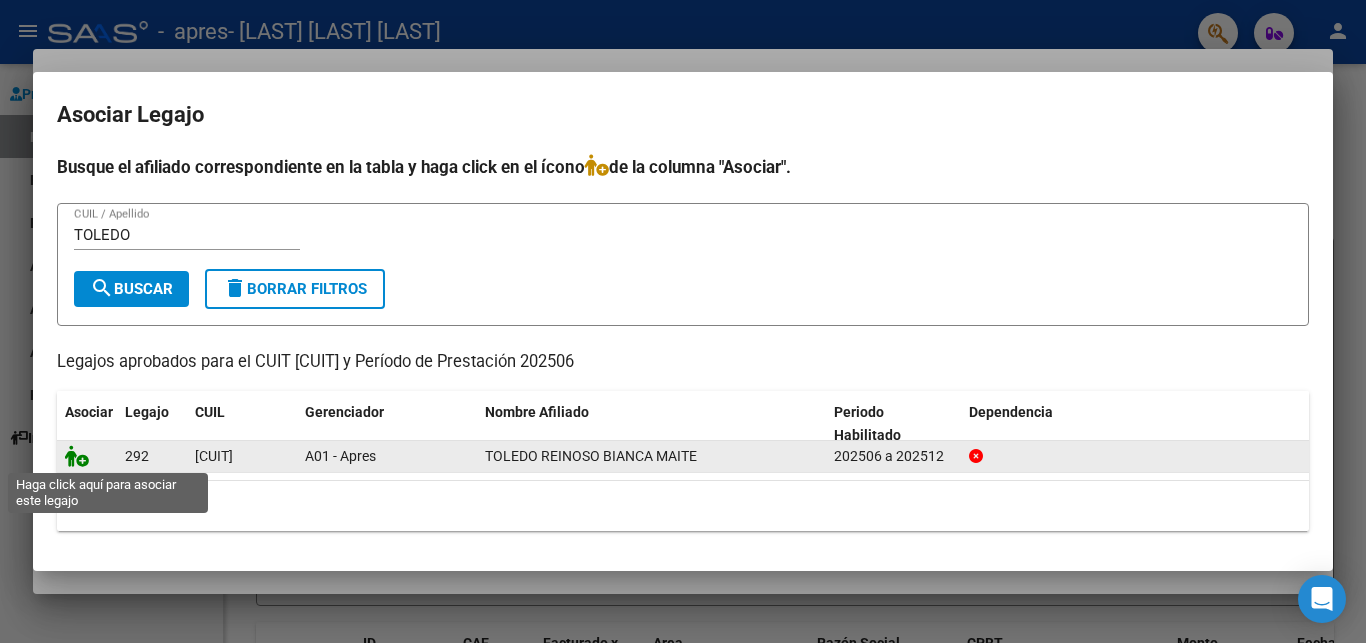 click 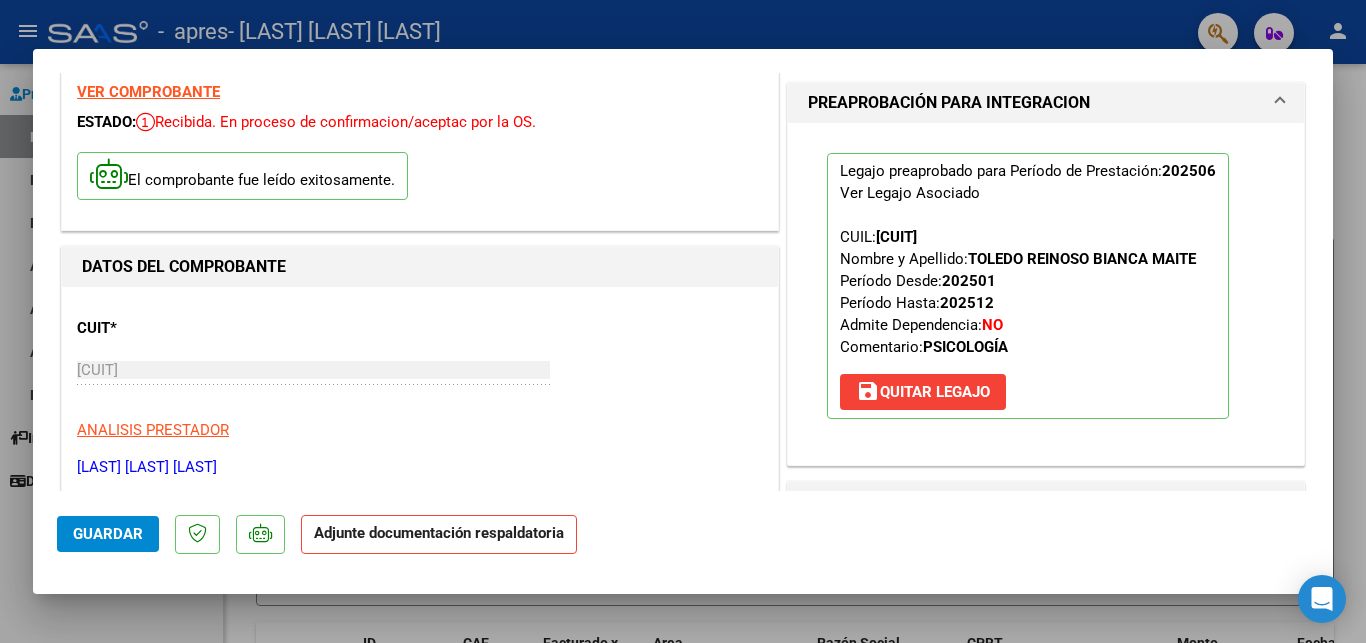 scroll, scrollTop: 108, scrollLeft: 0, axis: vertical 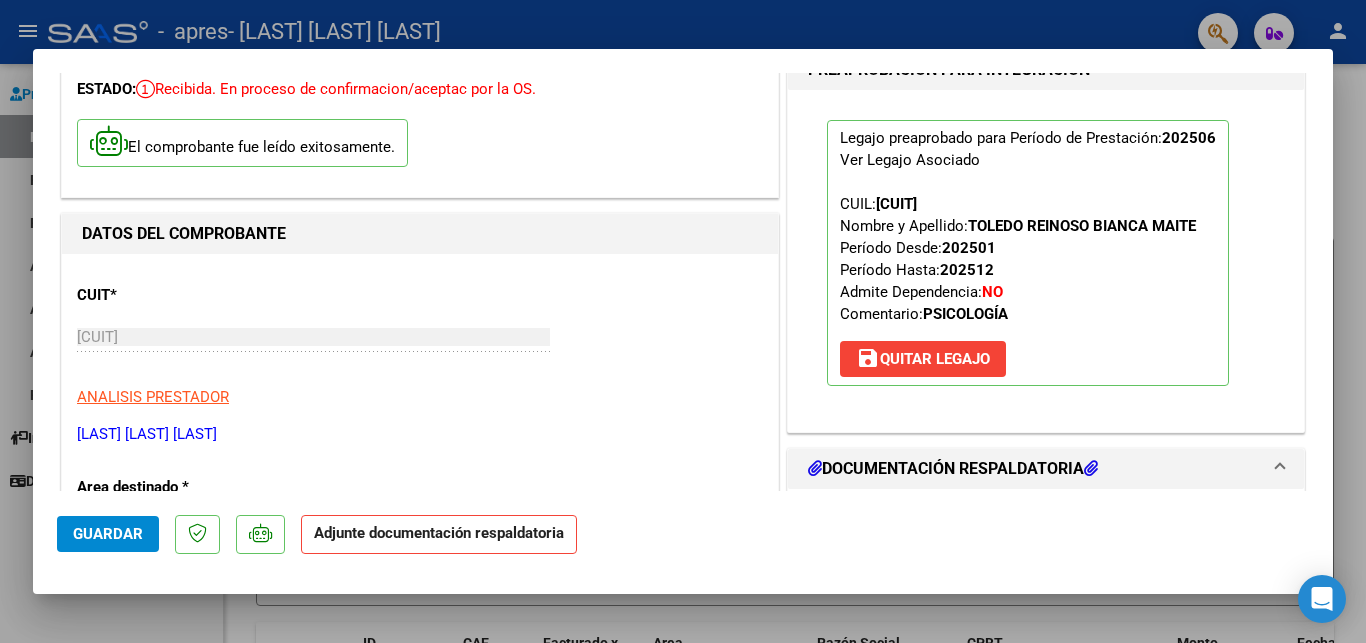 click at bounding box center [1091, 468] 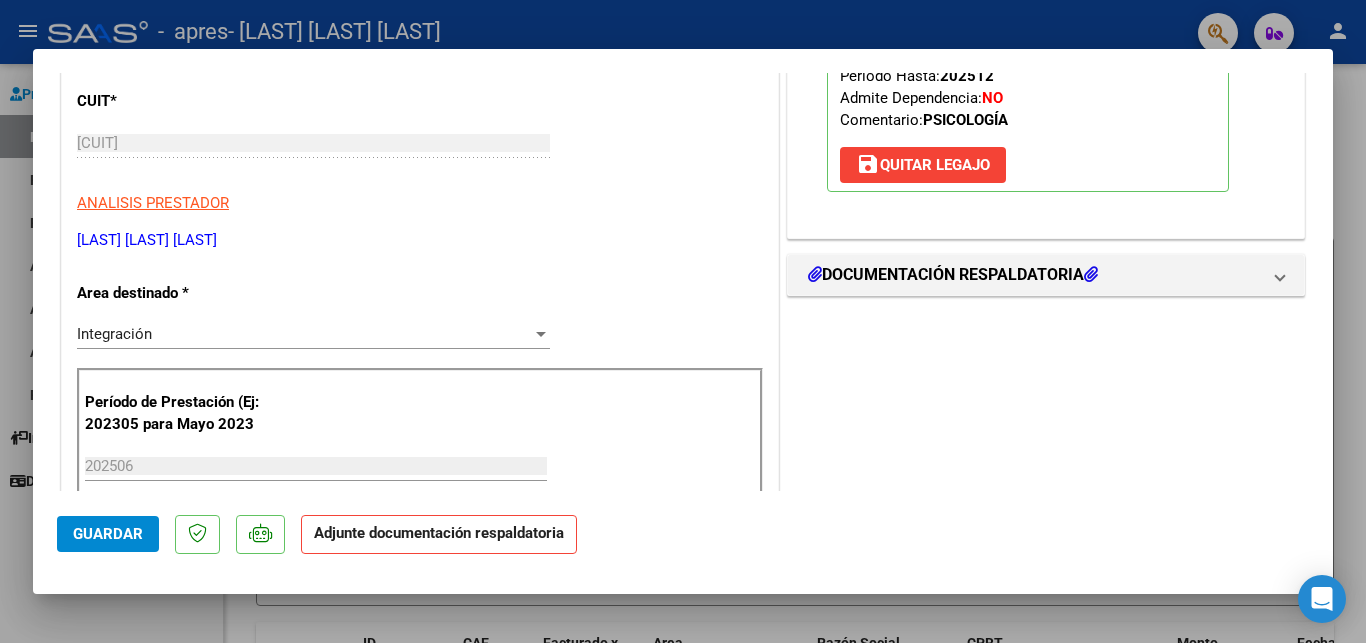 scroll, scrollTop: 324, scrollLeft: 0, axis: vertical 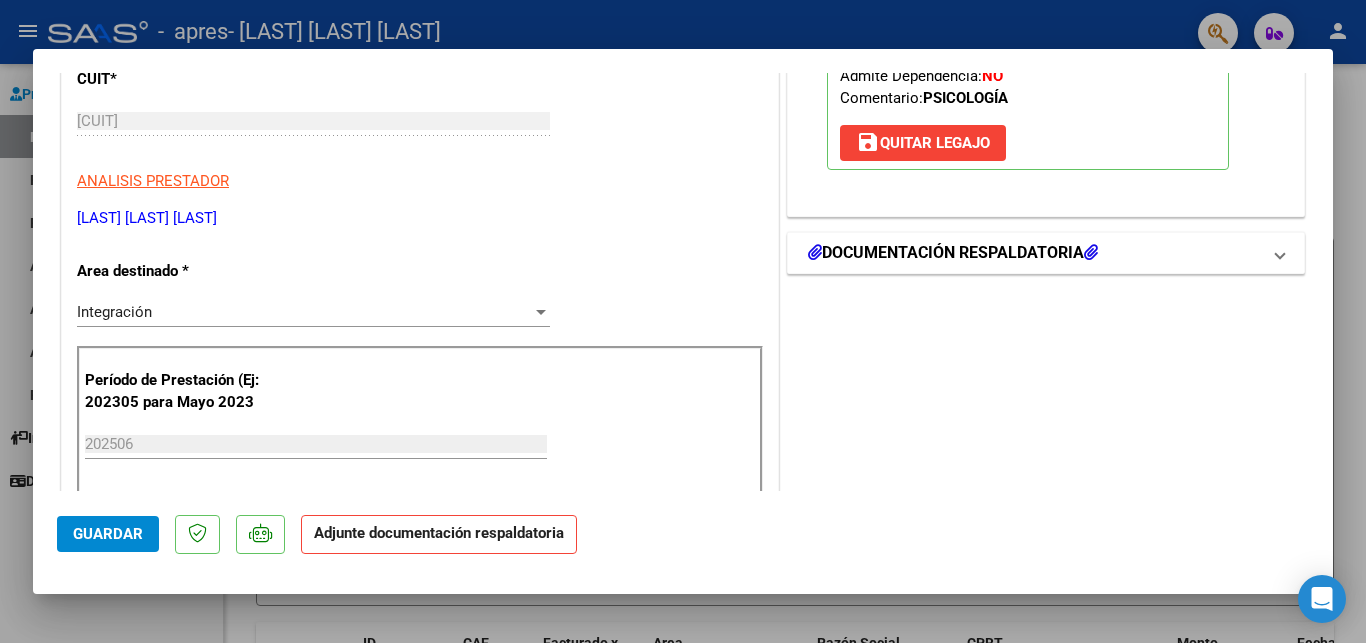 click at bounding box center [1091, 252] 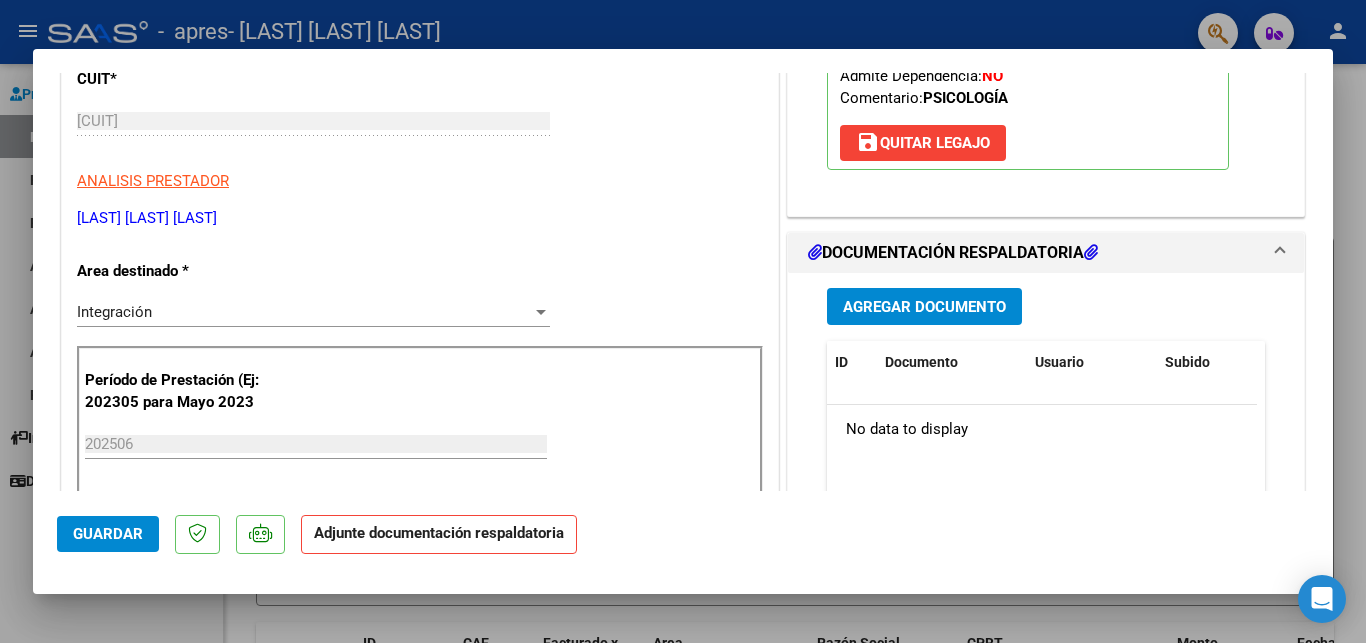 click on "Agregar Documento" at bounding box center (924, 307) 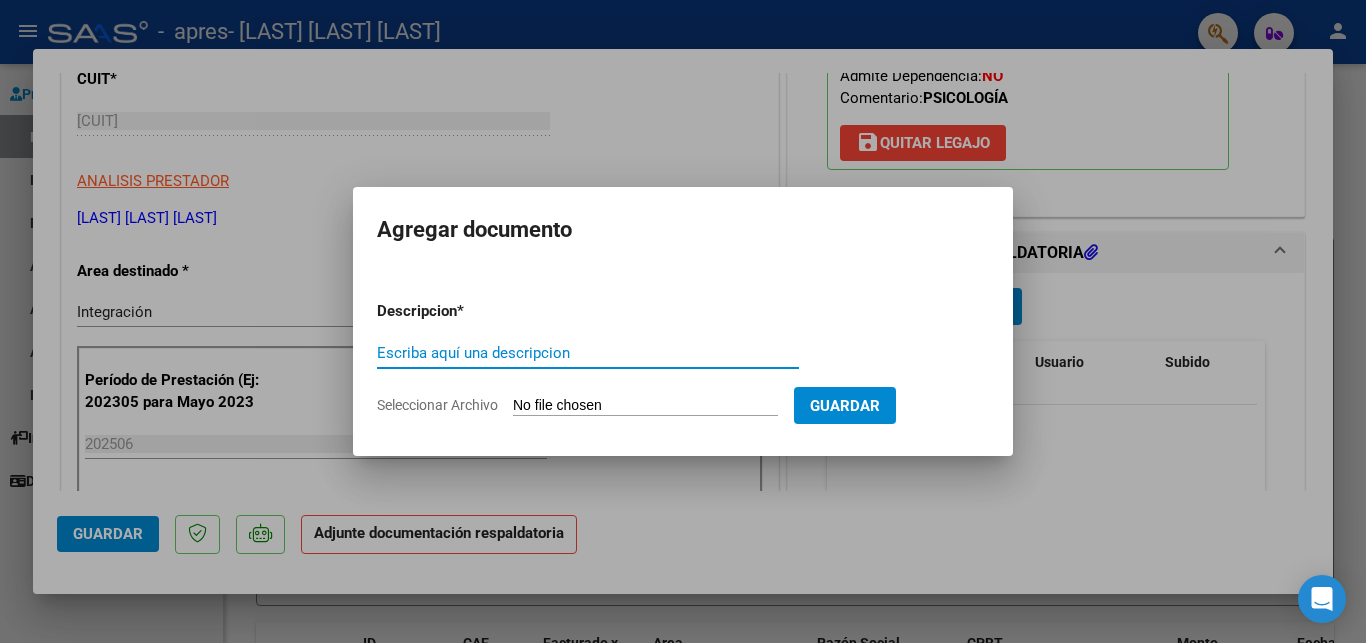 click on "Seleccionar Archivo" at bounding box center (645, 406) 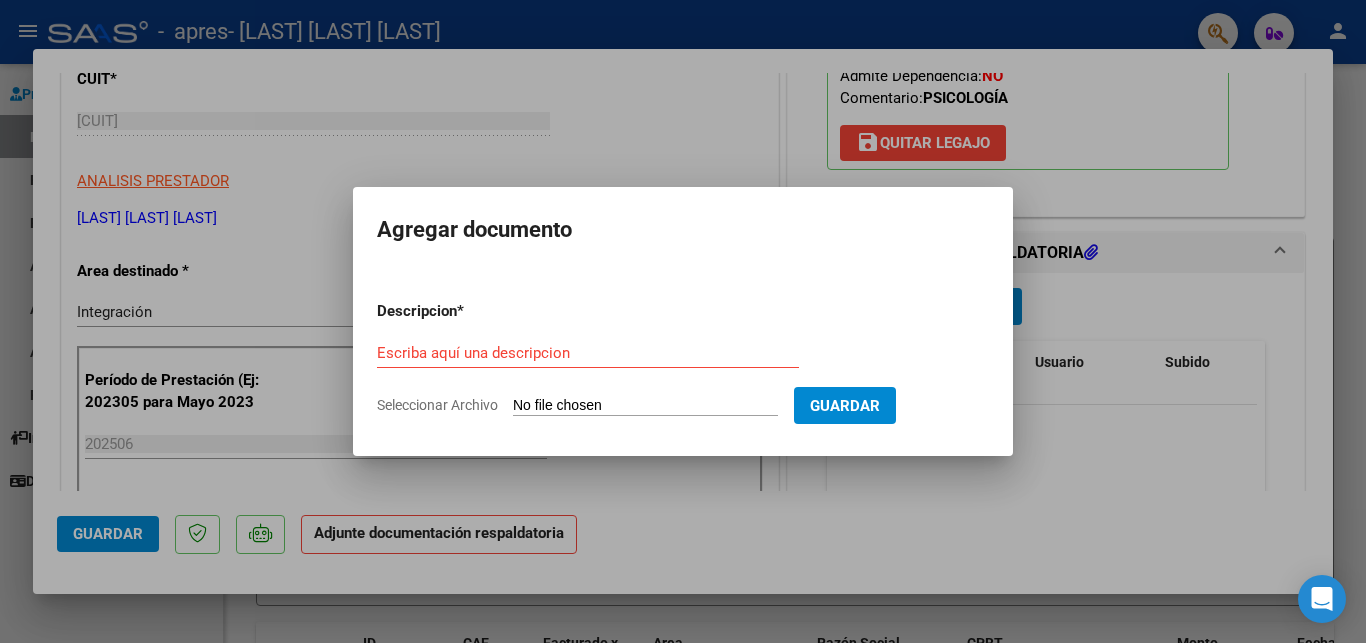 type on "C:\fakepath\informe [LAST] [LAST].pdf" 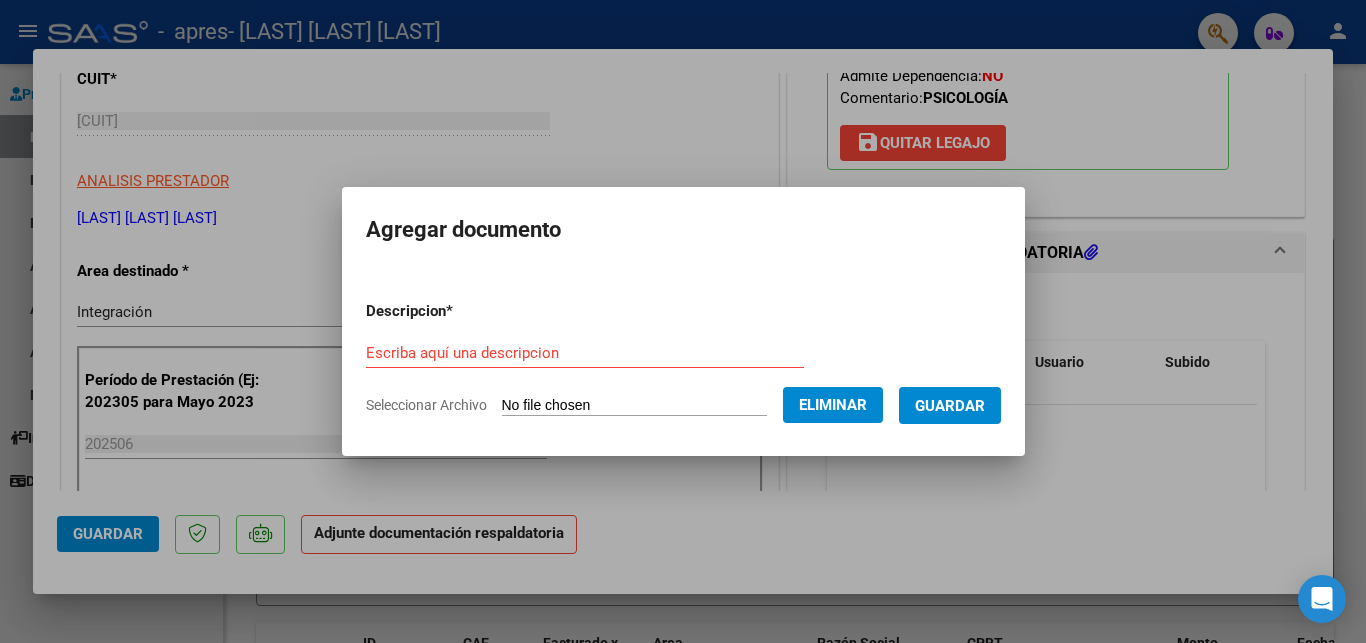 click on "Escriba aquí una descripcion" at bounding box center [585, 353] 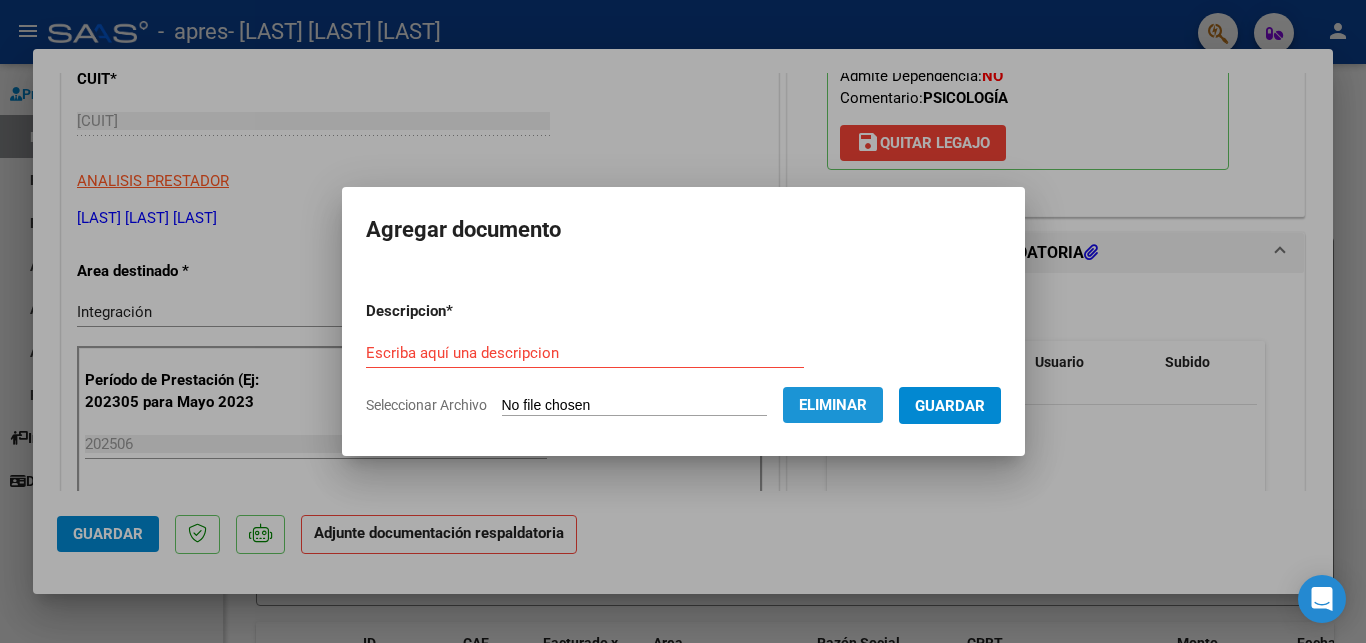click on "Eliminar" 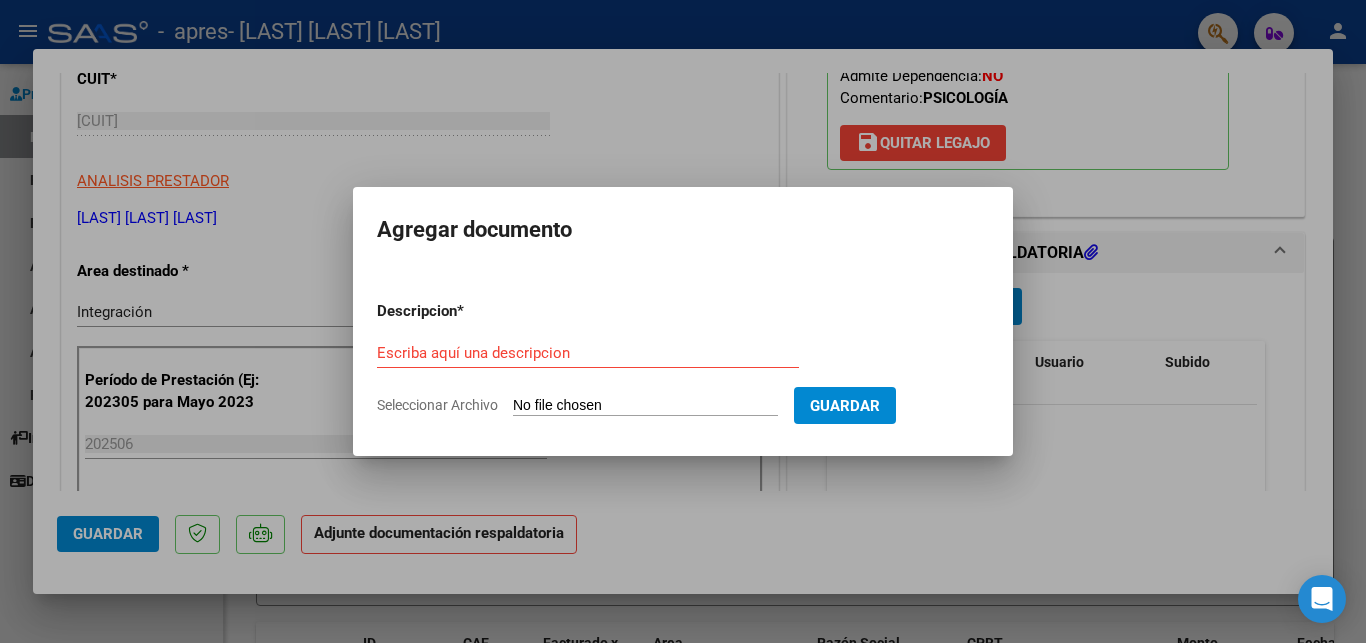 click on "Seleccionar Archivo" at bounding box center [645, 406] 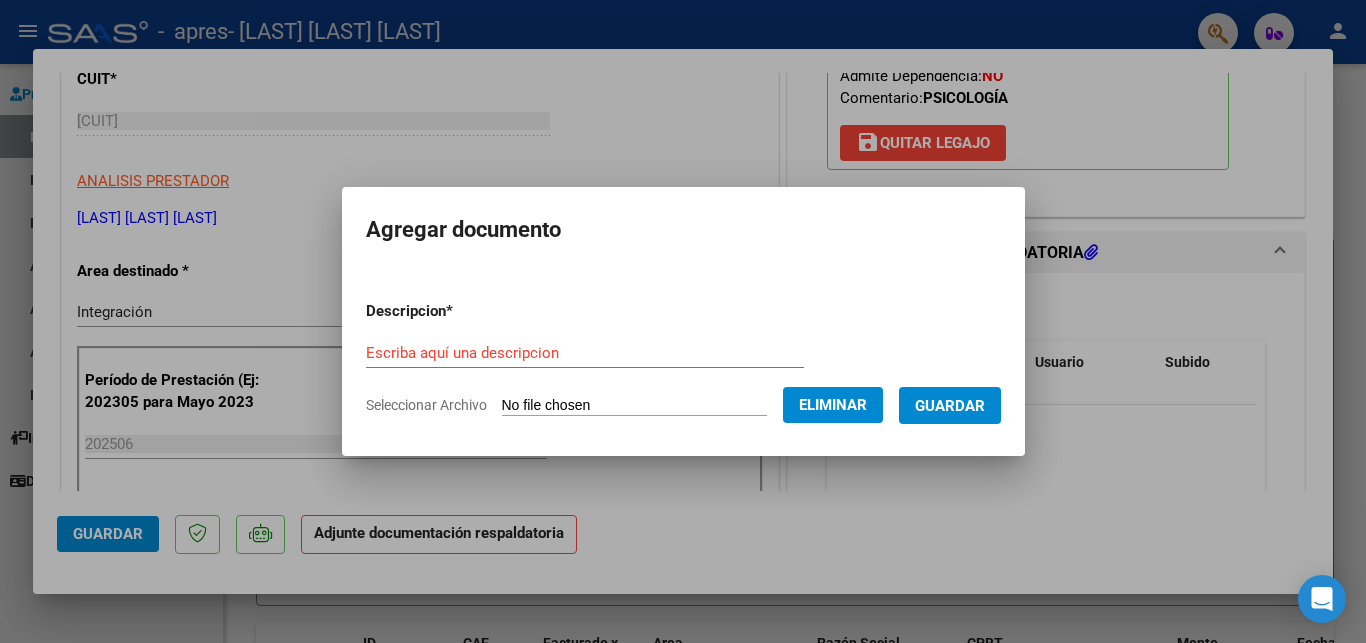 click on "Guardar" at bounding box center [950, 406] 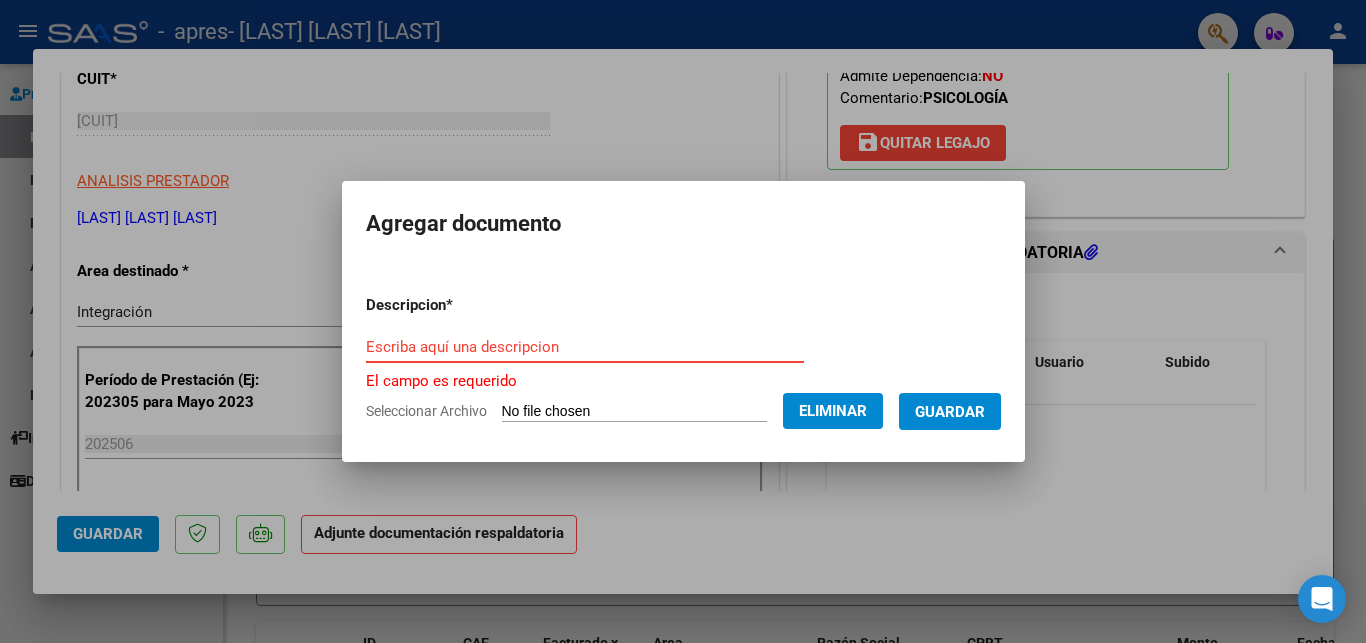 click on "Escriba aquí una descripcion" at bounding box center (585, 347) 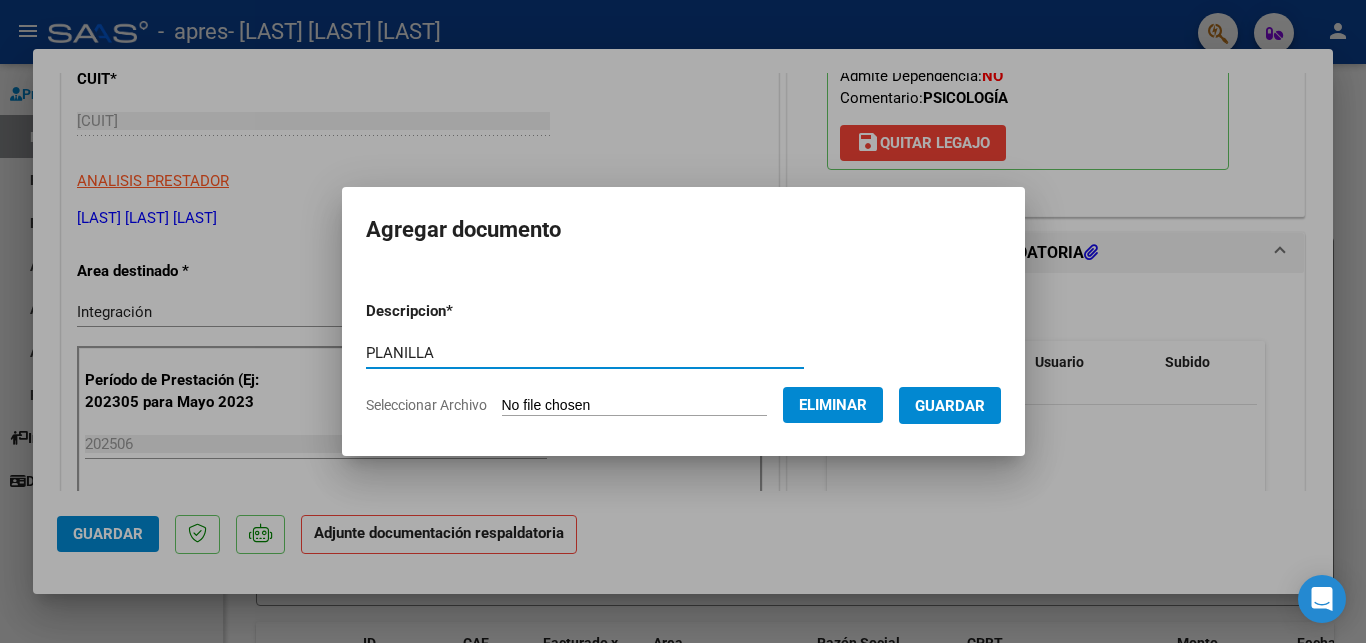 type on "PLANILLA" 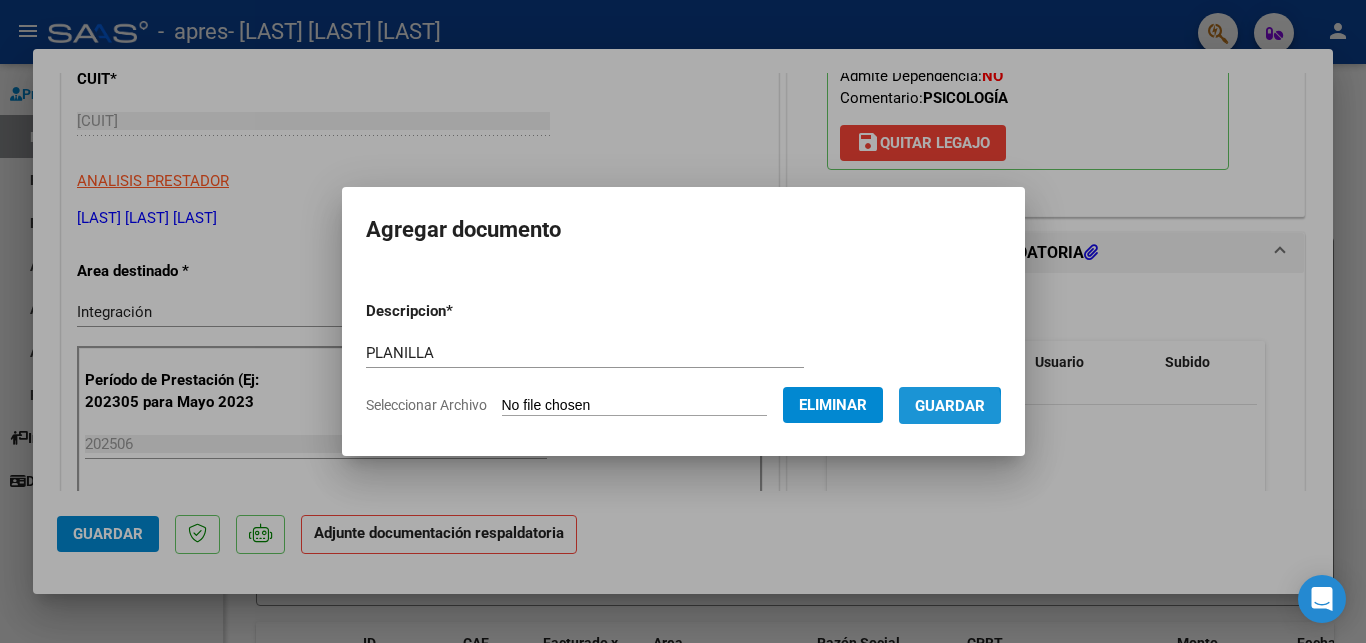 click on "Guardar" at bounding box center (950, 406) 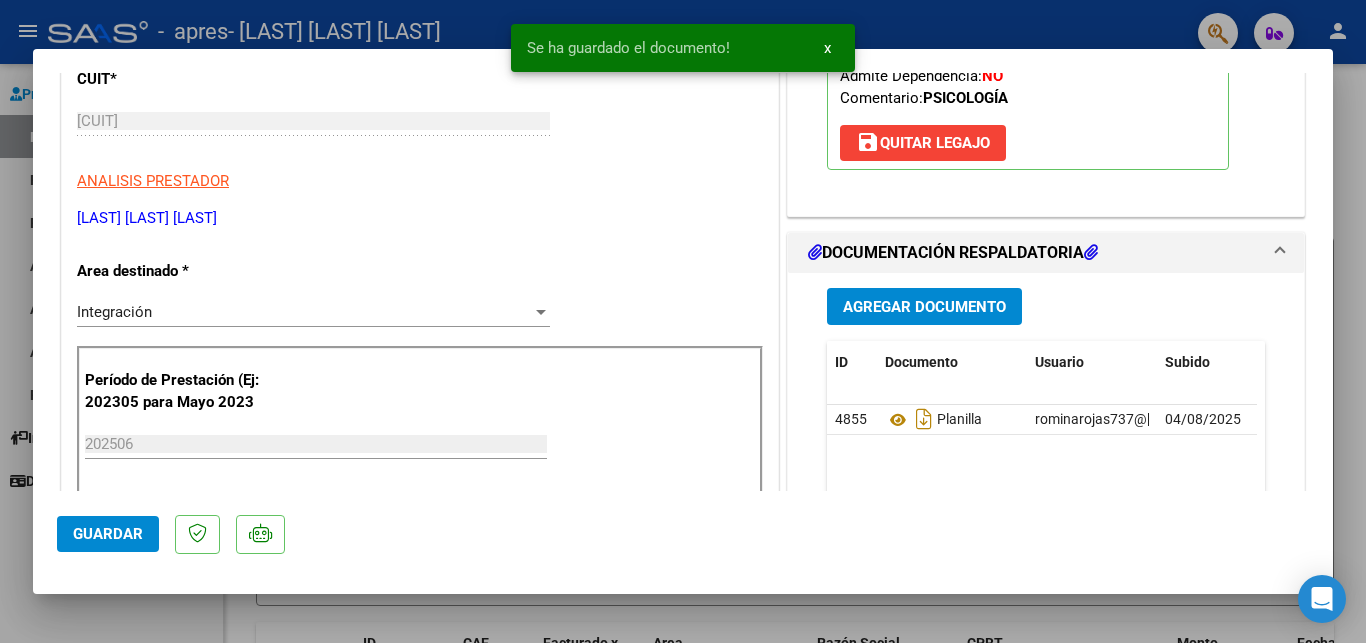 click on "Guardar" 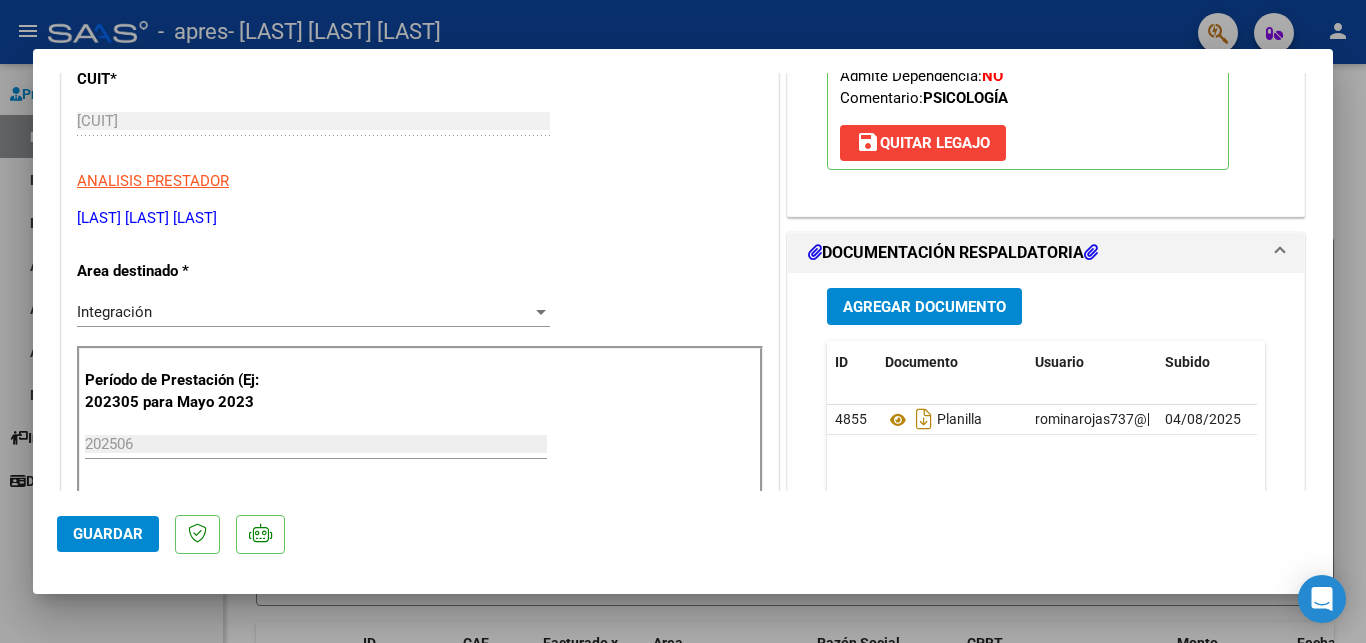 click at bounding box center [1091, 252] 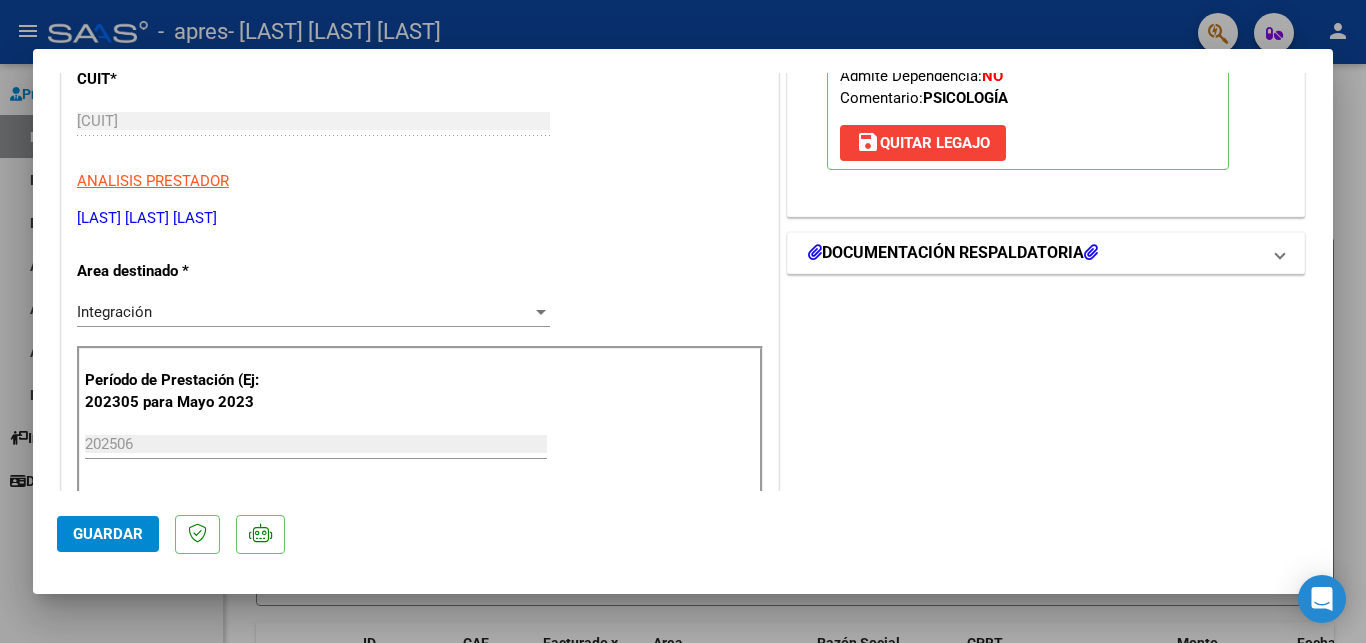 click on "DOCUMENTACIÓN RESPALDATORIA" at bounding box center [953, 253] 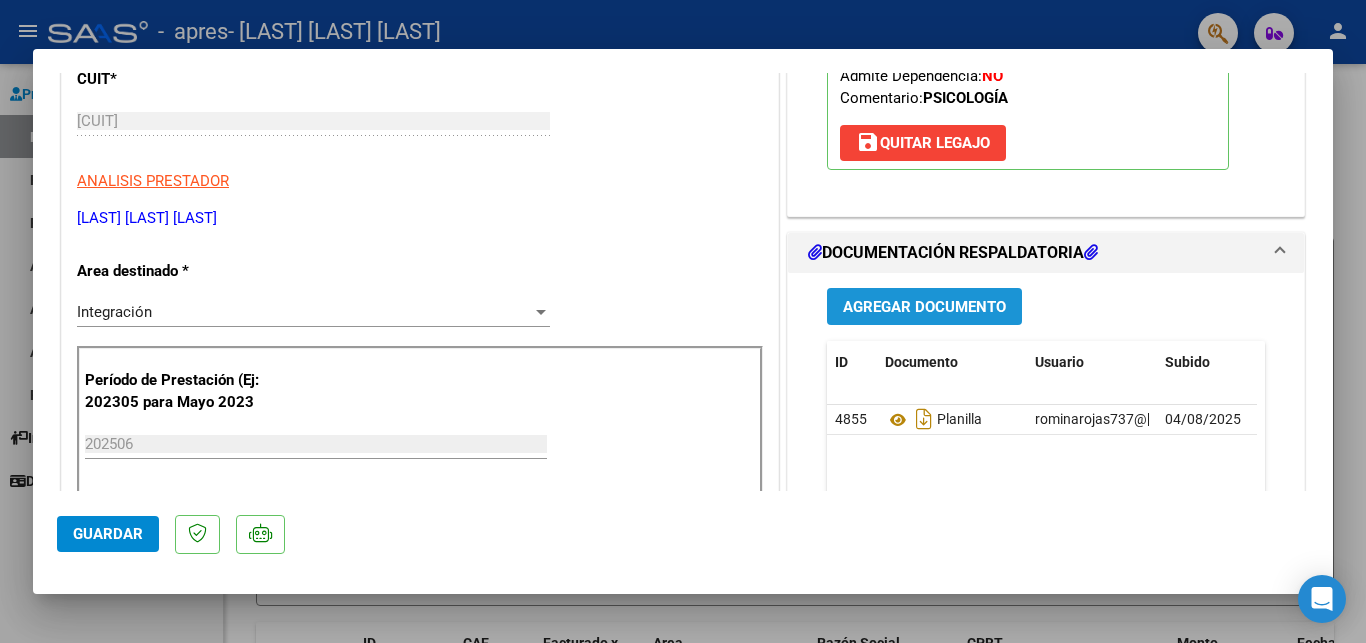 click on "Agregar Documento" at bounding box center [924, 307] 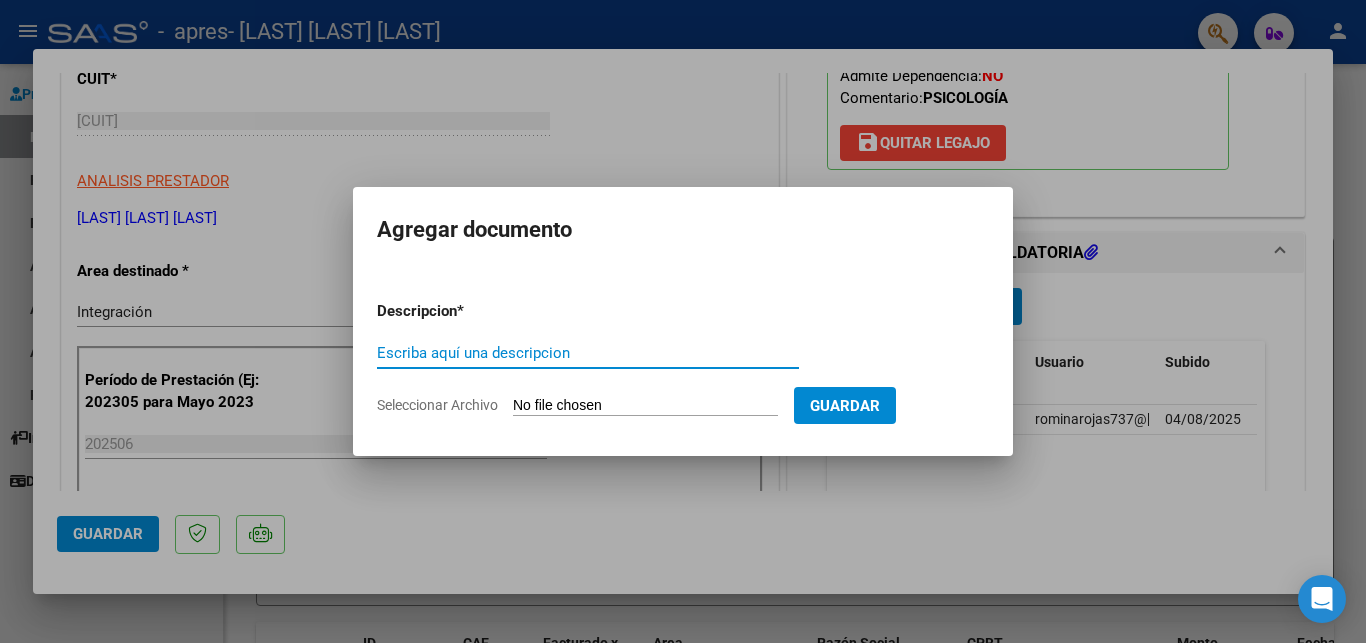 click on "Seleccionar Archivo" at bounding box center (645, 406) 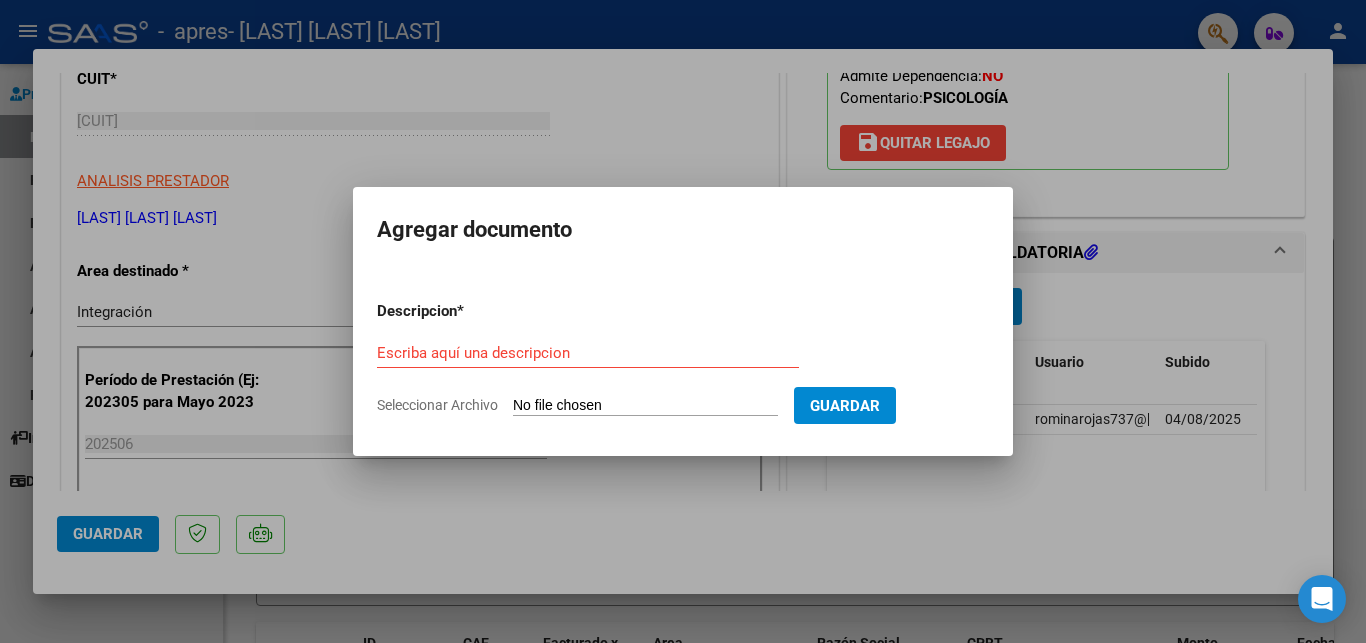 type on "C:\fakepath\informe [LAST] [LAST].pdf" 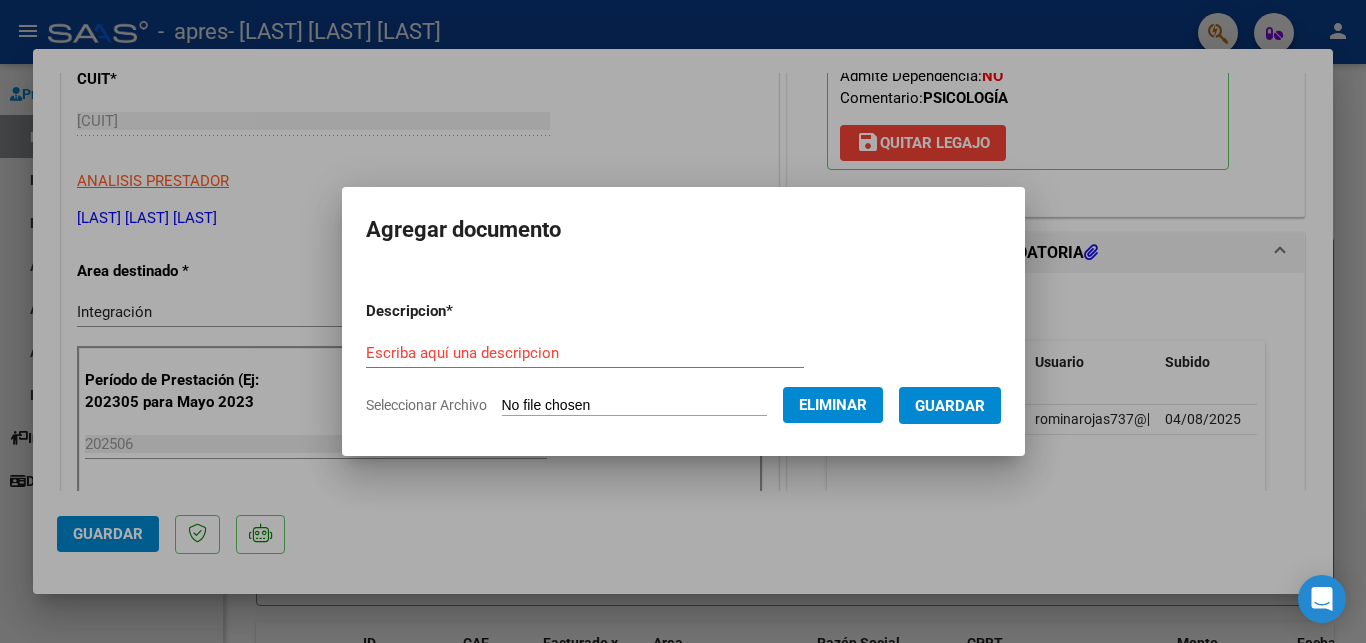click on "Escriba aquí una descripcion" at bounding box center [585, 353] 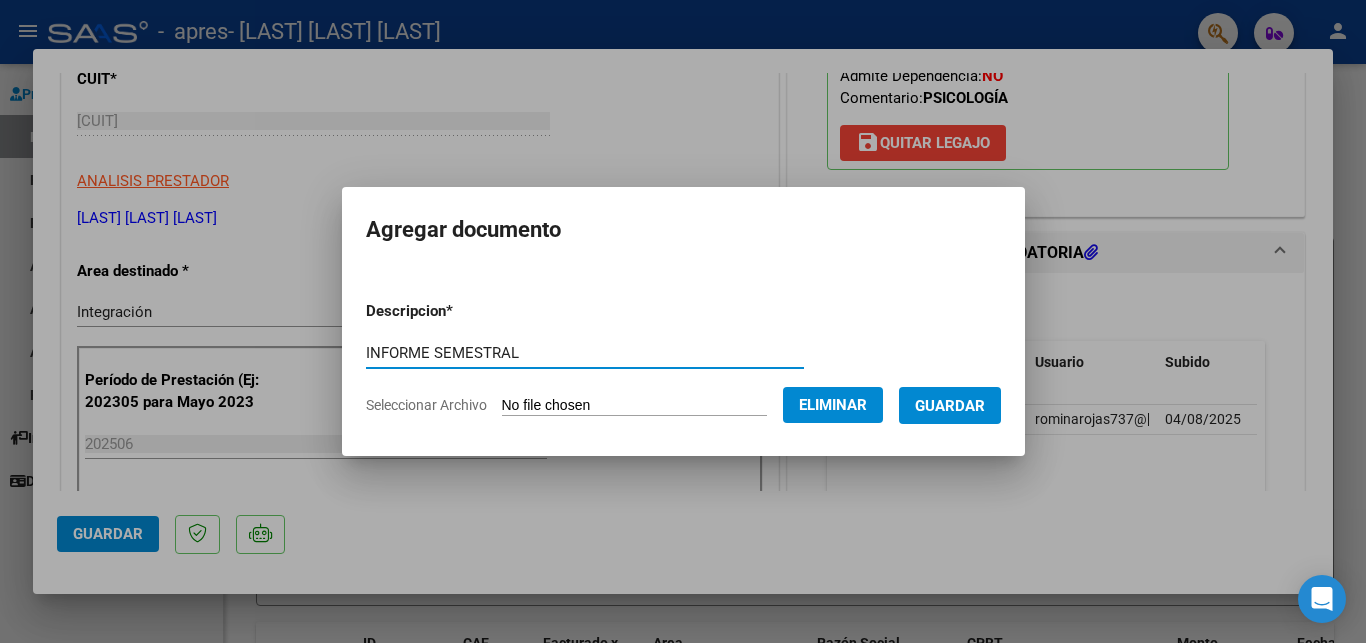 type on "INFORME SEMESTRAL" 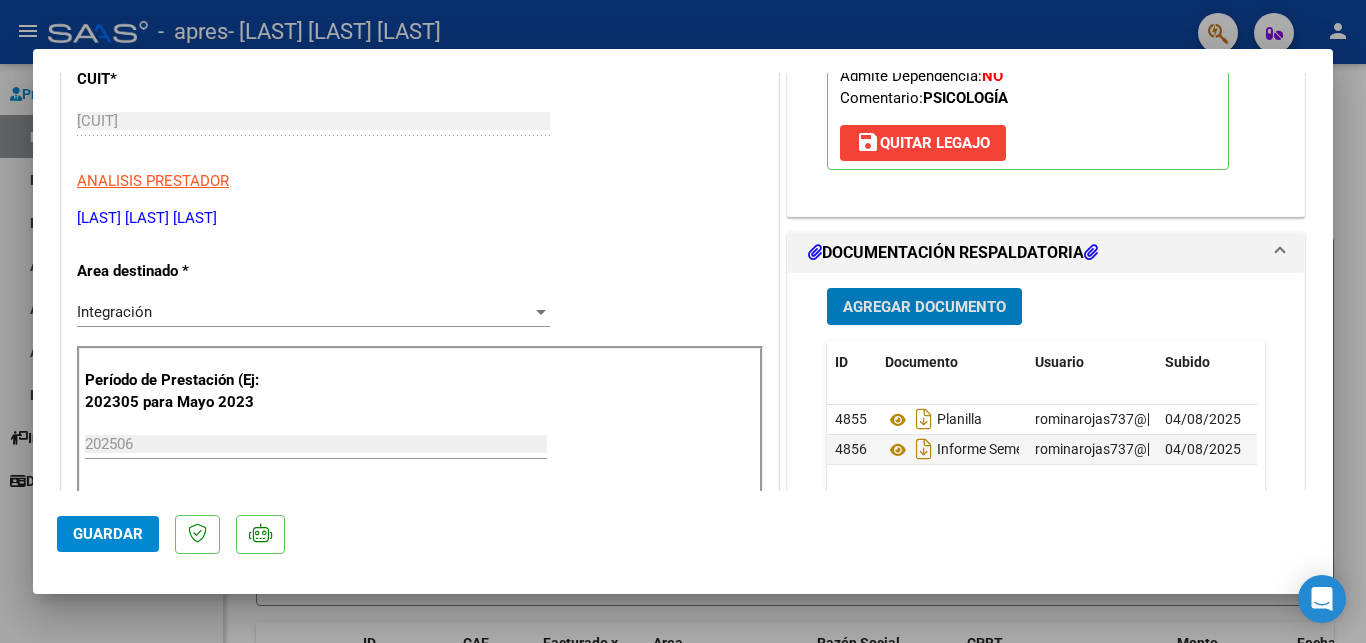 click on "Agregar Documento" at bounding box center [924, 307] 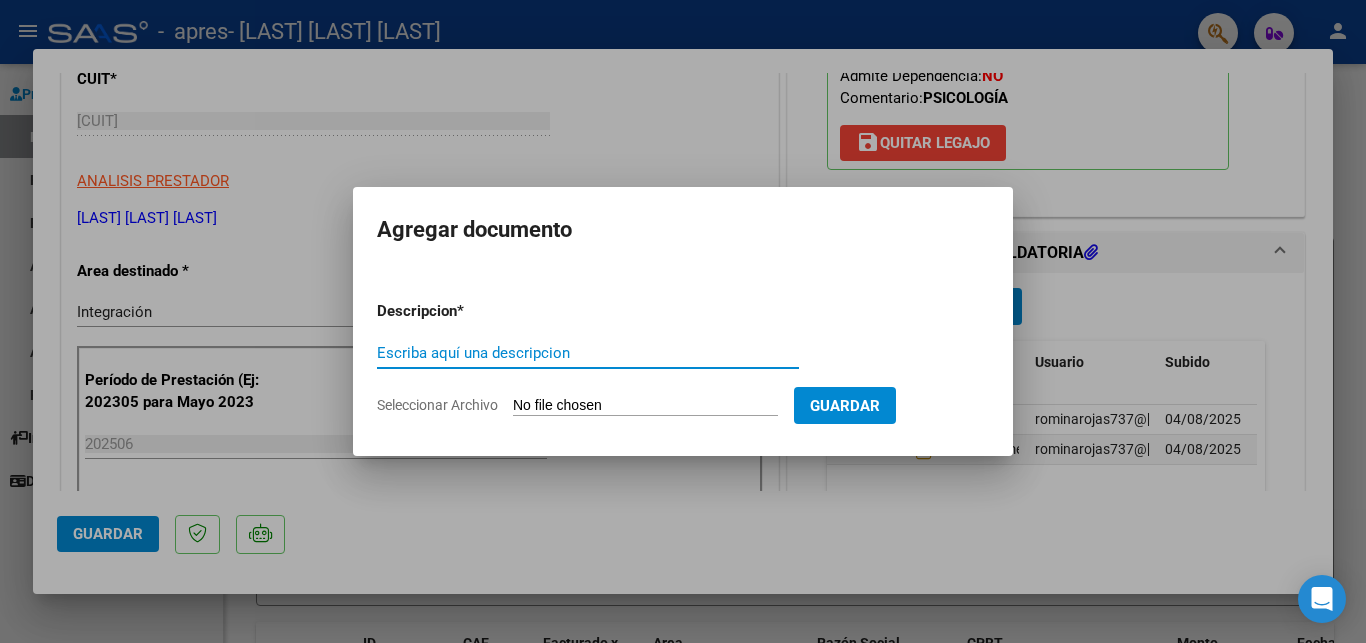 click on "Seleccionar Archivo" at bounding box center (645, 406) 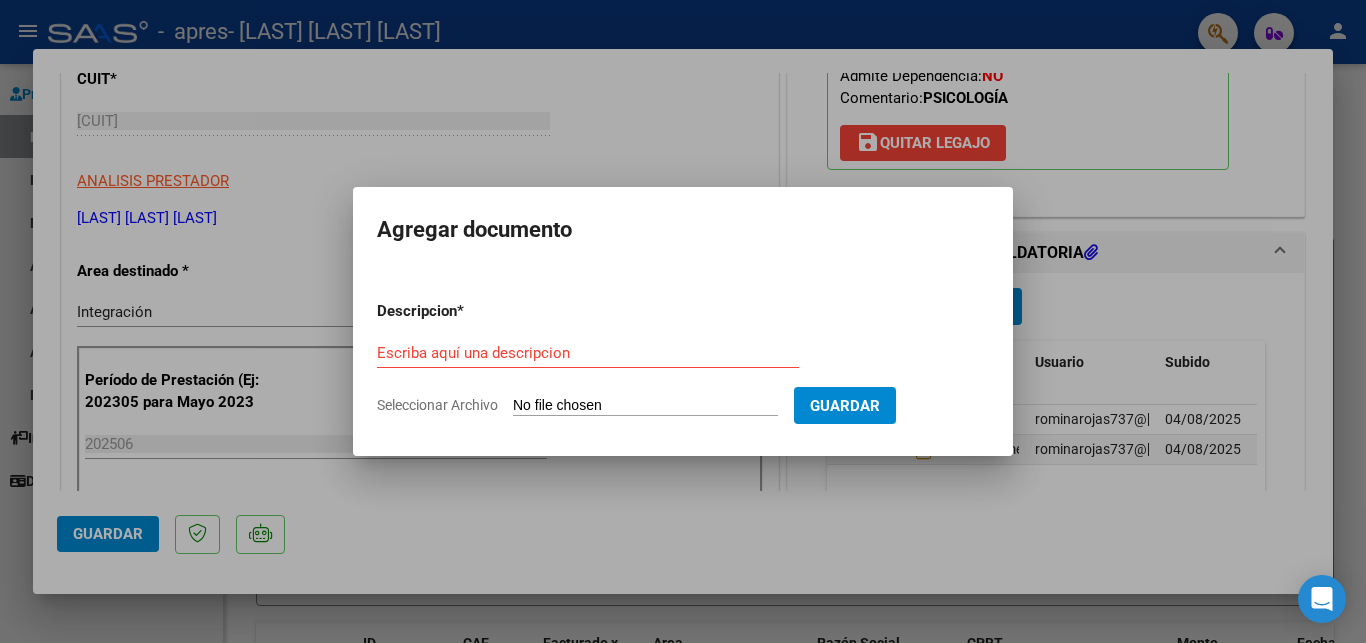 type on "C:\fakepath\[NUMBER].pdf" 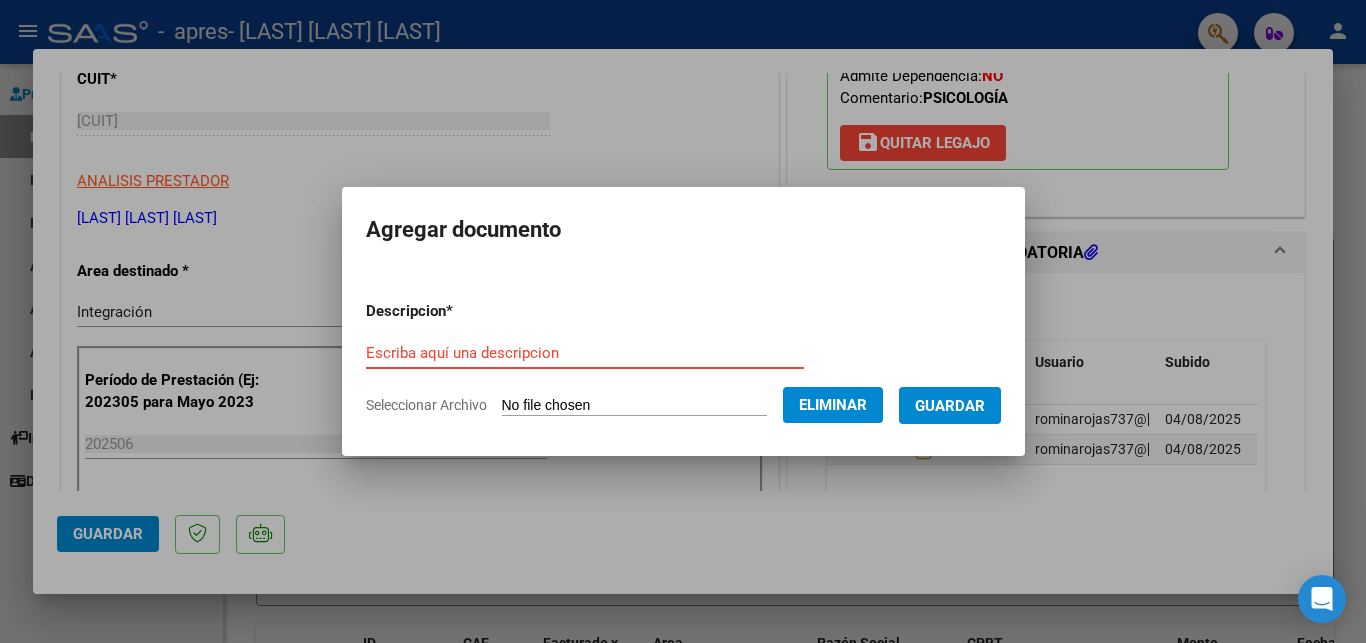 click on "Escriba aquí una descripcion" at bounding box center (585, 353) 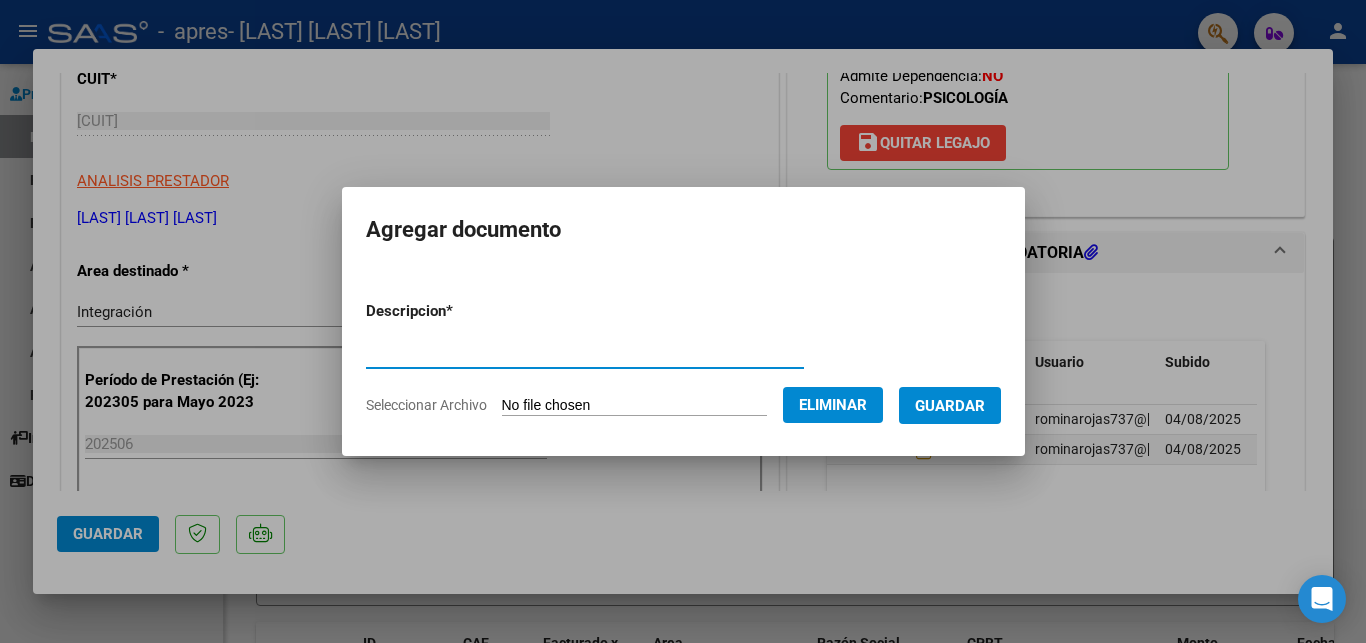 type on "F" 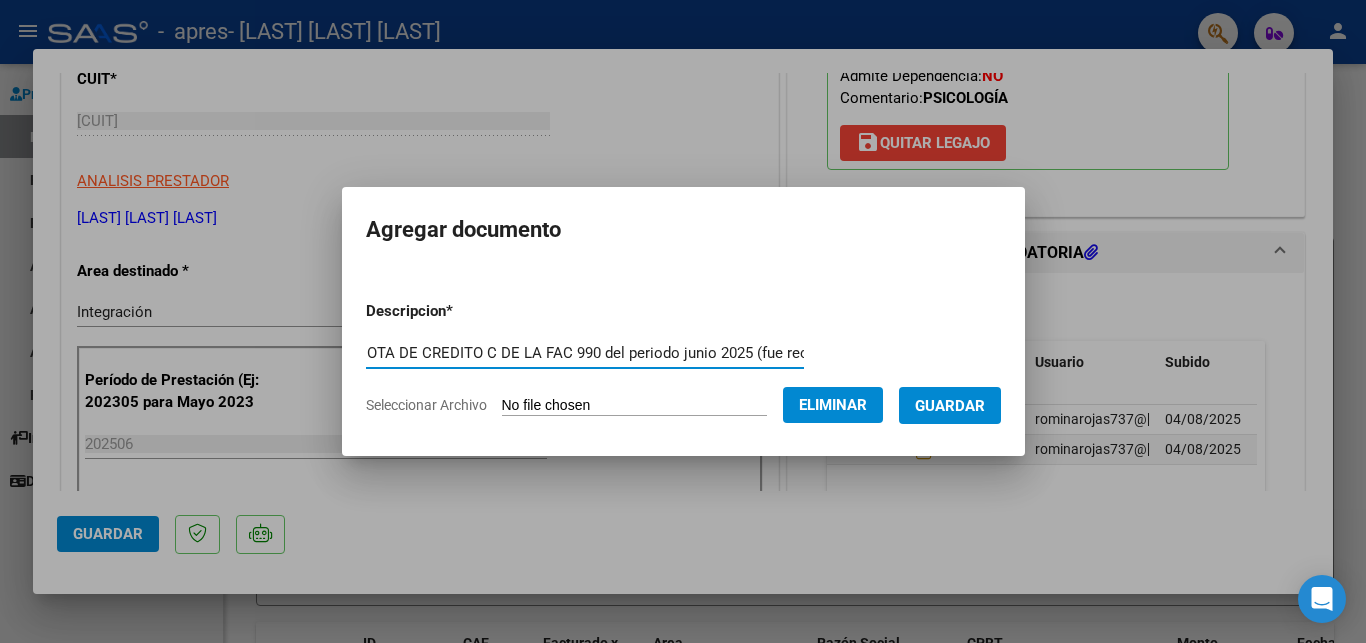 scroll, scrollTop: 0, scrollLeft: 15, axis: horizontal 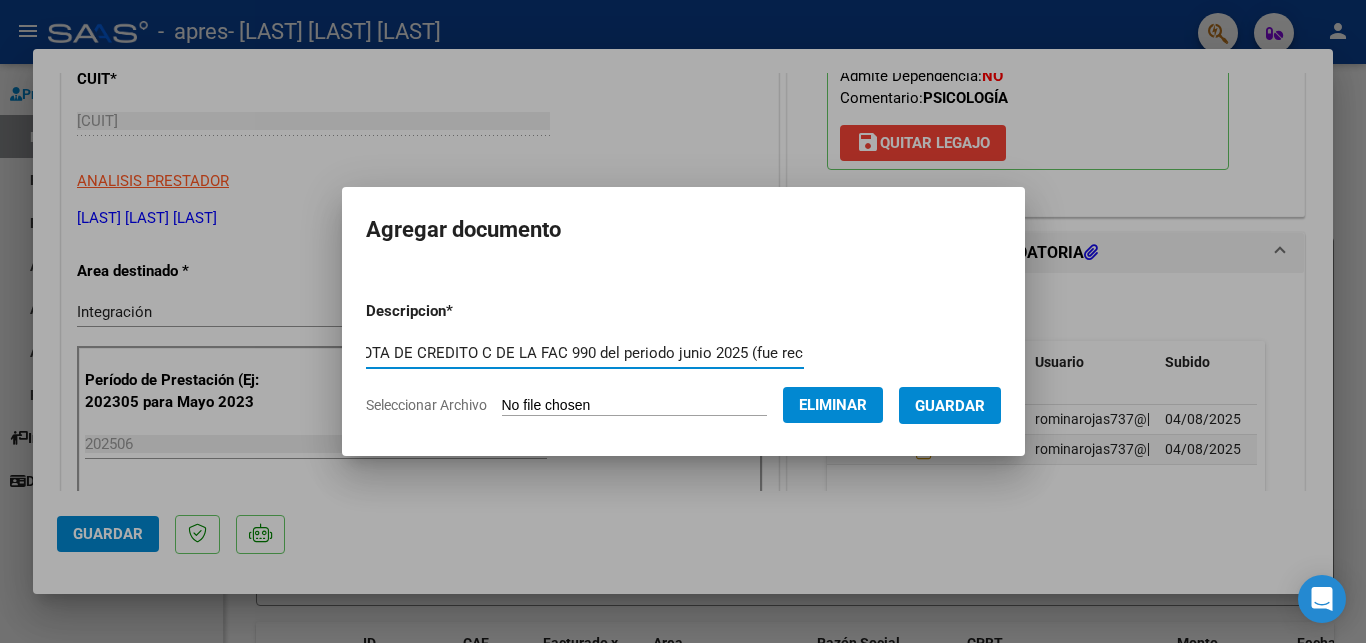 type on "NOTA DE CREDITO C DE LA FAC 990 del periodo junio 2025 (fue rechazada)" 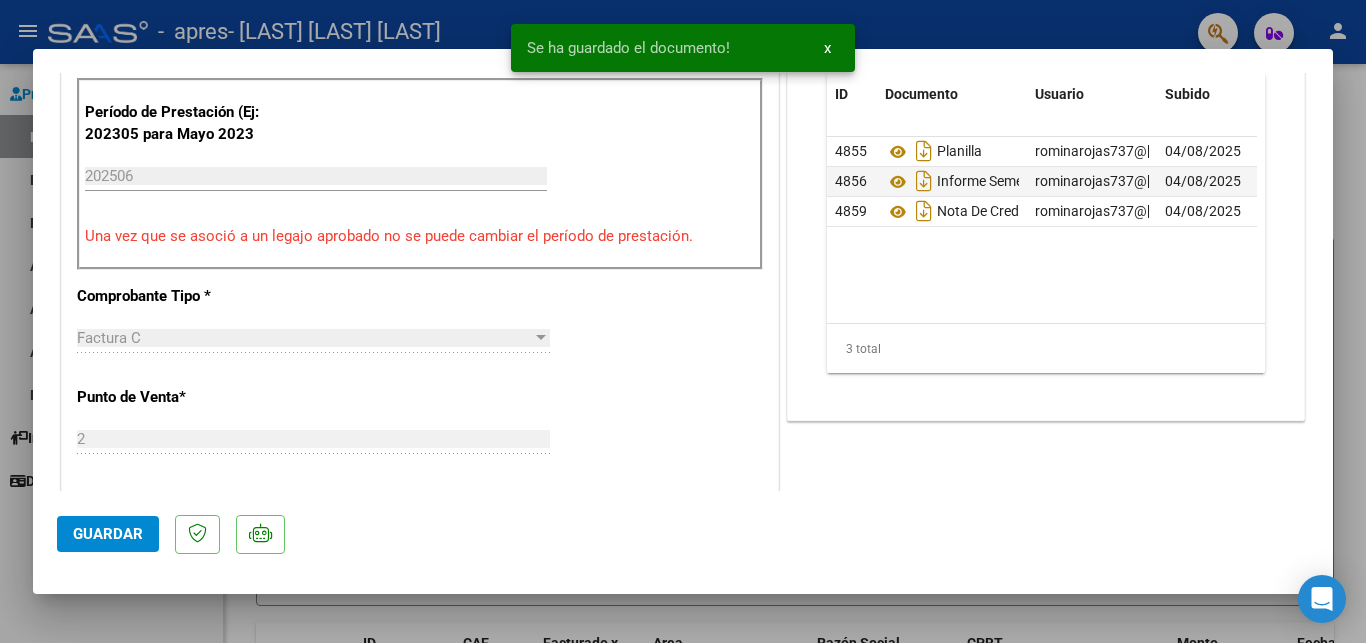 scroll, scrollTop: 648, scrollLeft: 0, axis: vertical 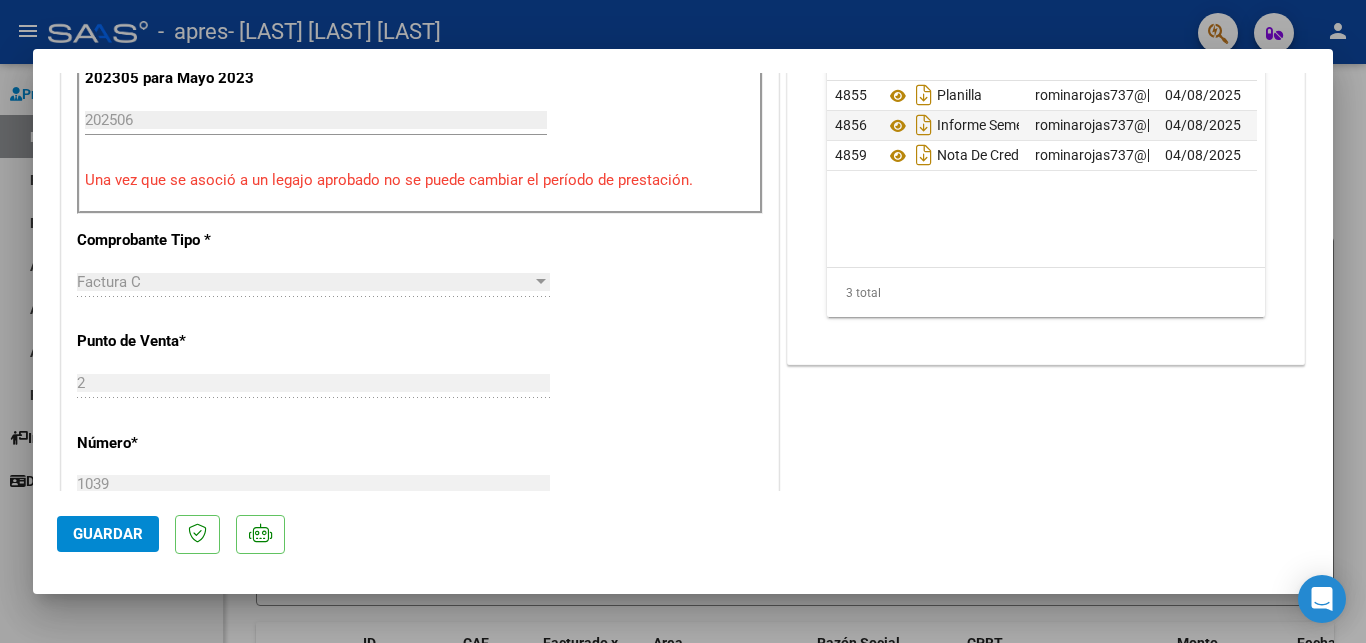 click on "Guardar" 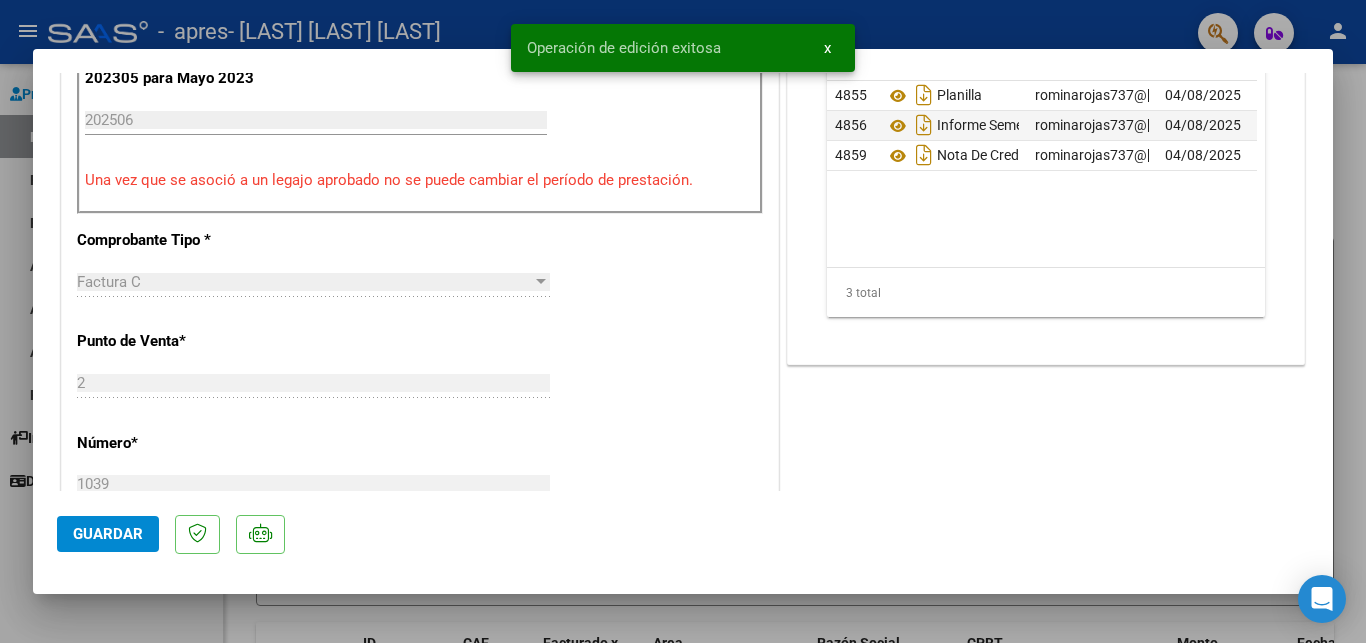 click on "Guardar" 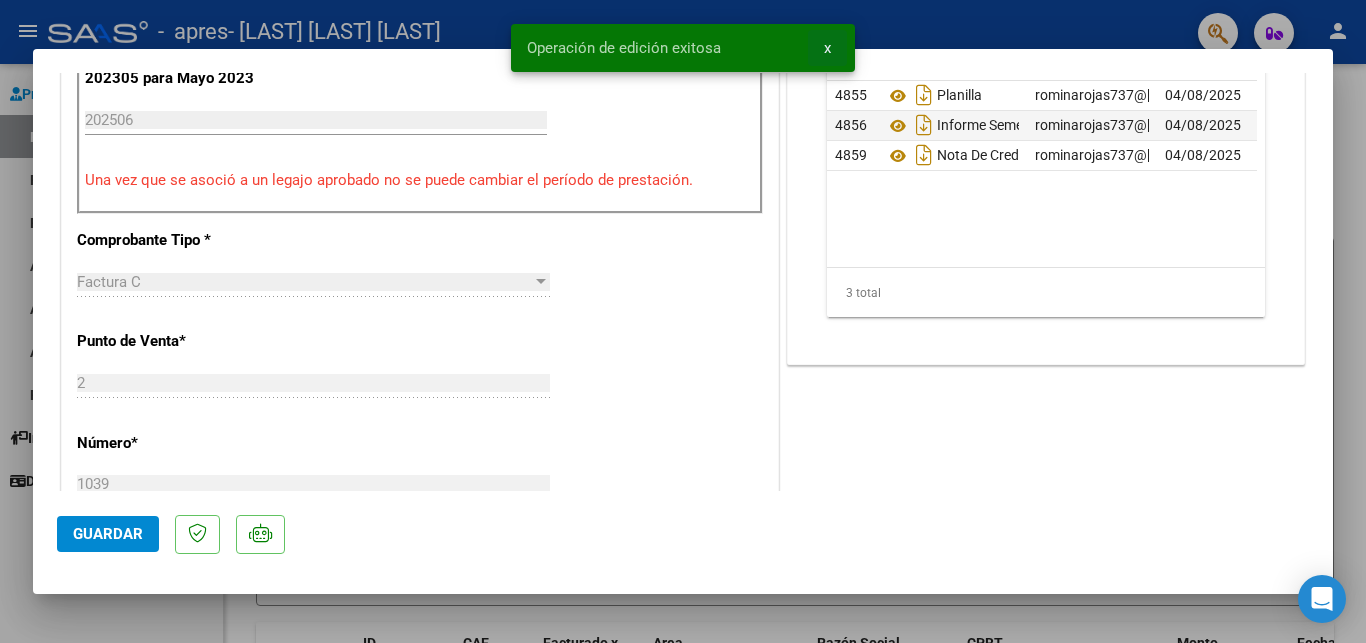 click on "x" at bounding box center [827, 48] 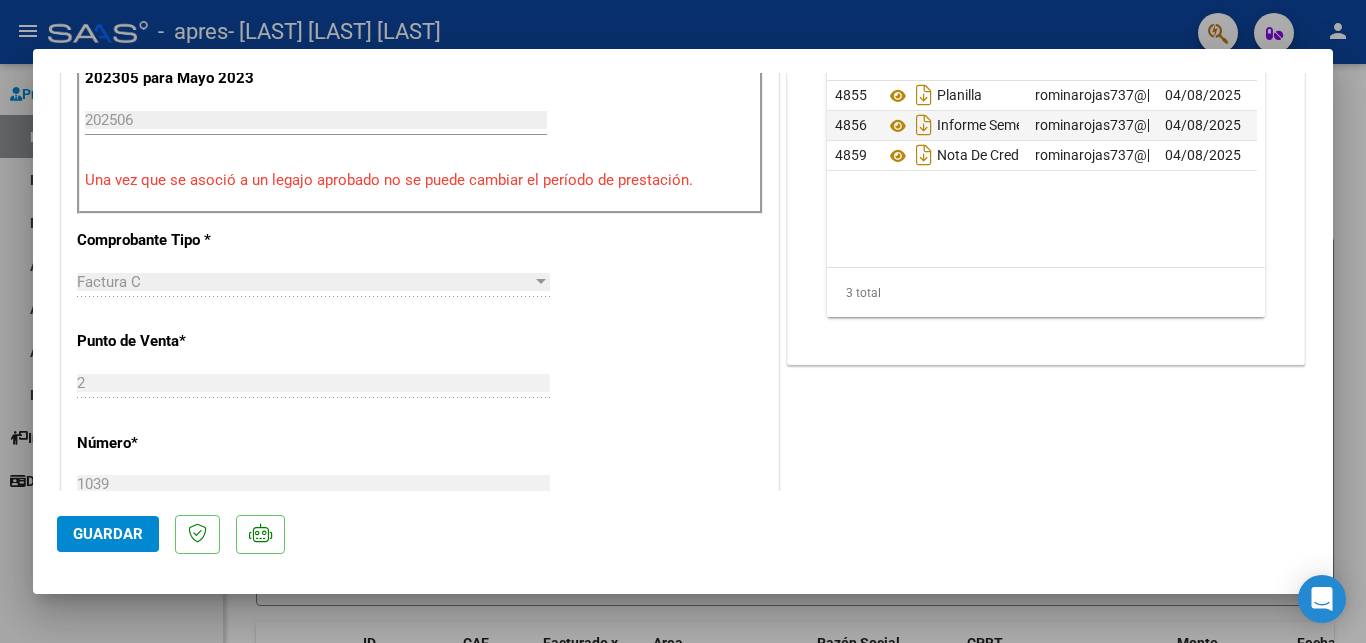 click at bounding box center (683, 321) 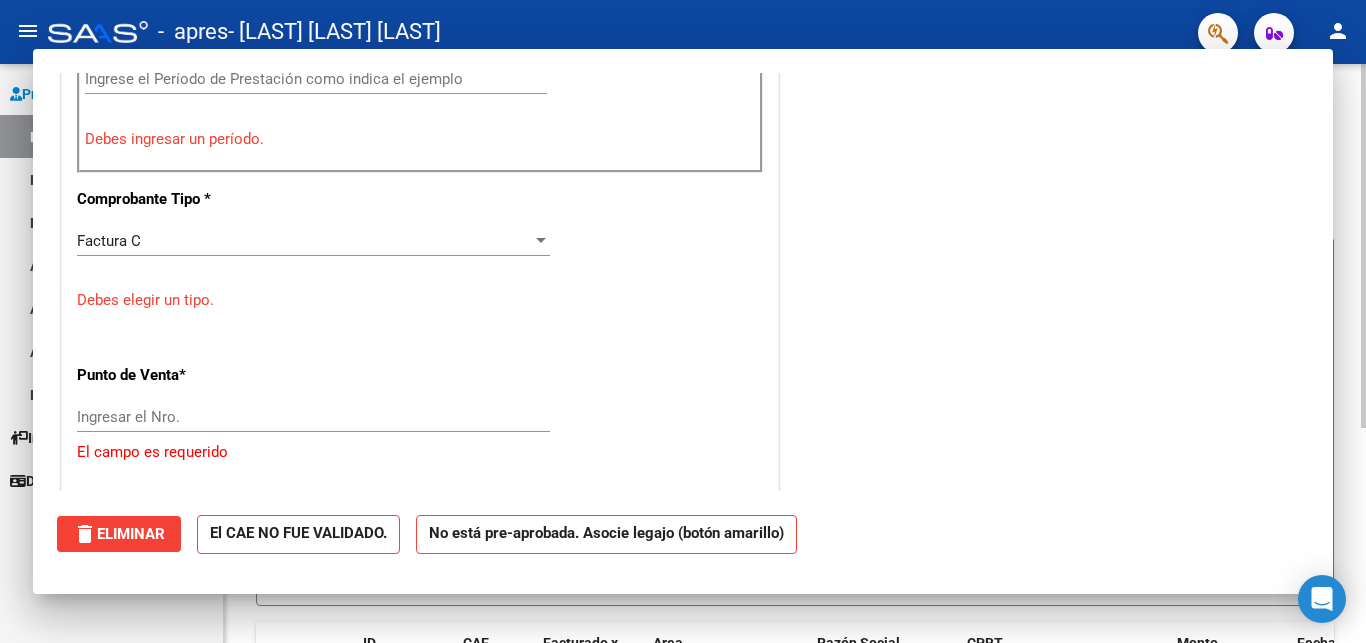 scroll, scrollTop: 0, scrollLeft: 0, axis: both 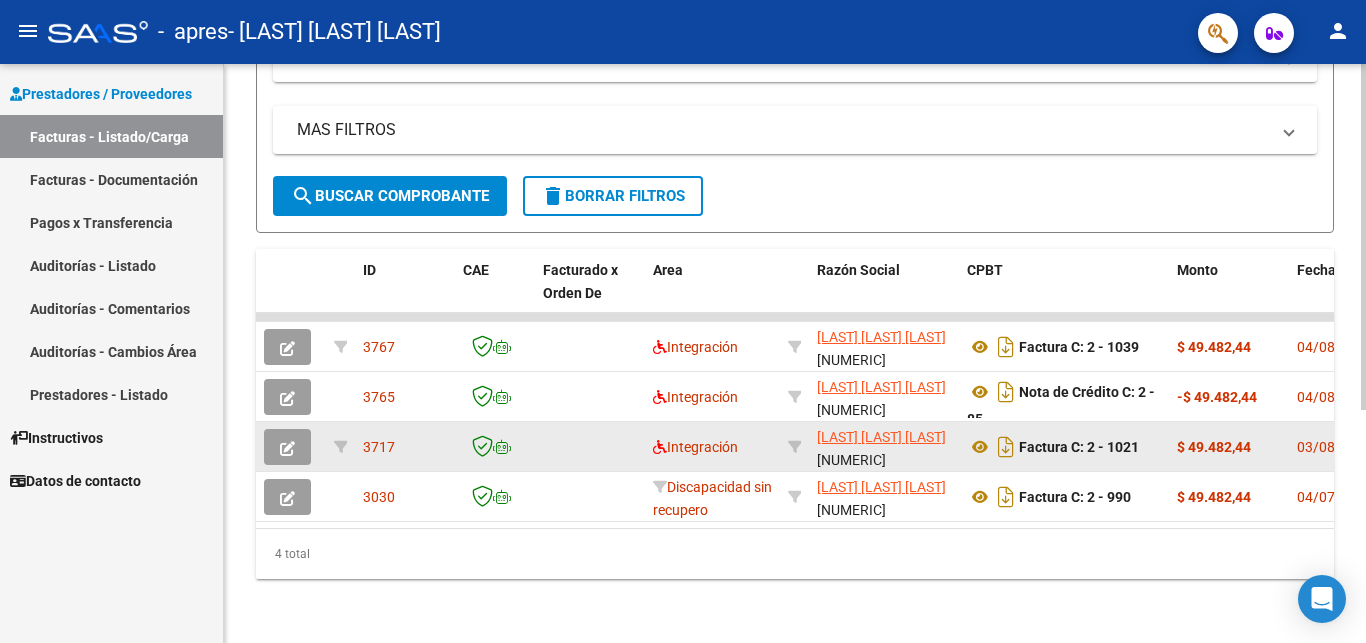 click 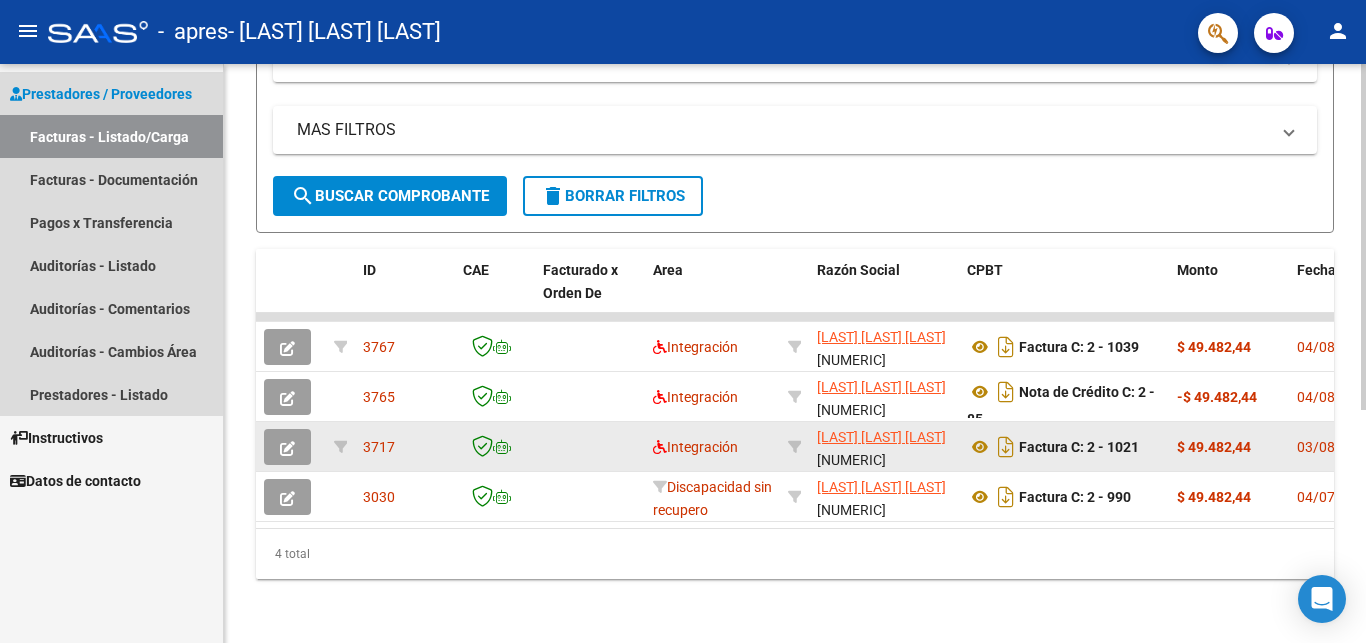 click on "Prestadores / Proveedores" at bounding box center (101, 94) 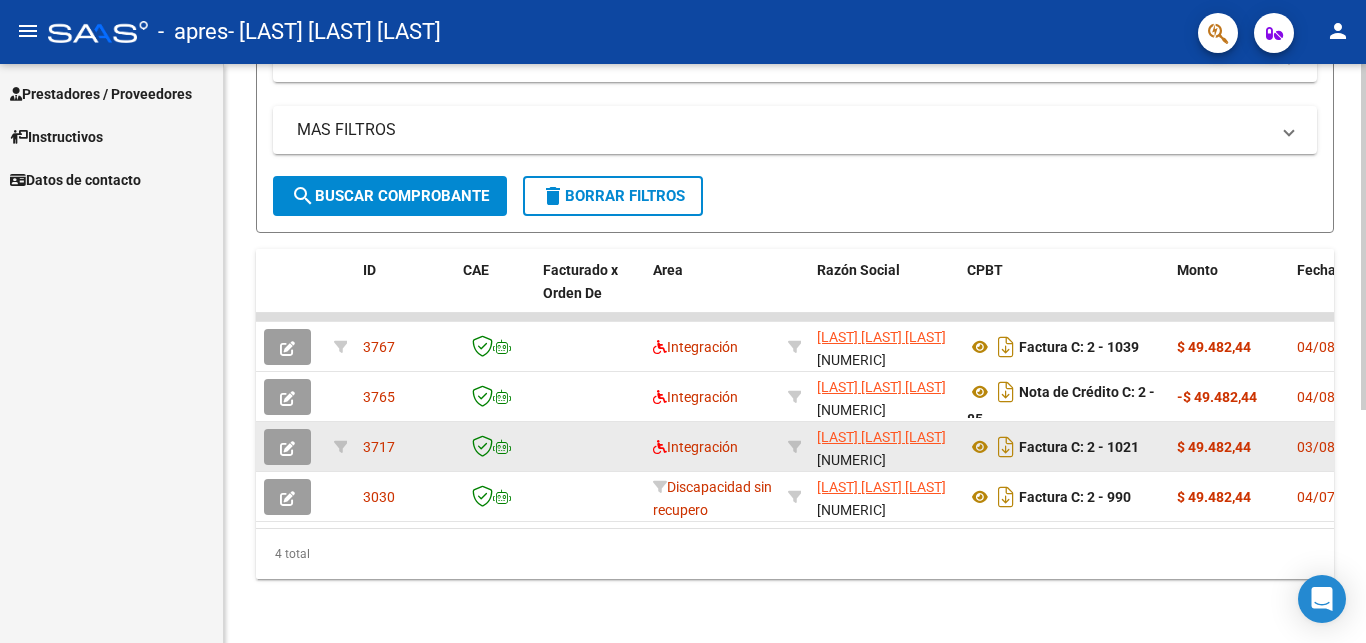 click on "Prestadores / Proveedores" at bounding box center [101, 94] 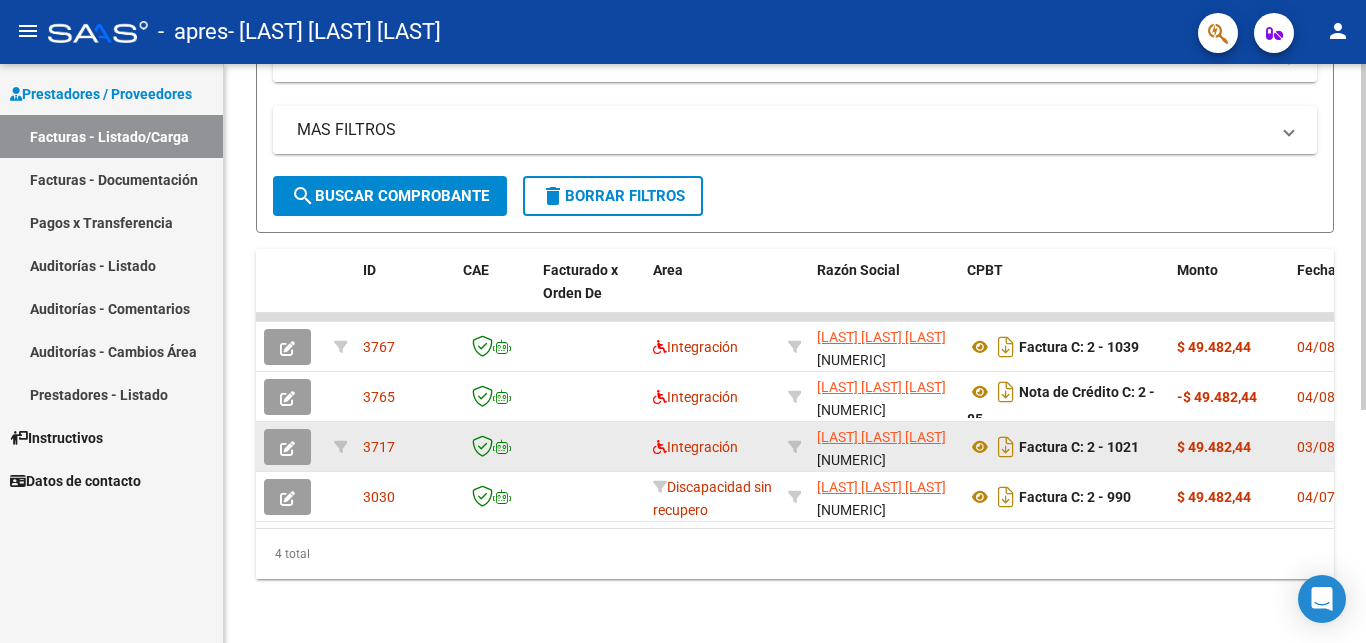 click on "Facturas - Listado/Carga" at bounding box center (111, 136) 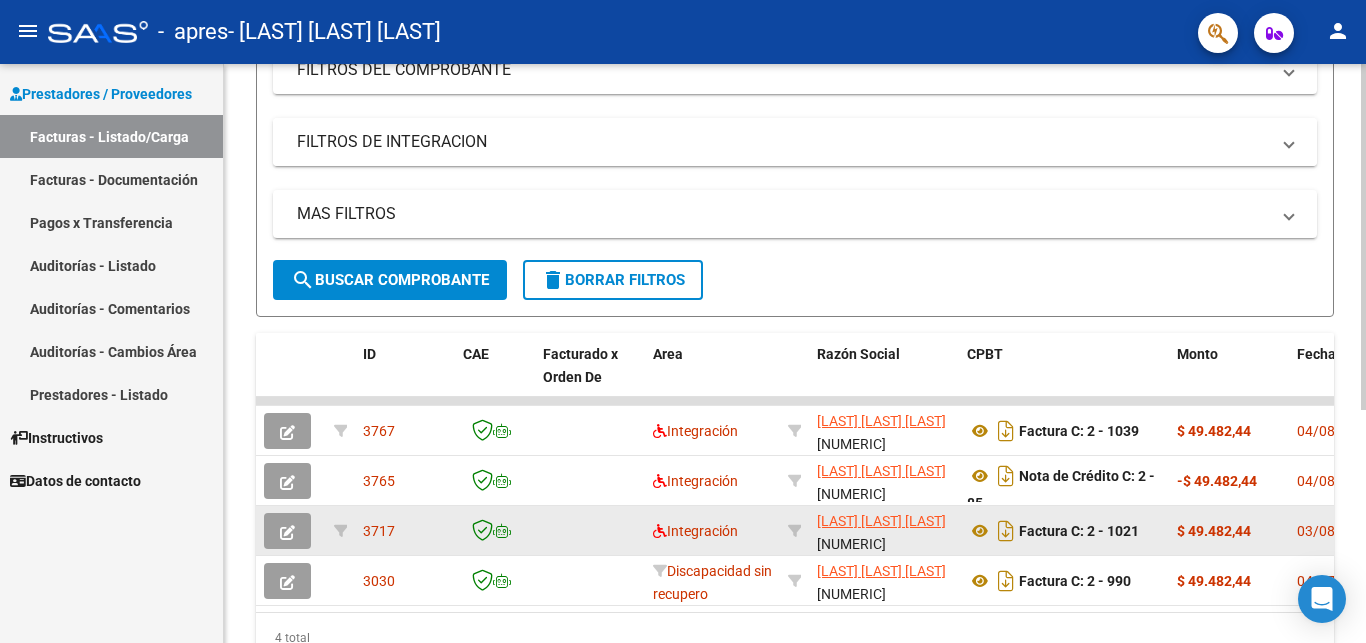scroll, scrollTop: 0, scrollLeft: 0, axis: both 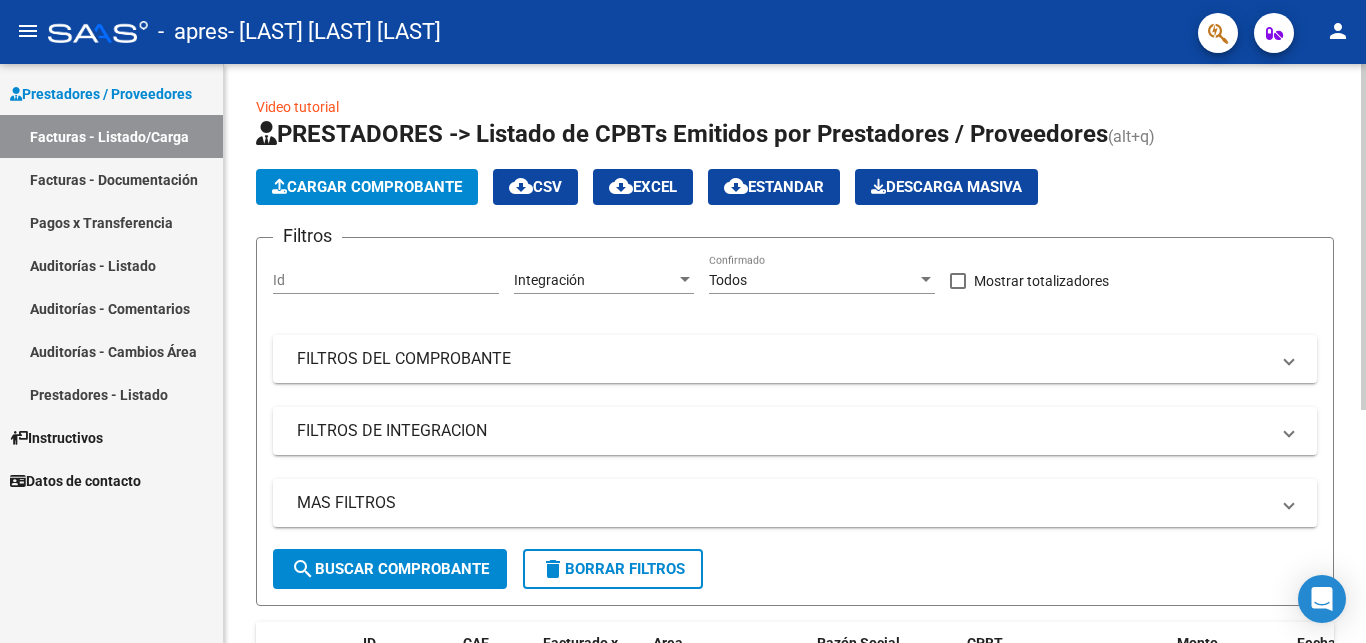 click on "Cargar Comprobante" 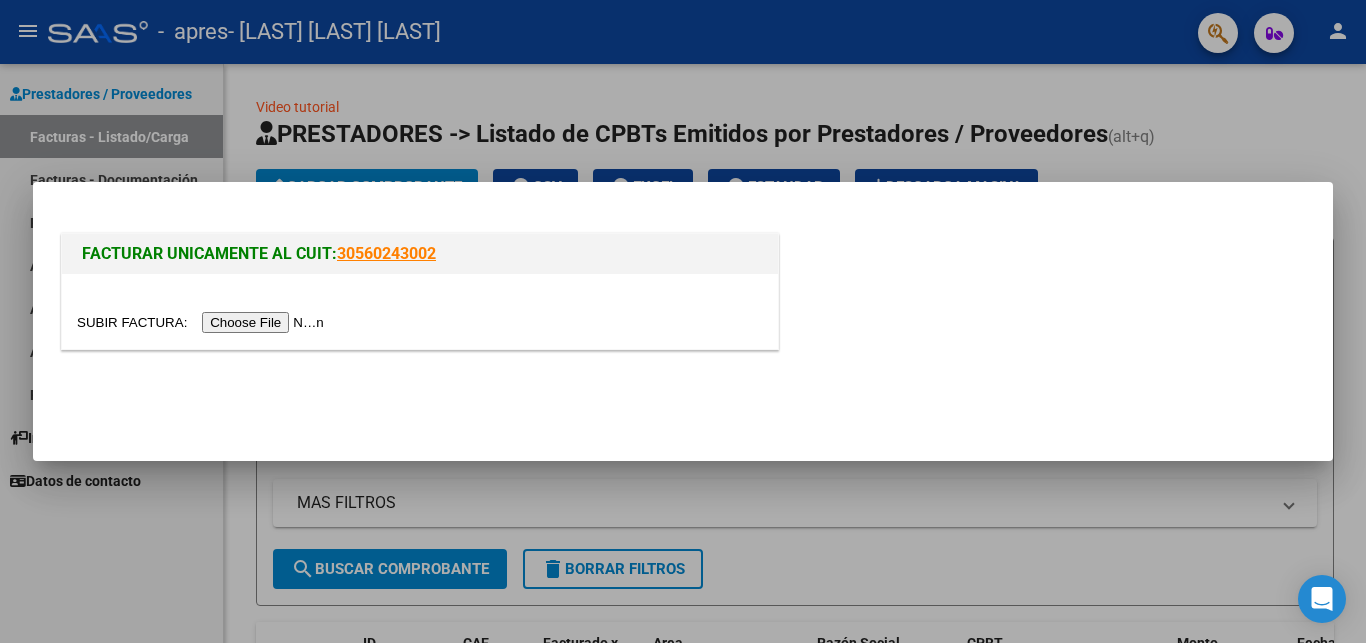 click at bounding box center (203, 322) 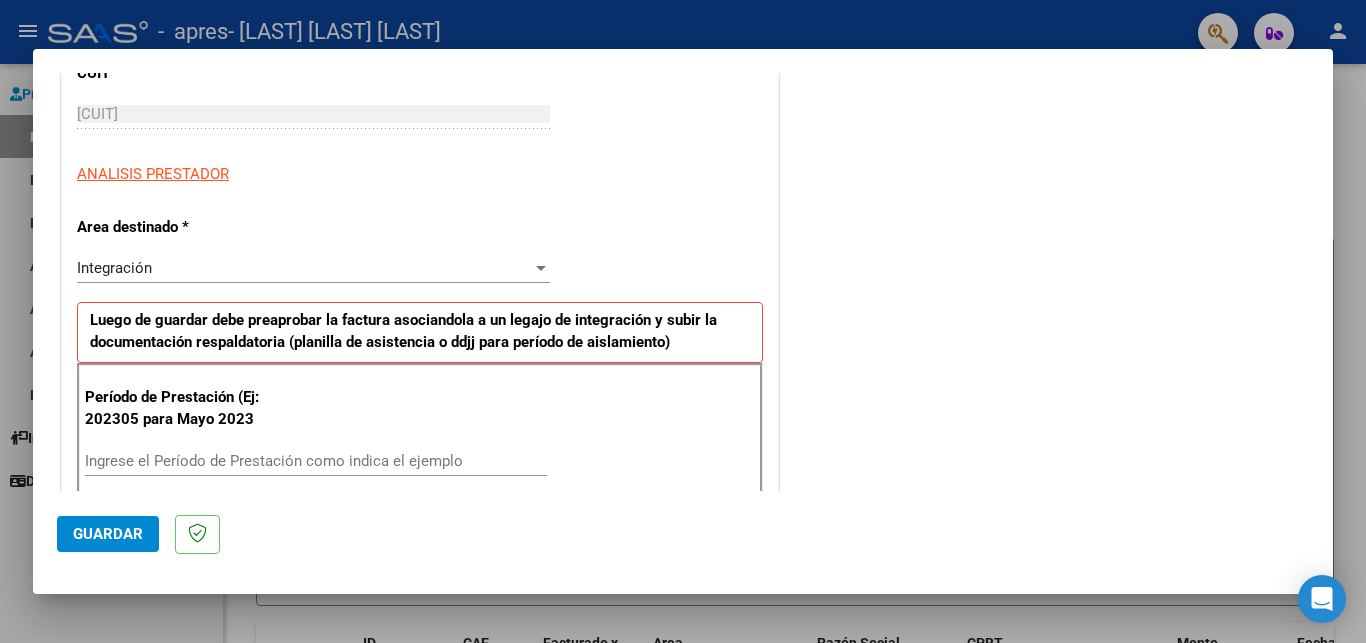 scroll, scrollTop: 324, scrollLeft: 0, axis: vertical 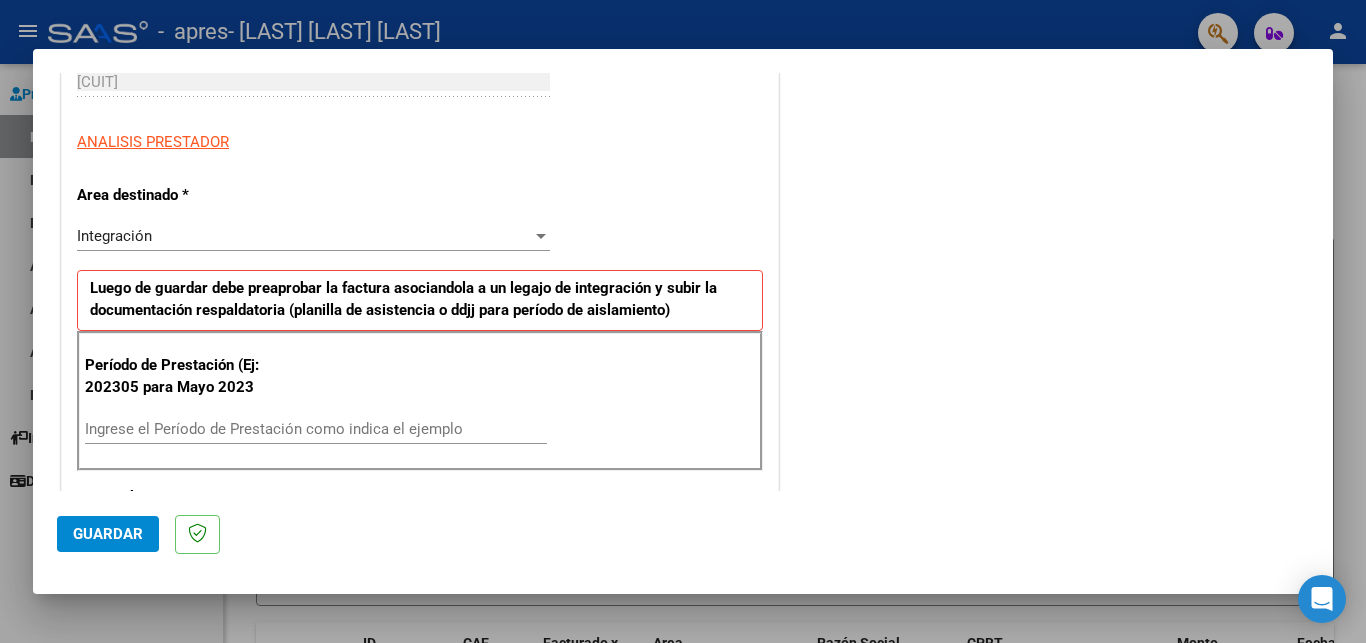 click on "Ingrese el Período de Prestación como indica el ejemplo" at bounding box center [316, 429] 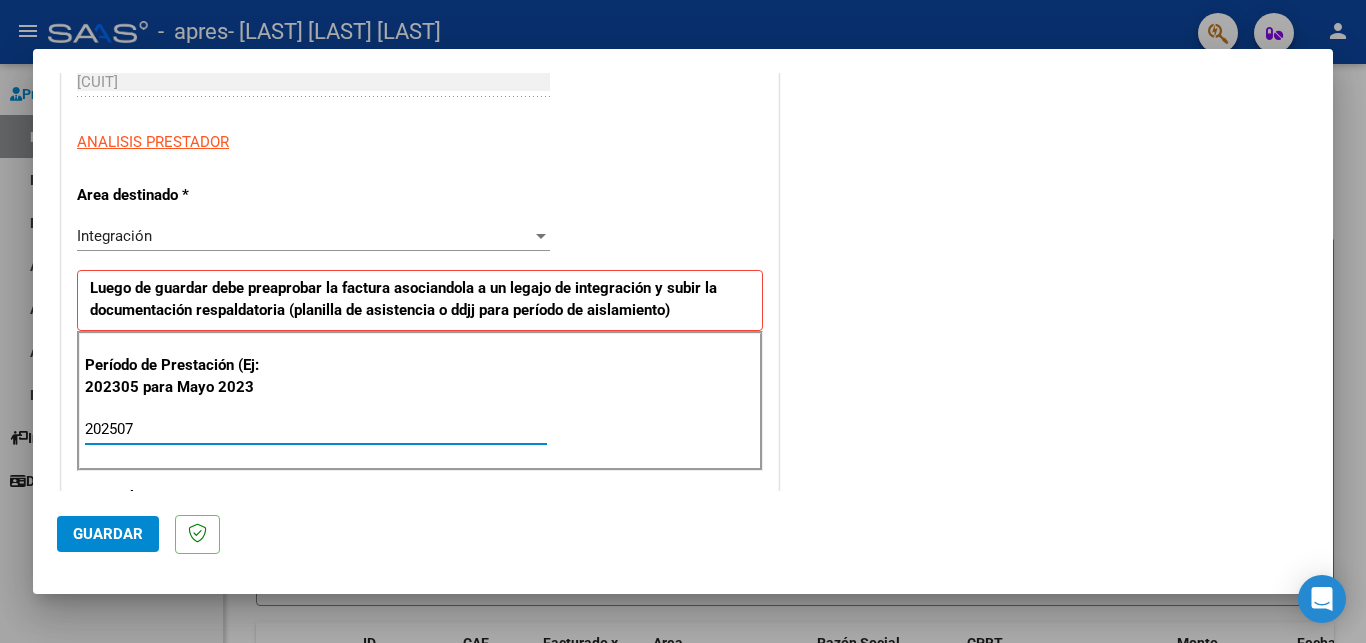 type on "202507" 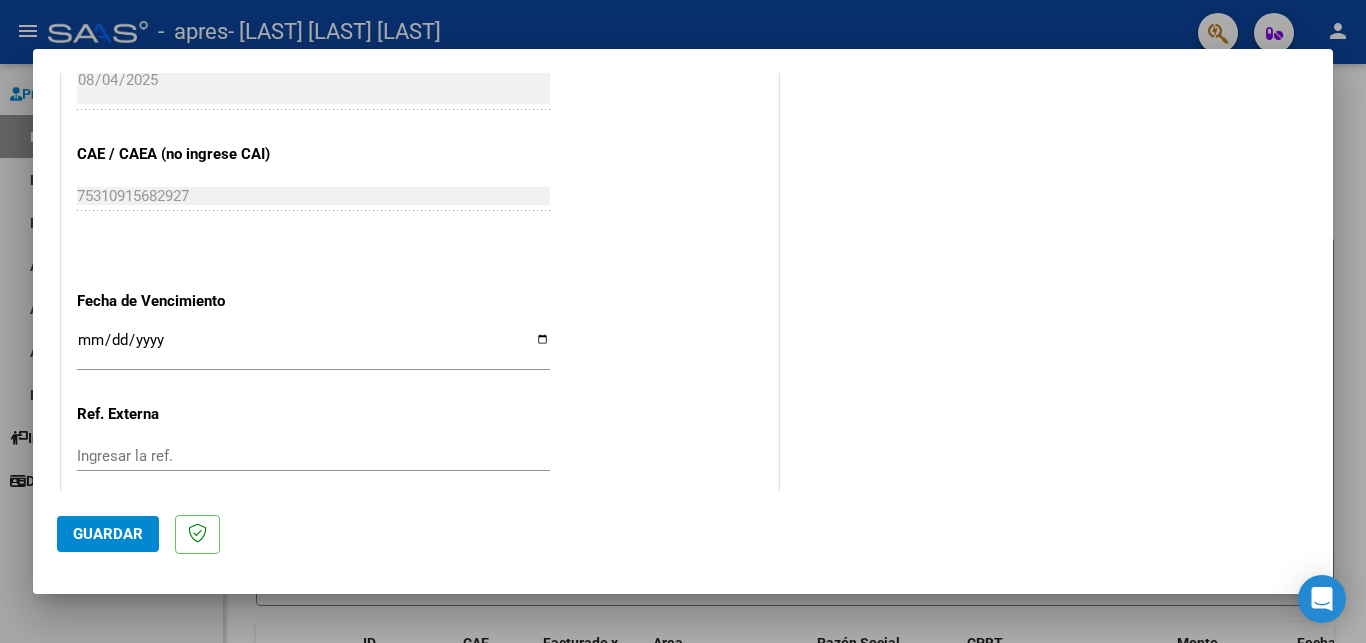 scroll, scrollTop: 1188, scrollLeft: 0, axis: vertical 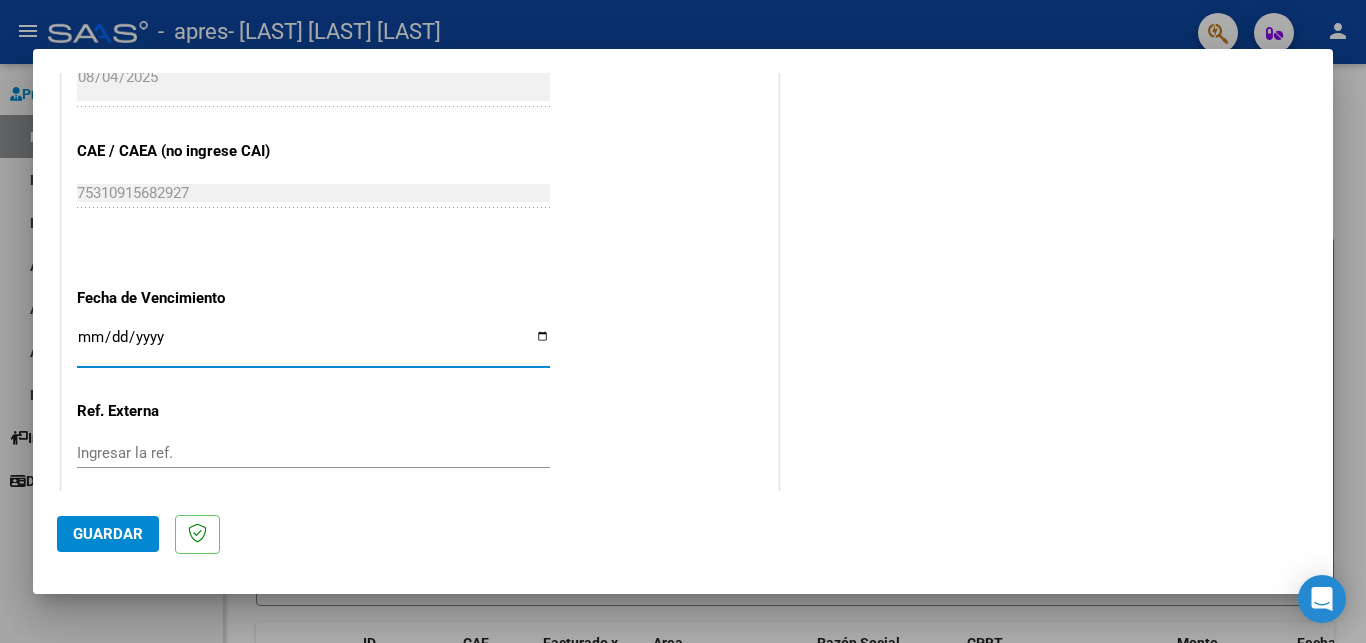 click on "Ingresar la fecha" at bounding box center (313, 345) 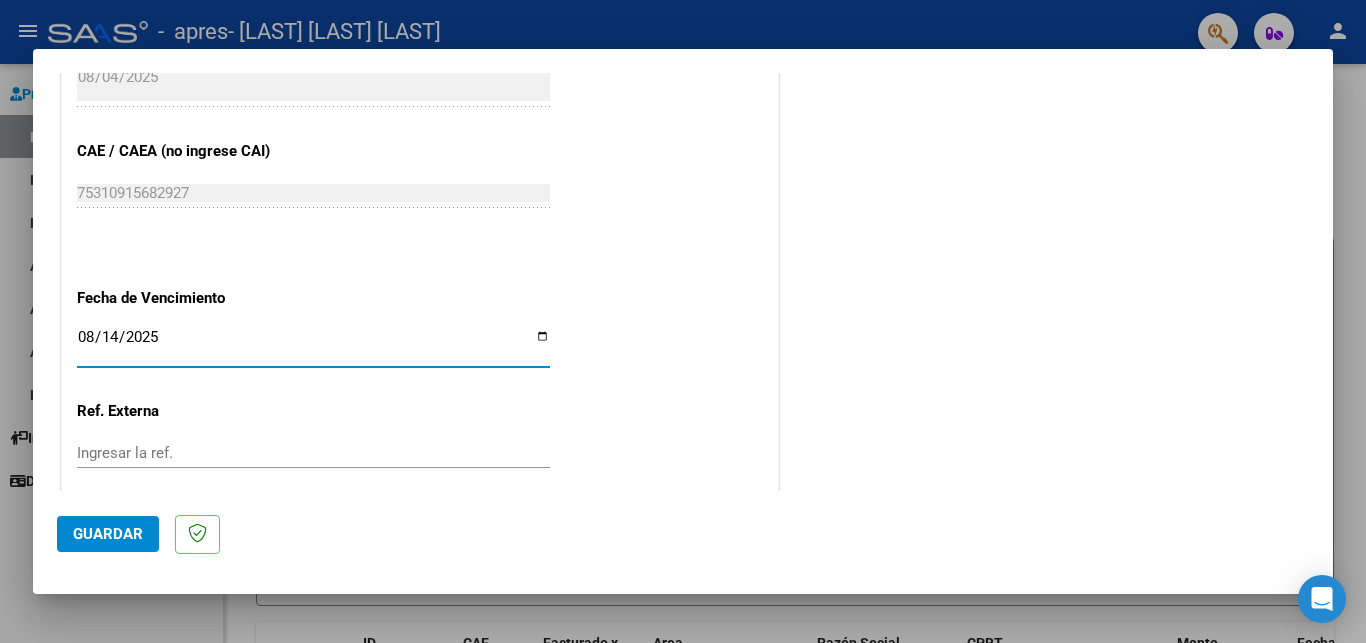 scroll, scrollTop: 1280, scrollLeft: 0, axis: vertical 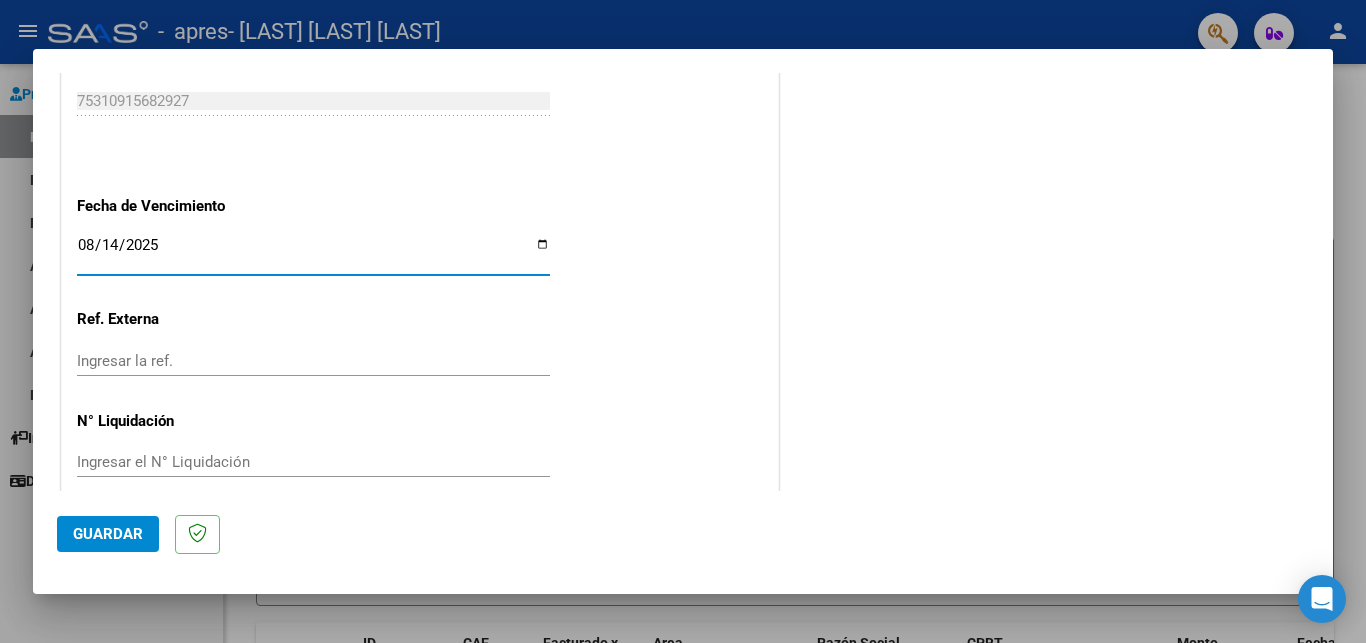 click on "Guardar" 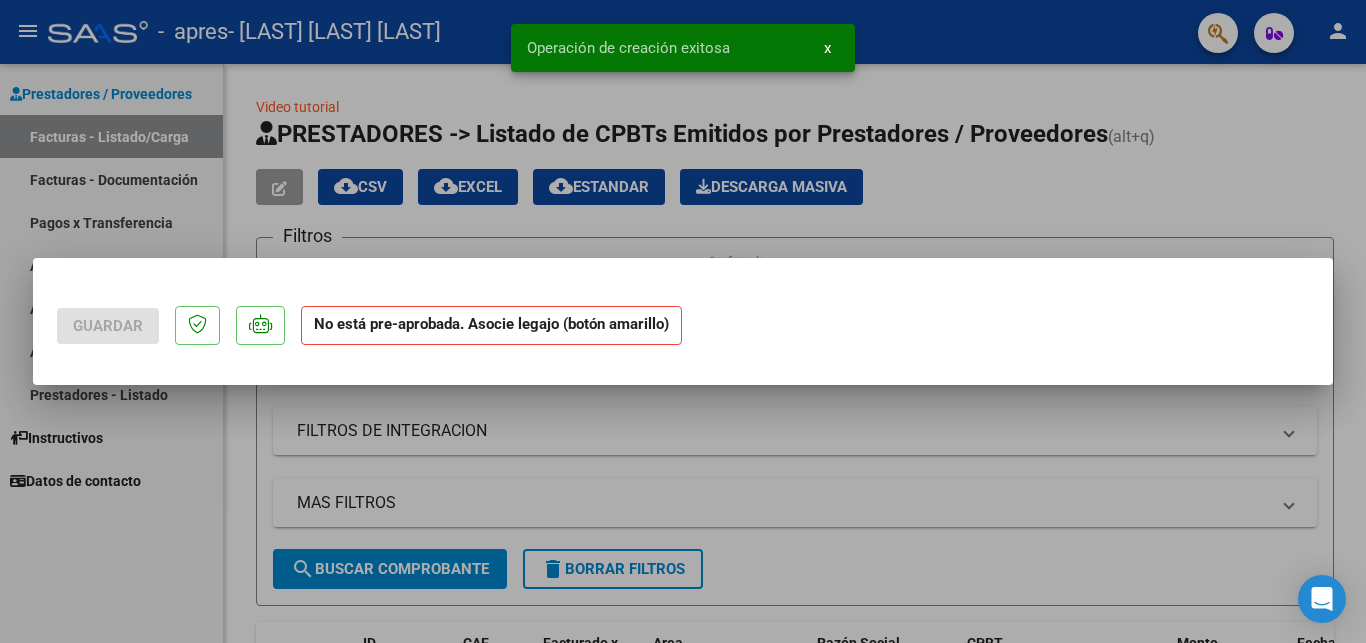 scroll, scrollTop: 0, scrollLeft: 0, axis: both 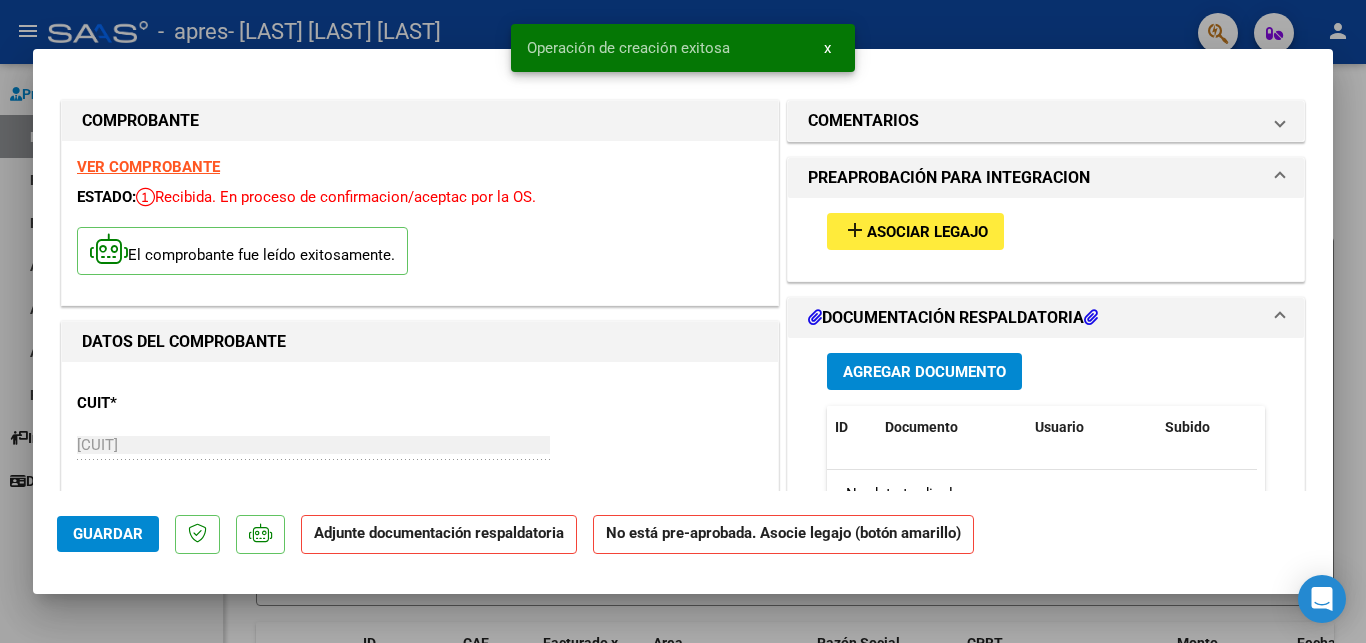 click on "Asociar Legajo" at bounding box center [927, 232] 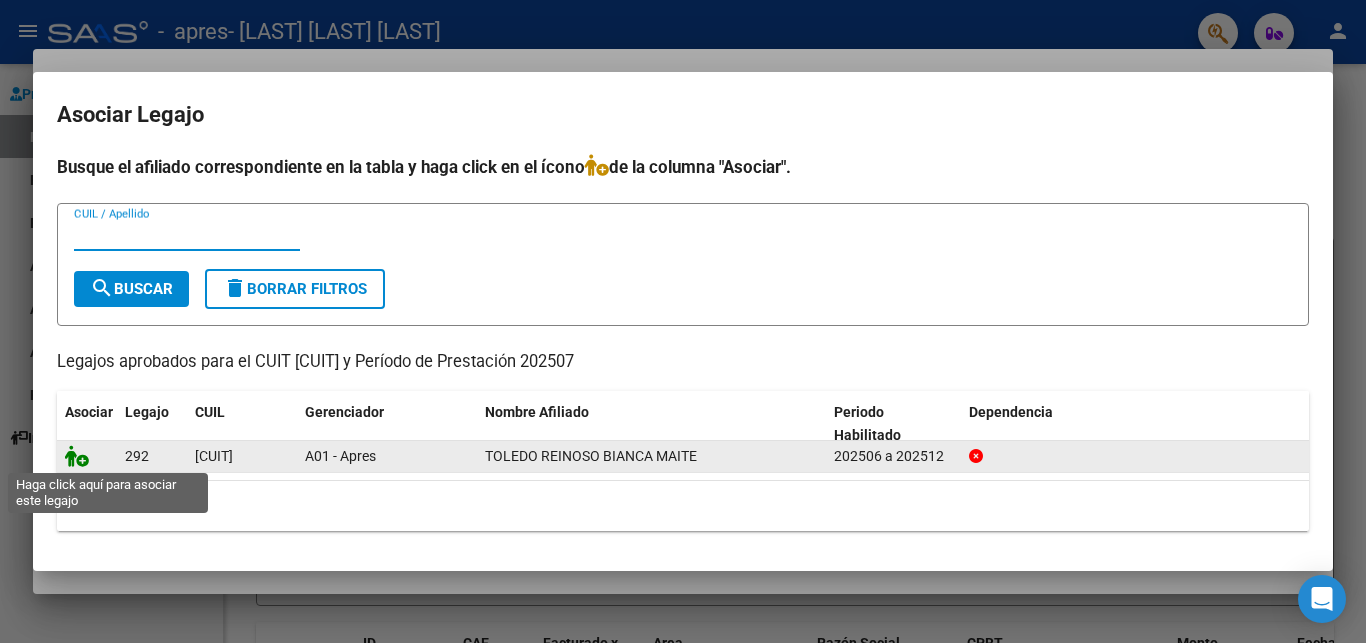 click 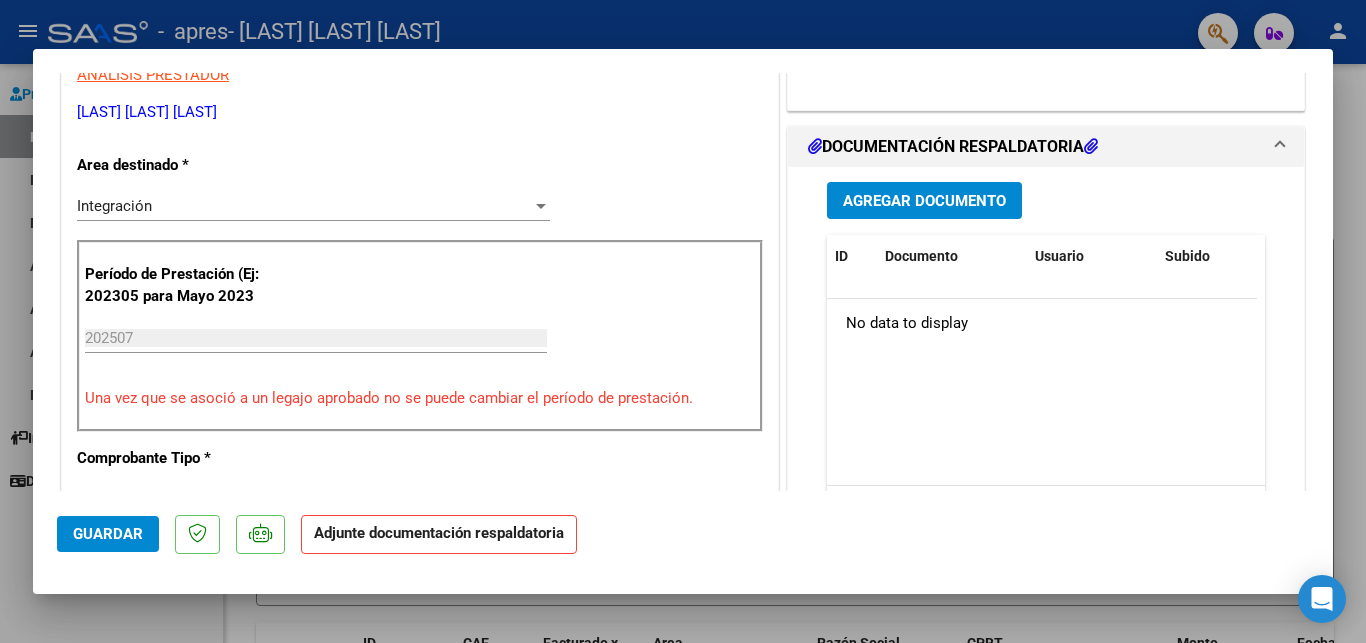 scroll, scrollTop: 432, scrollLeft: 0, axis: vertical 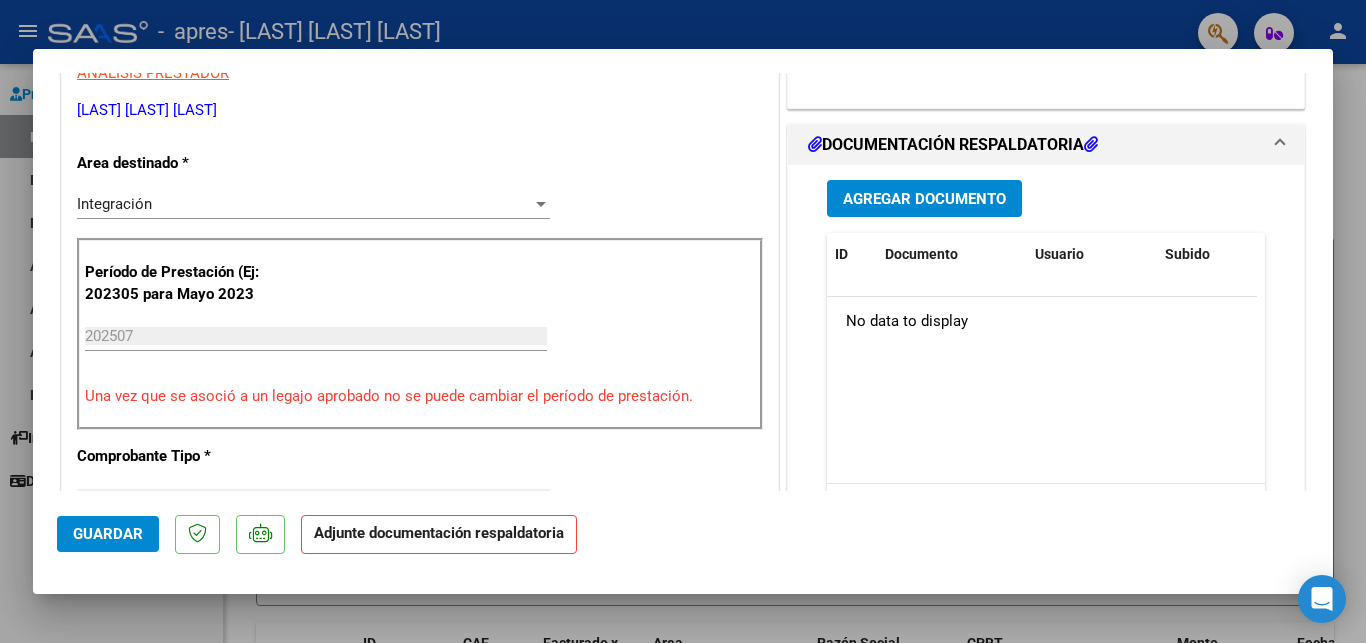 click on "Agregar Documento" at bounding box center [924, 199] 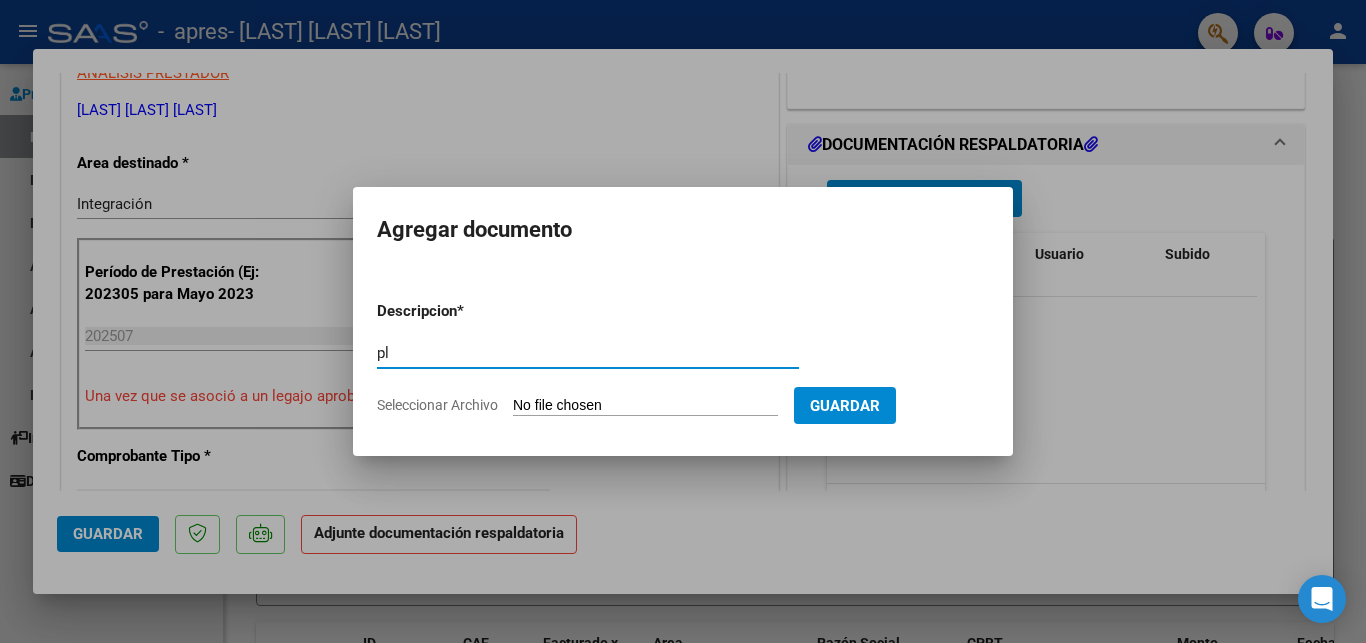 type on "p" 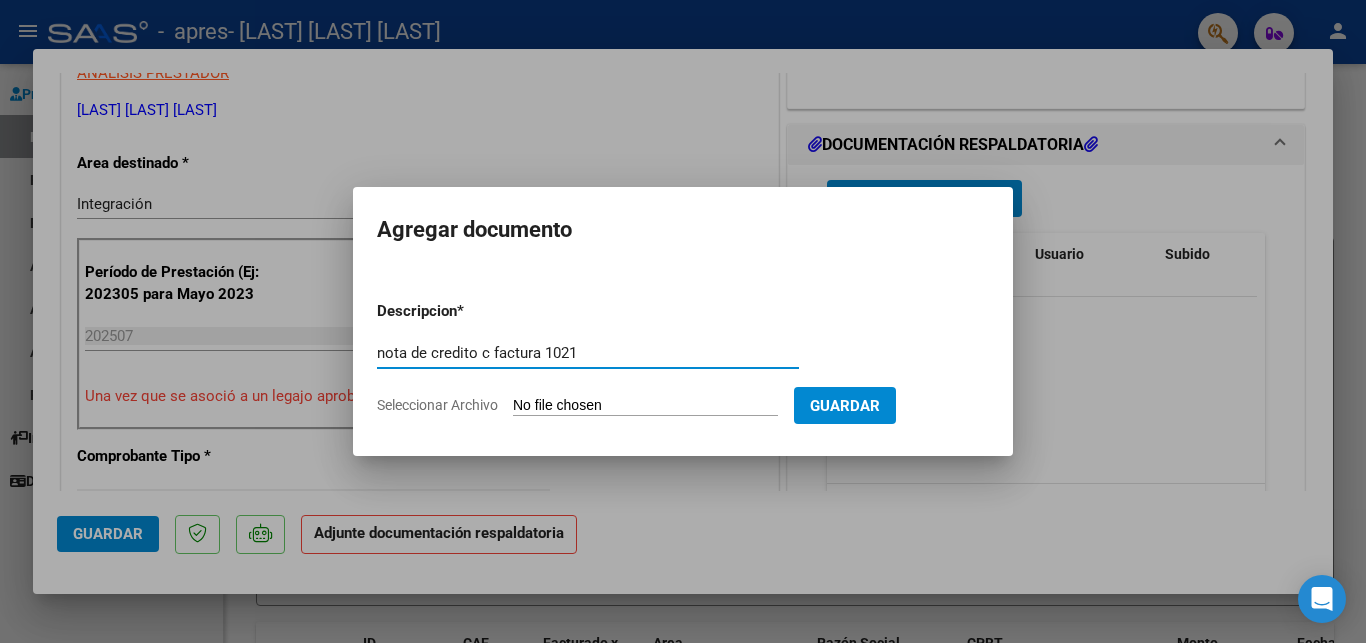 click on "nota de credito c factura 1021" at bounding box center [588, 353] 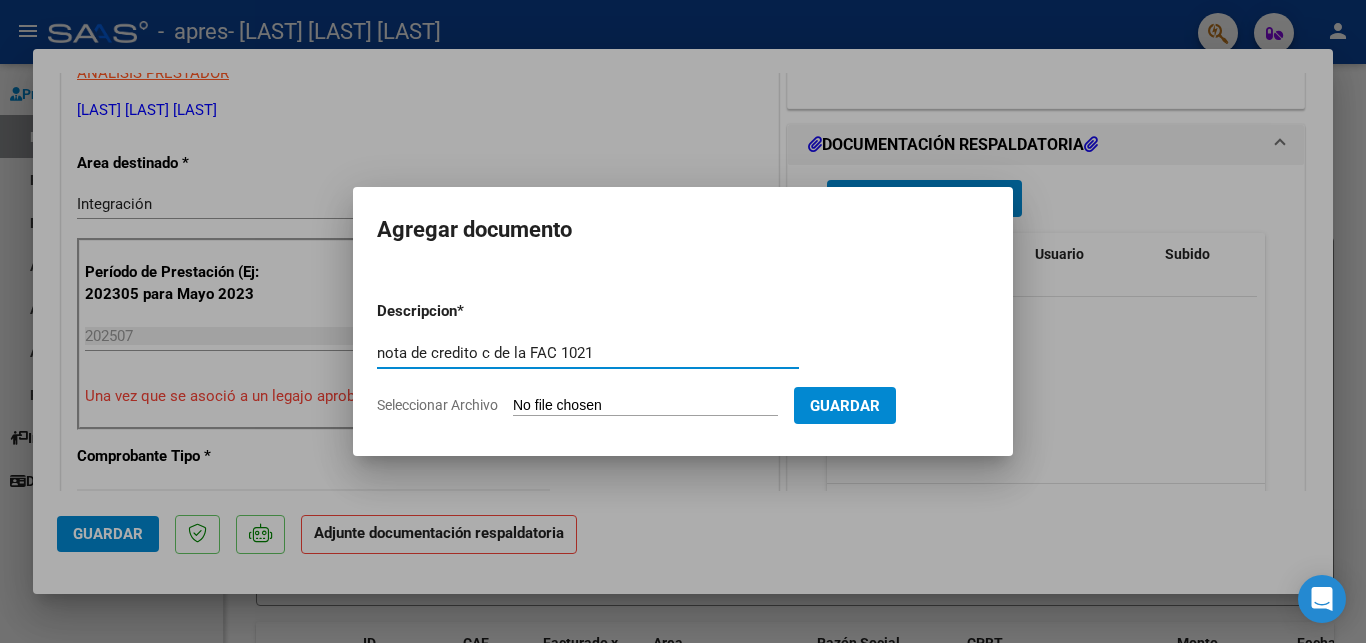 click on "nota de credito c de la FAC 1021" at bounding box center [588, 353] 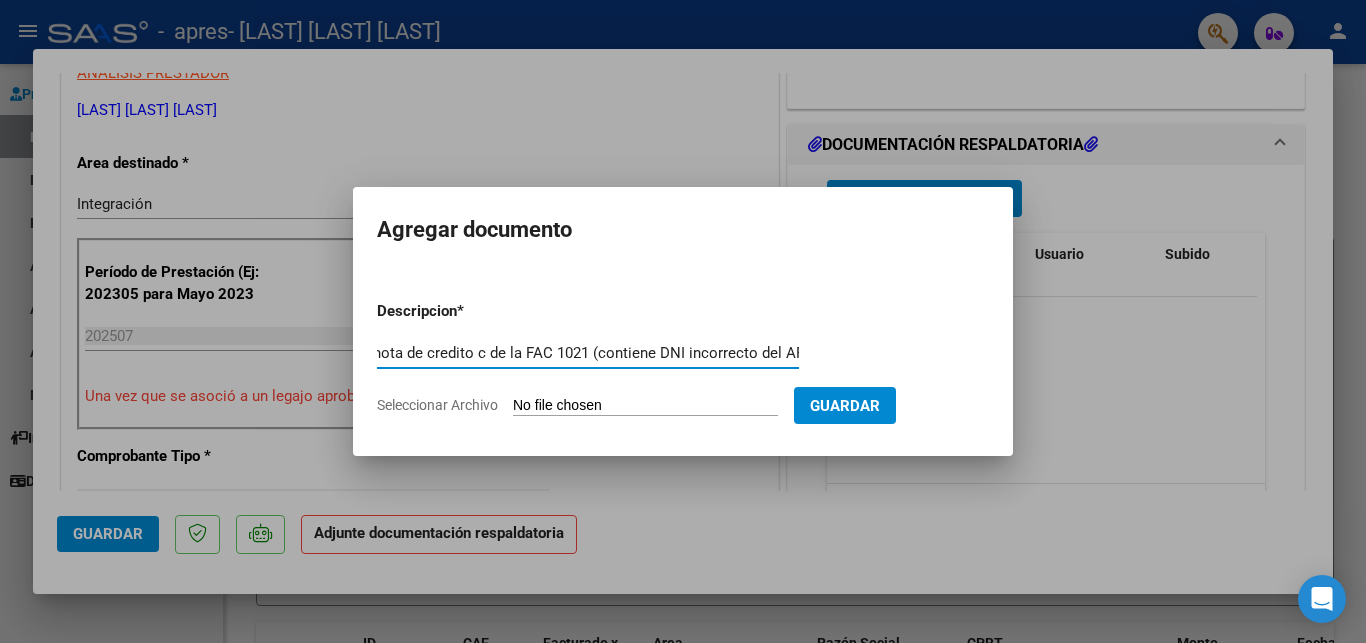 scroll, scrollTop: 0, scrollLeft: 9, axis: horizontal 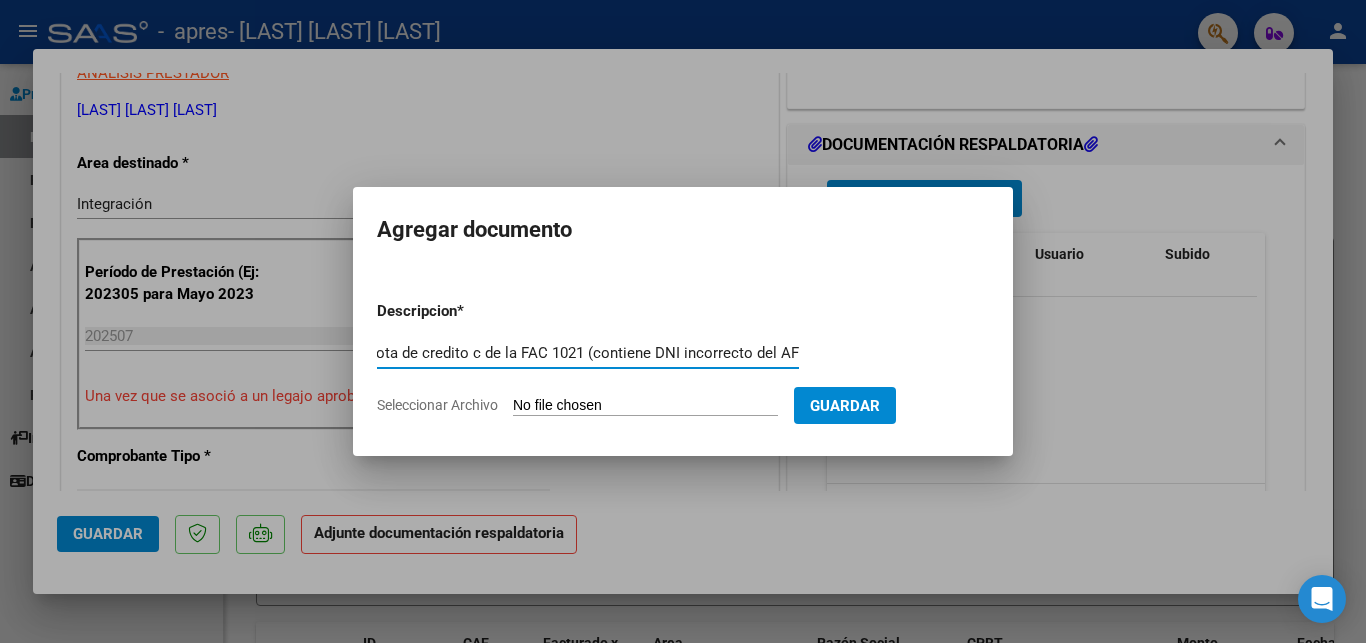 type on "nota de credito c de la FAC 1021 (contiene DNI incorrecto del AF)" 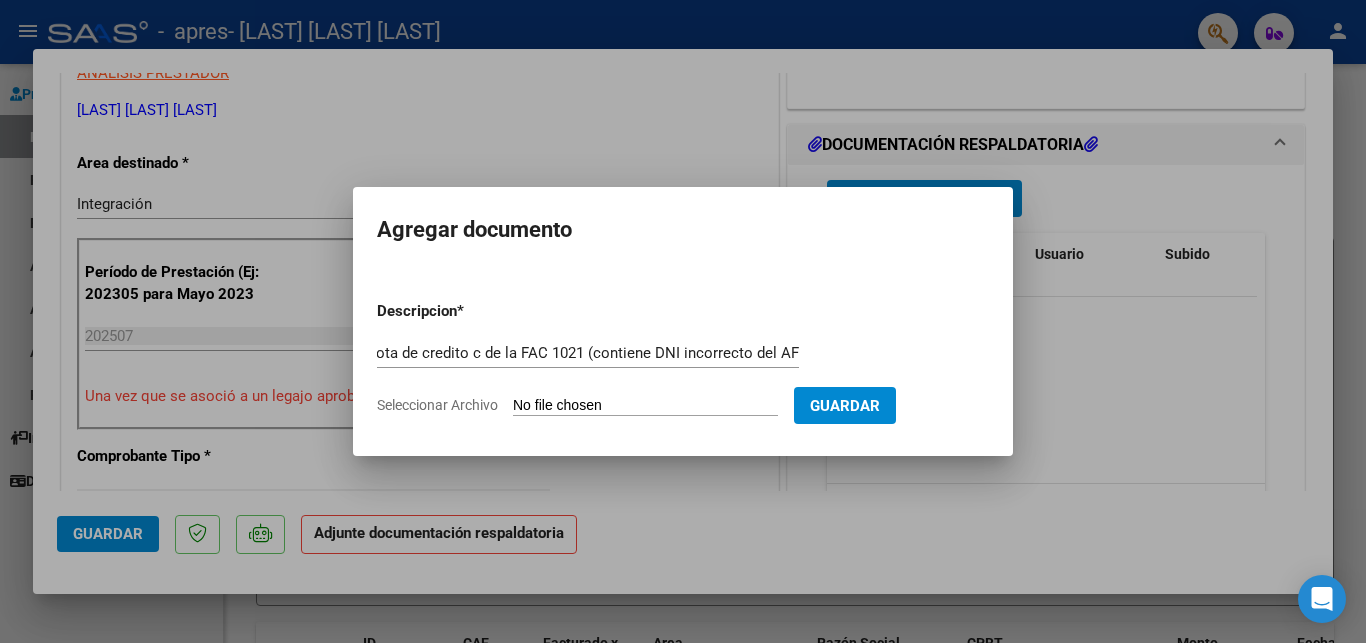 type on "C:\fakepath\[NUMBER].pdf" 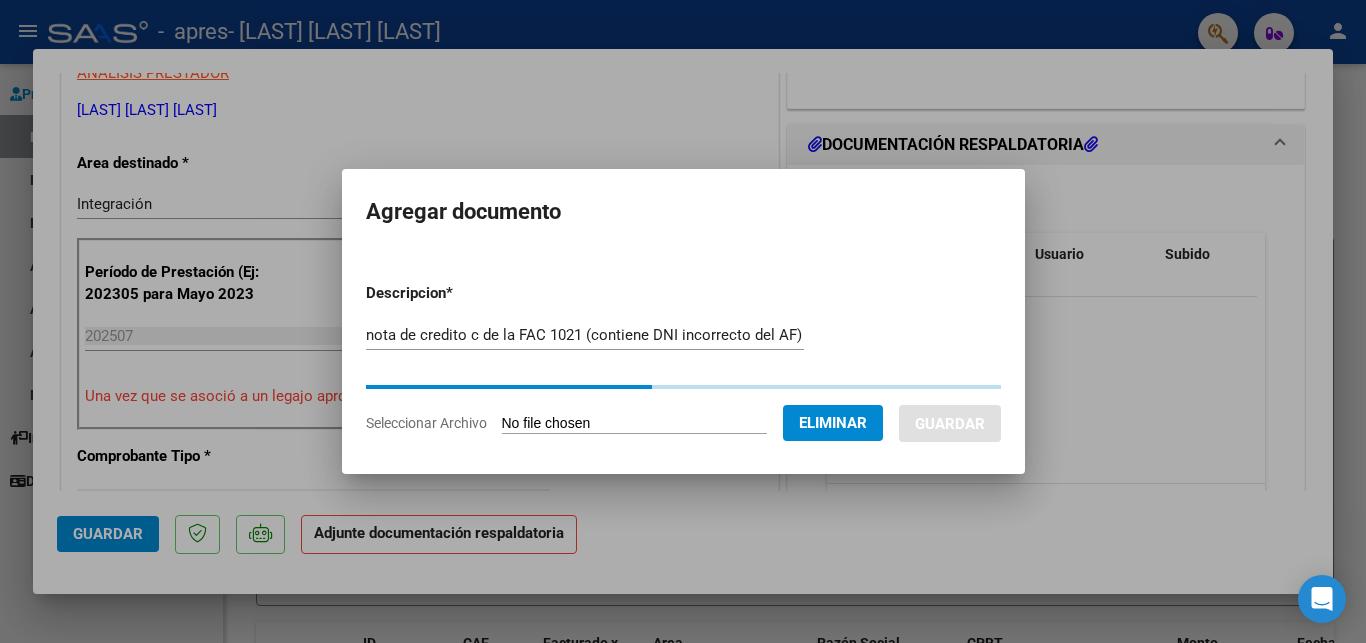 scroll, scrollTop: 0, scrollLeft: 0, axis: both 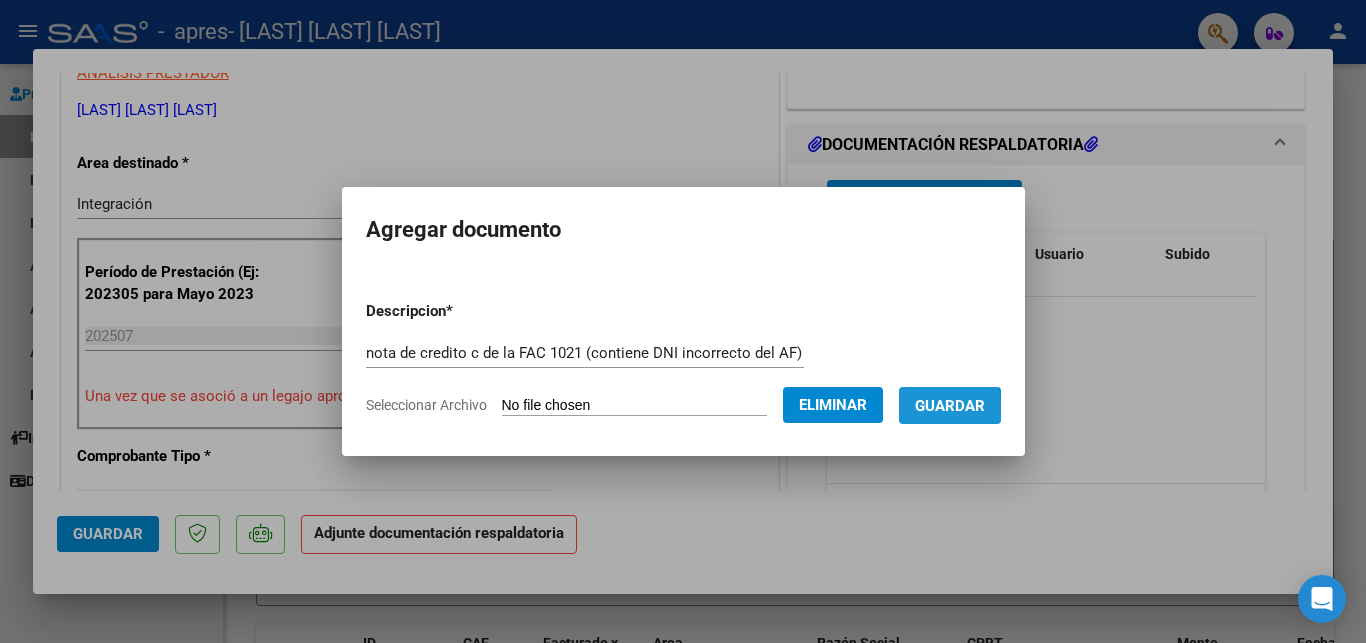 click on "Guardar" at bounding box center [950, 406] 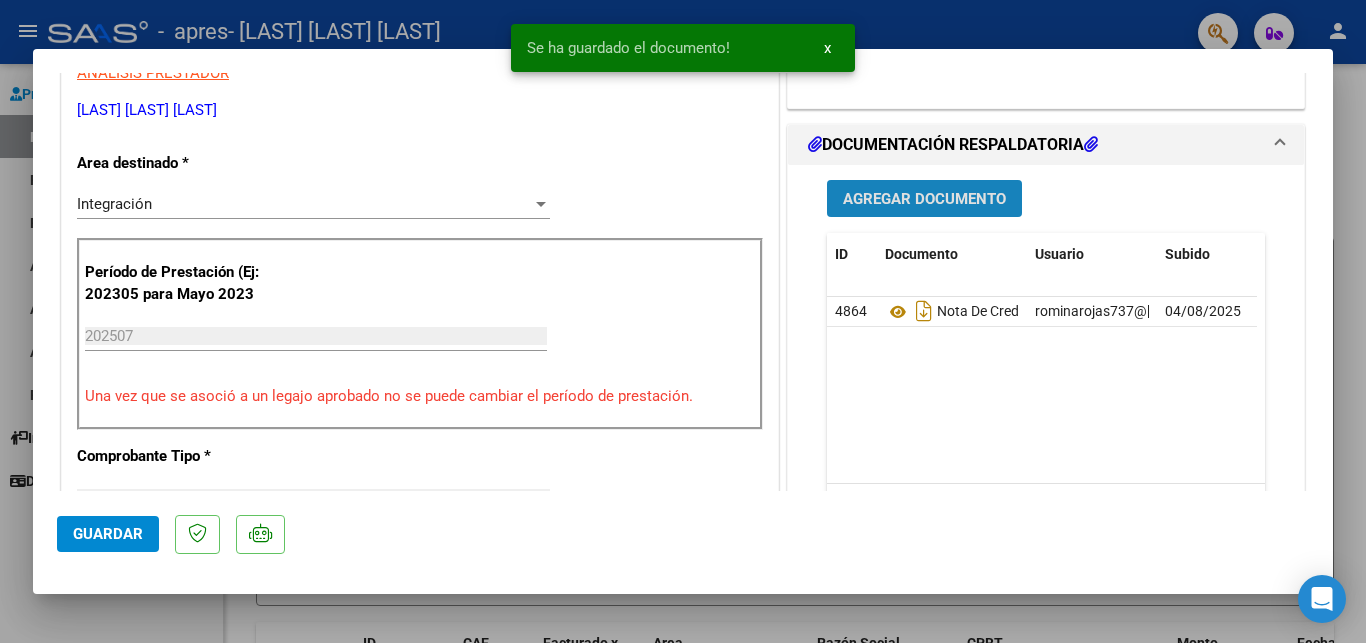 click on "Agregar Documento" at bounding box center [924, 199] 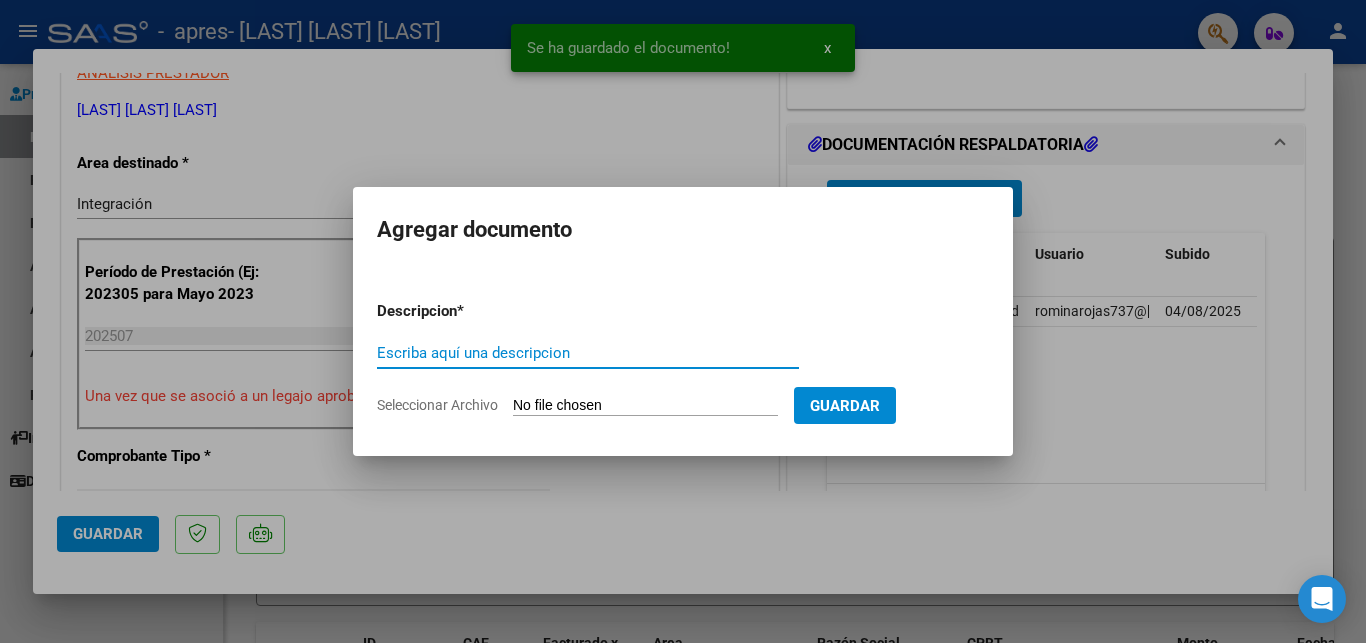 click on "Seleccionar Archivo" at bounding box center [645, 406] 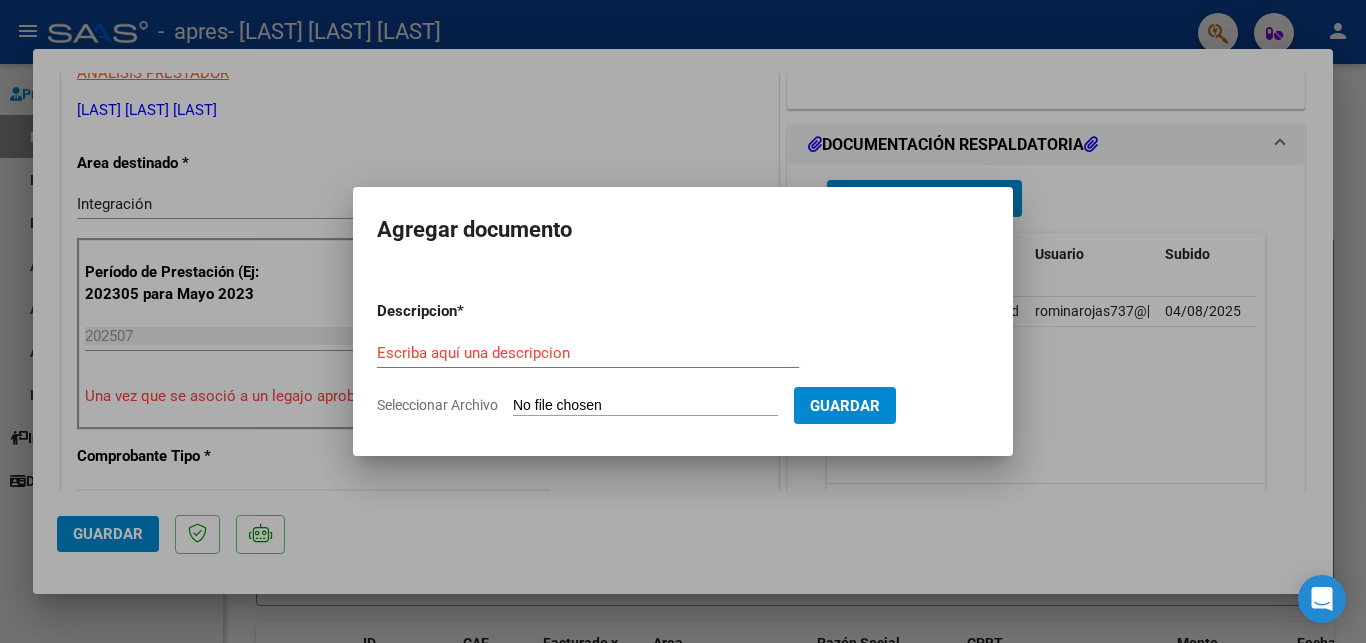 type on "C:\fakepath\[NAME].pdf" 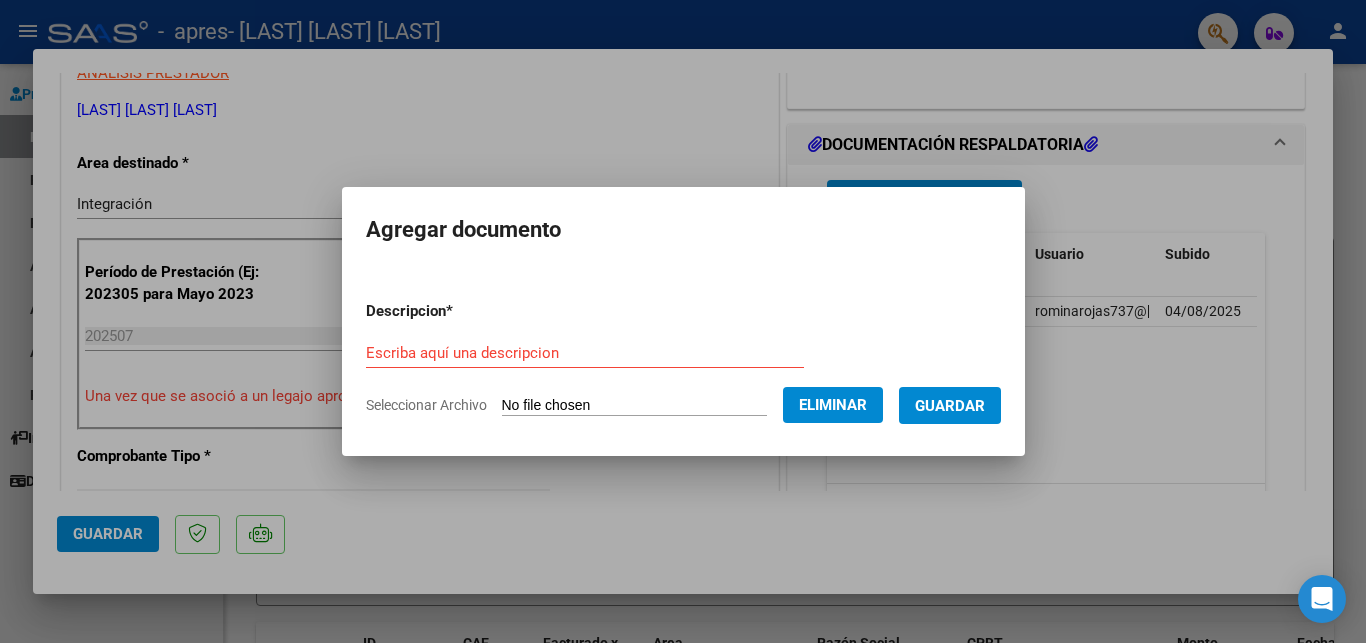 click on "Escriba aquí una descripcion" at bounding box center (585, 353) 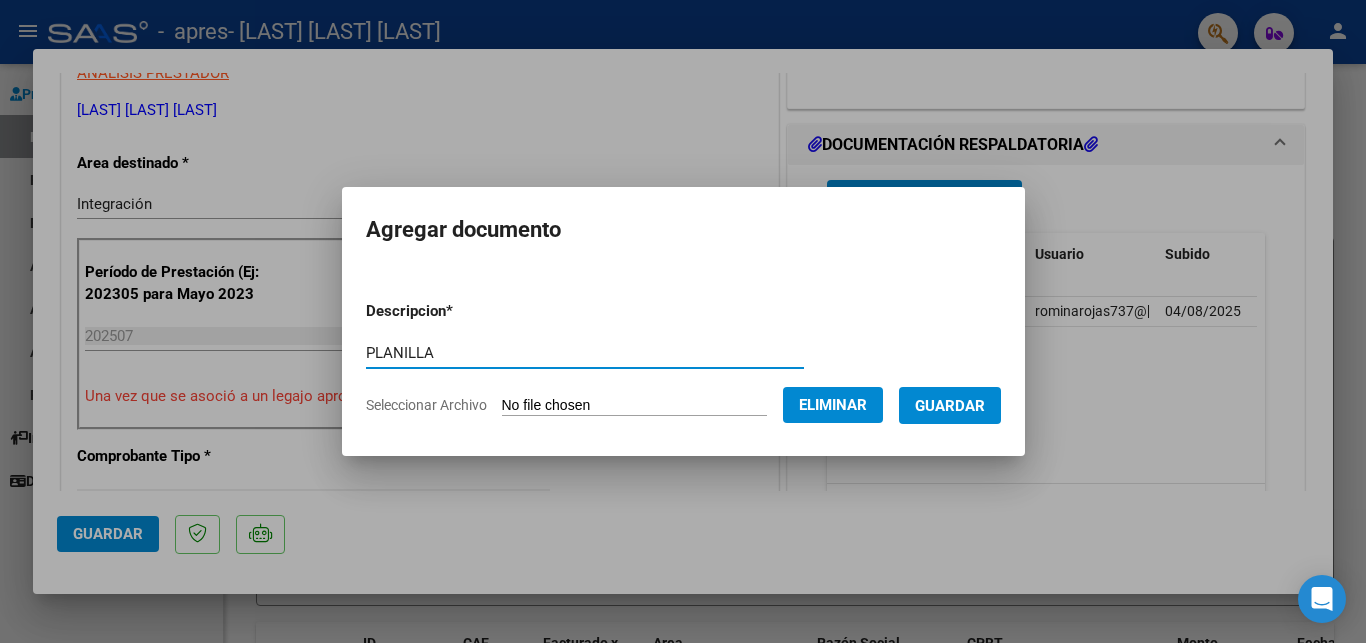 type on "PLANILLA" 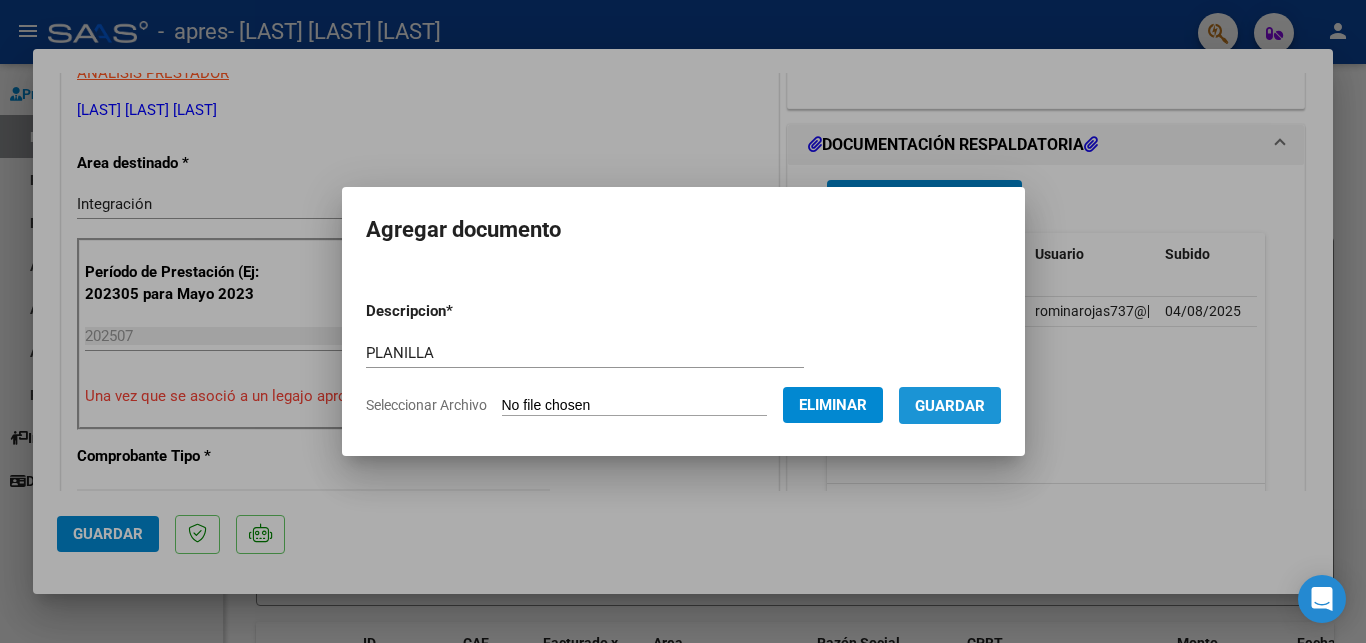 click on "Guardar" at bounding box center [950, 405] 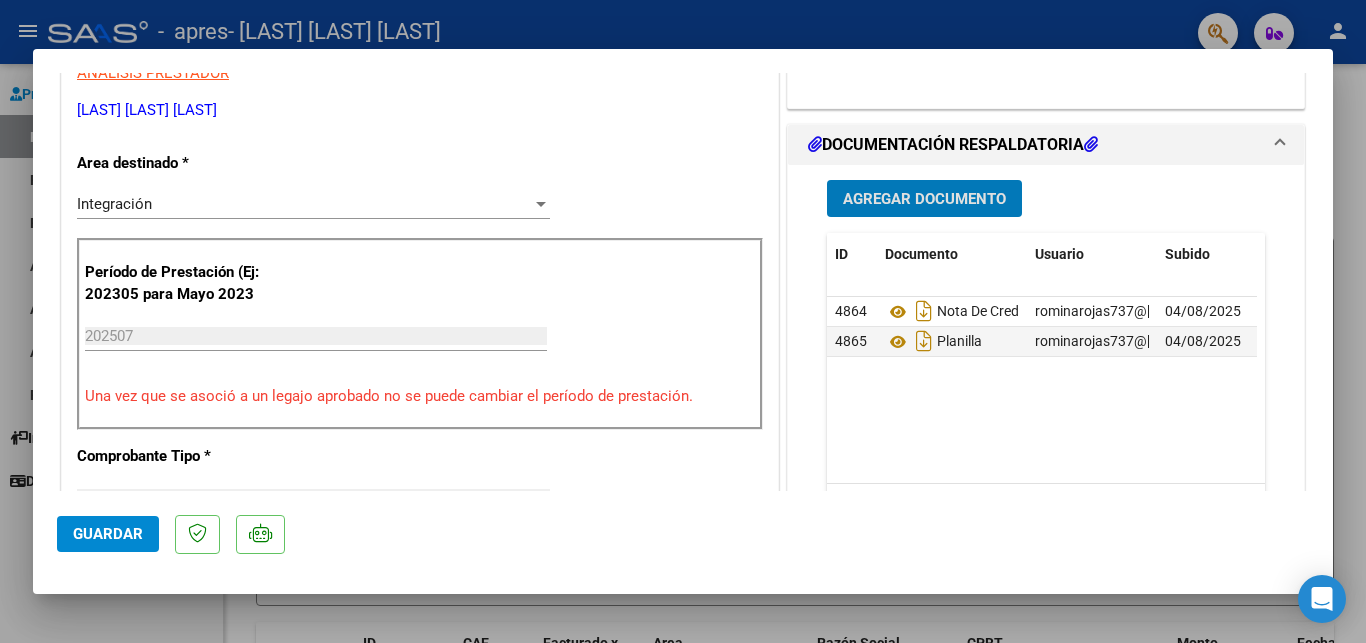 click on "Guardar" 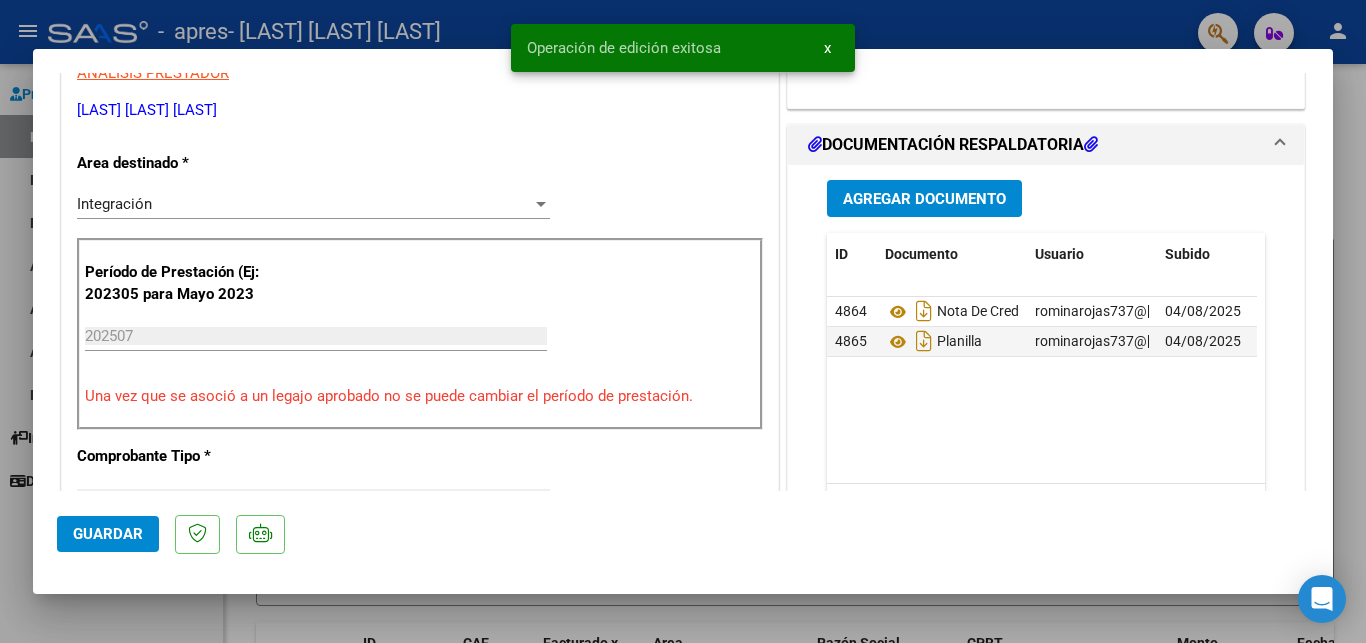 click at bounding box center [683, 321] 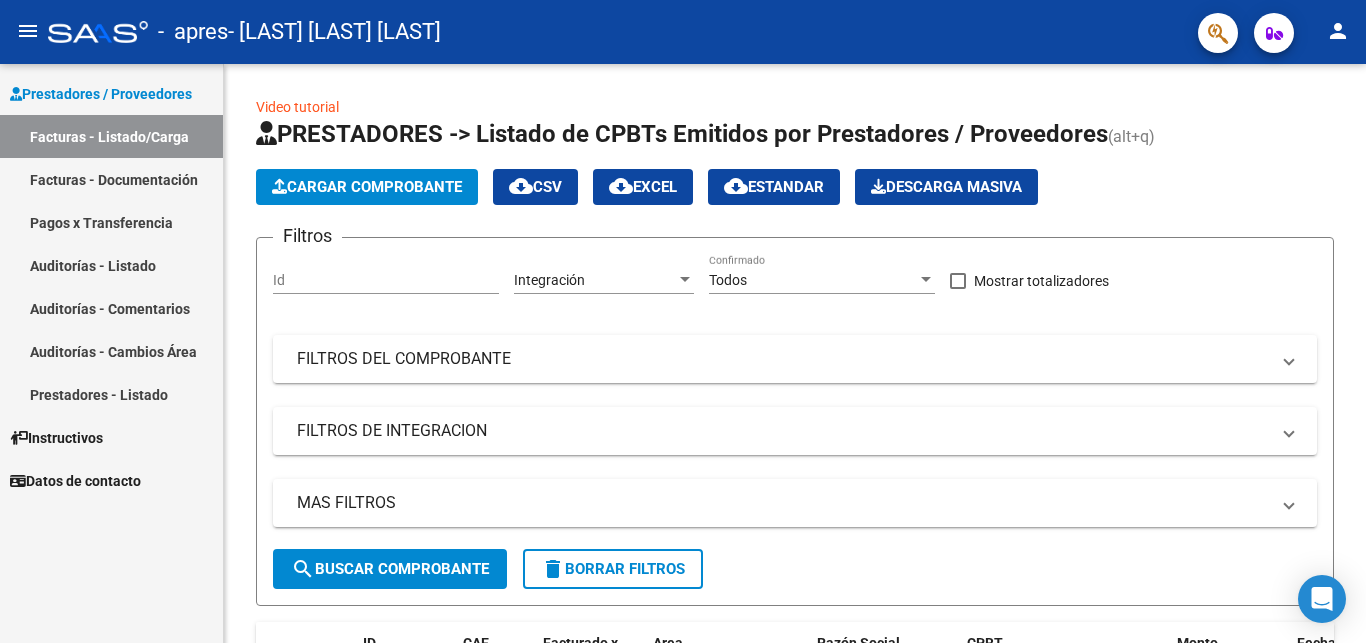 scroll, scrollTop: 306, scrollLeft: 0, axis: vertical 